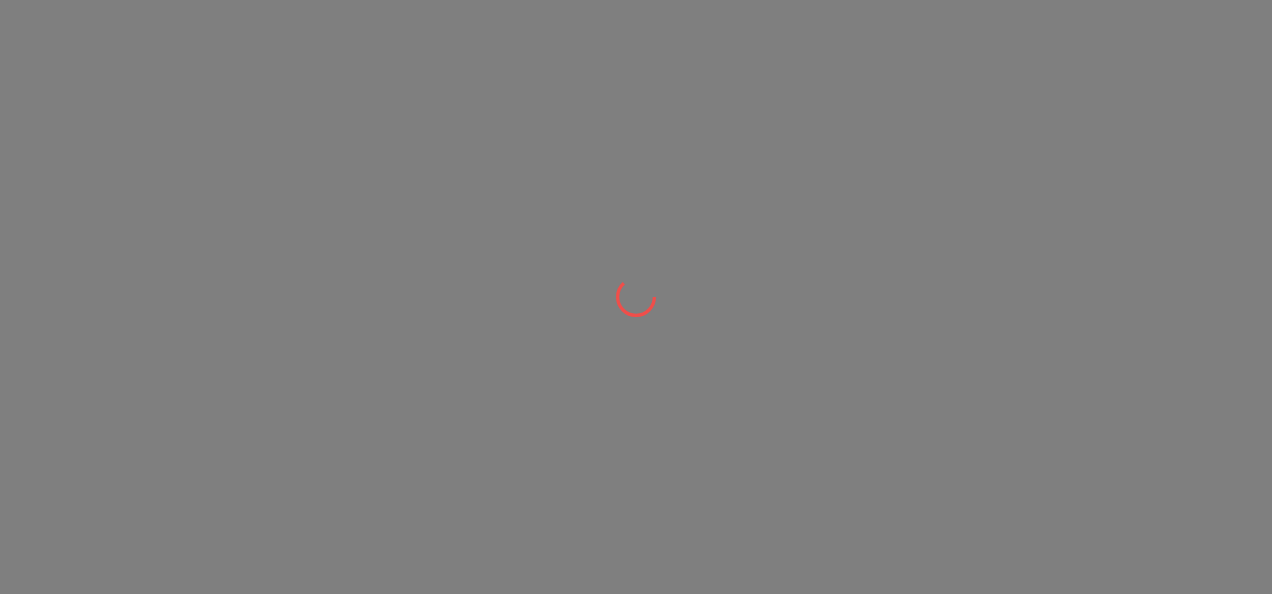 scroll, scrollTop: 0, scrollLeft: 0, axis: both 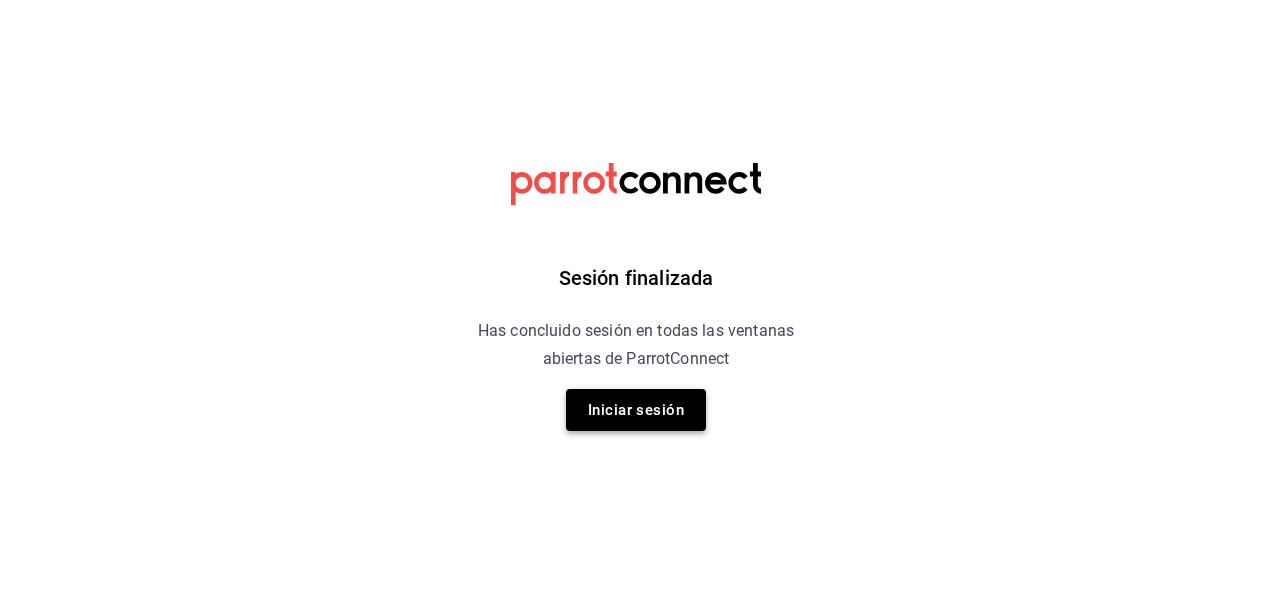 click on "Iniciar sesión" at bounding box center [636, 410] 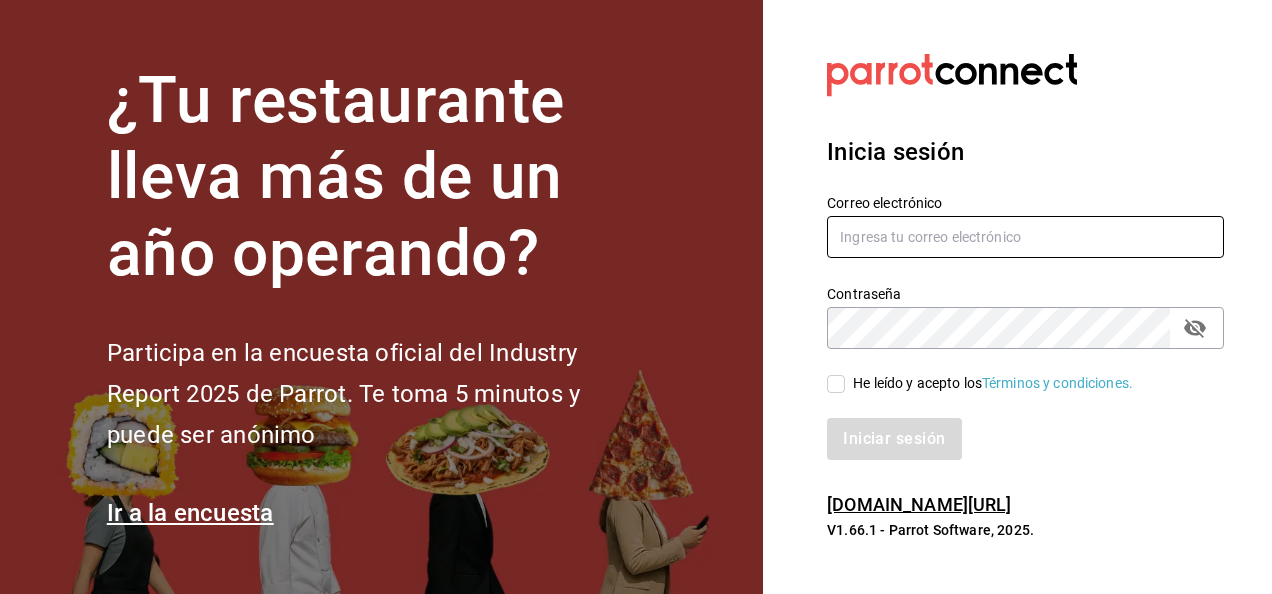 type on "[EMAIL_ADDRESS][PERSON_NAME][DOMAIN_NAME]" 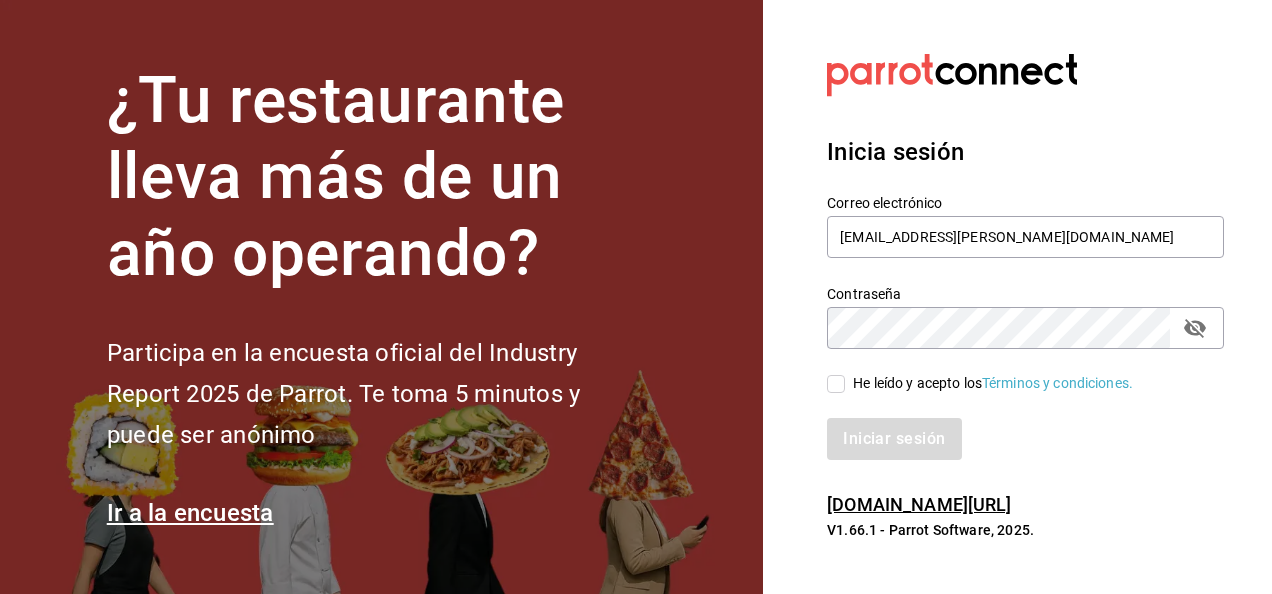 click on "He leído y acepto los  Términos y condiciones." at bounding box center [836, 384] 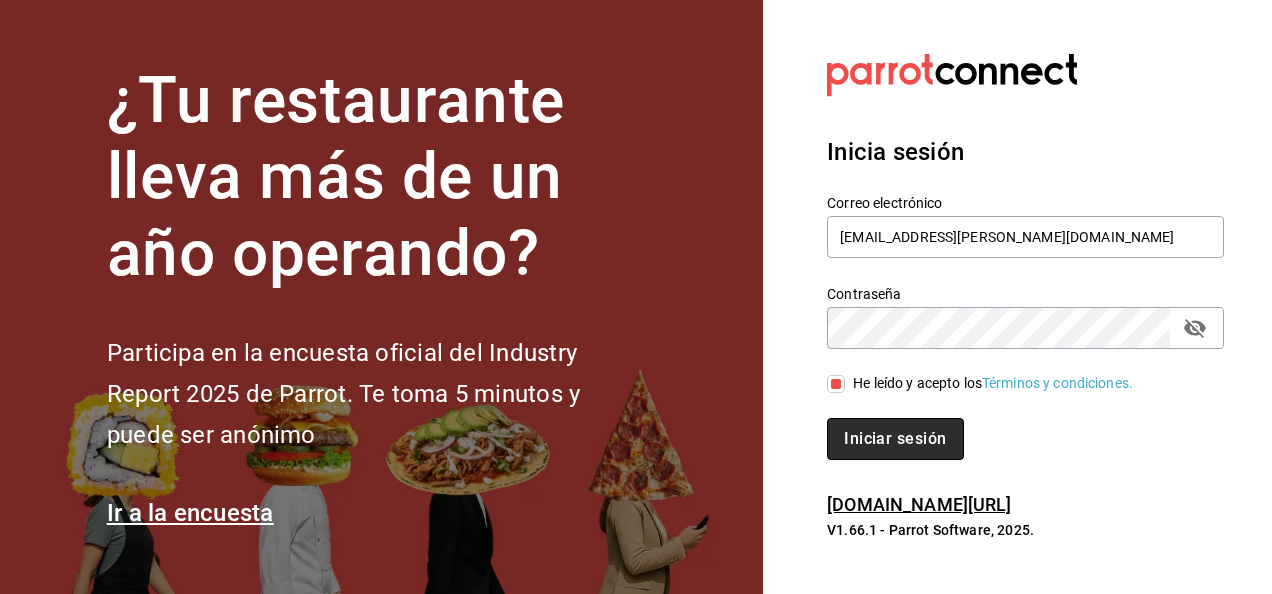 click on "Iniciar sesión" at bounding box center [895, 439] 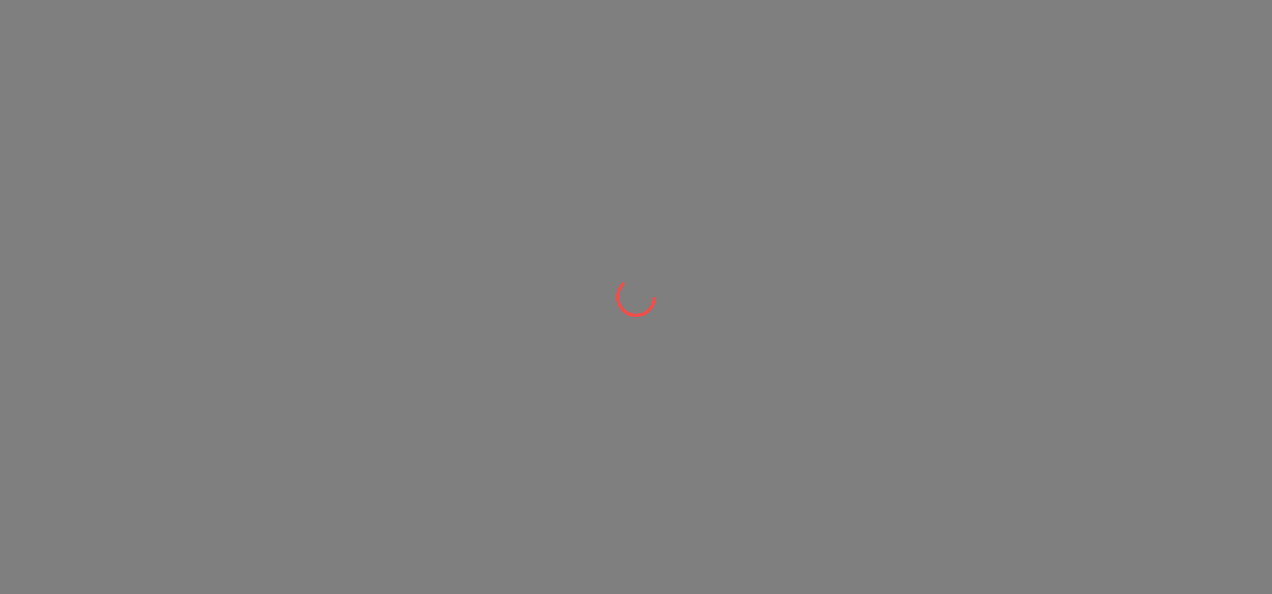 scroll, scrollTop: 0, scrollLeft: 0, axis: both 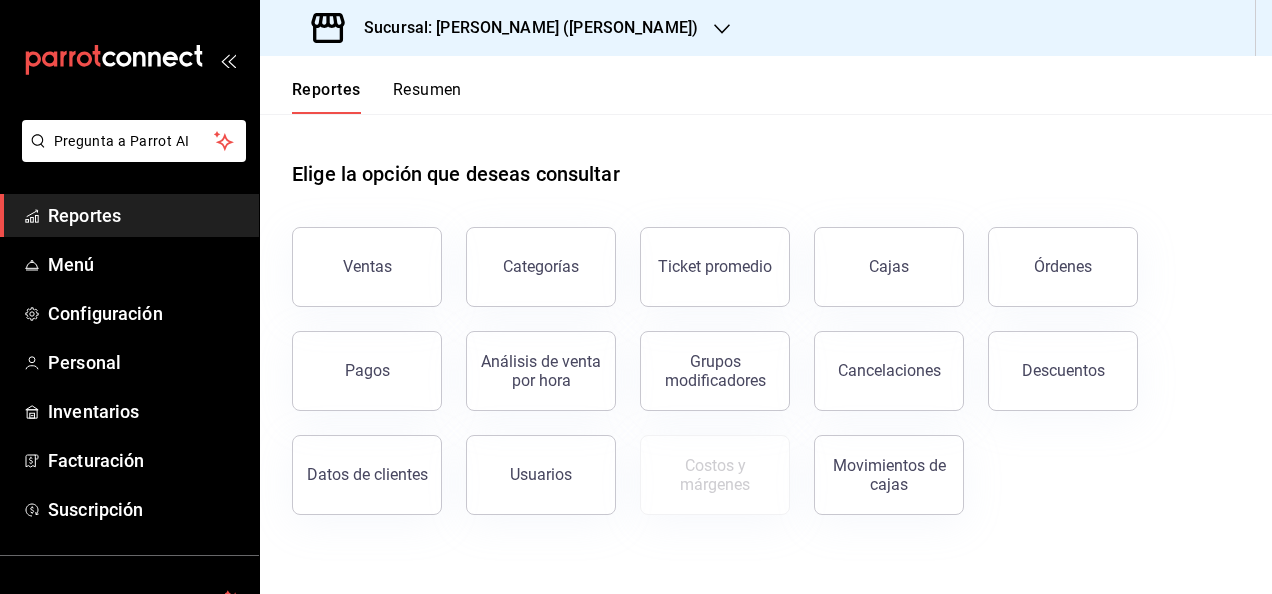 click on "Sucursal: Ceballos (Terranova)" at bounding box center (507, 28) 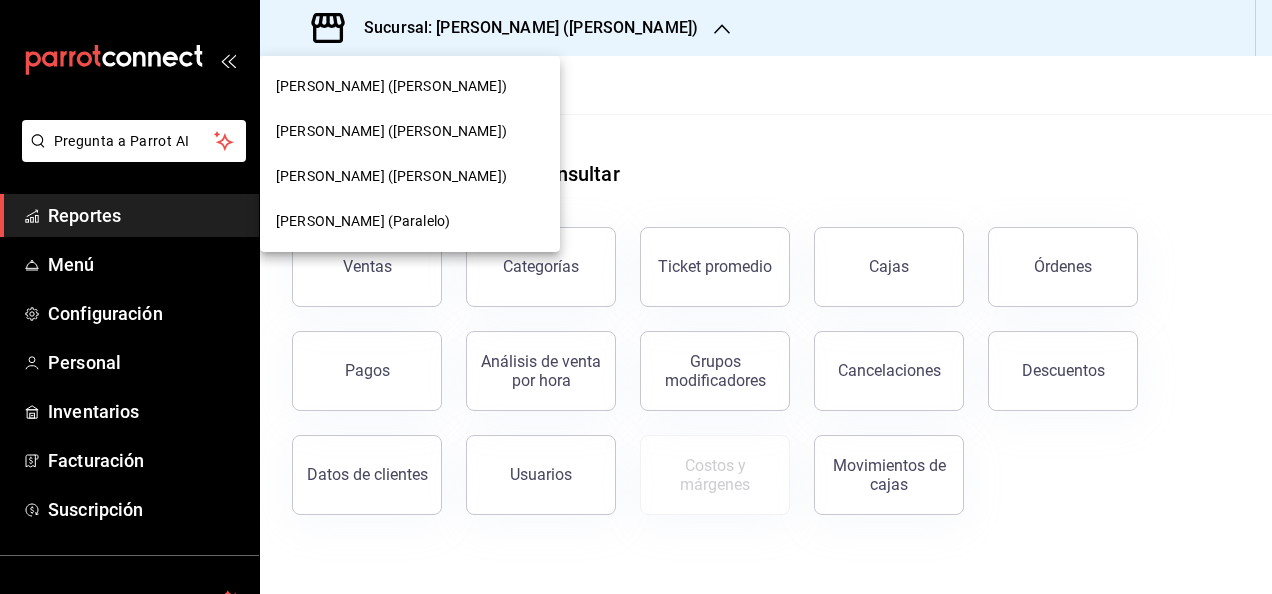click on "Ceballos (Vasconcelos)" at bounding box center (391, 176) 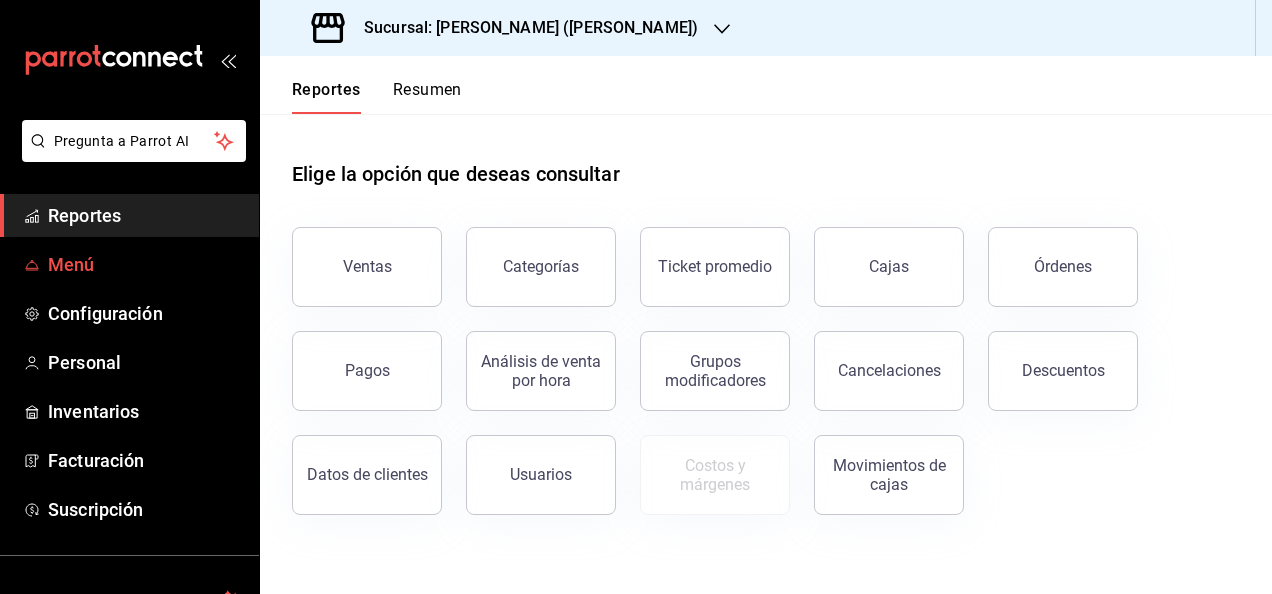 click on "Menú" at bounding box center (145, 264) 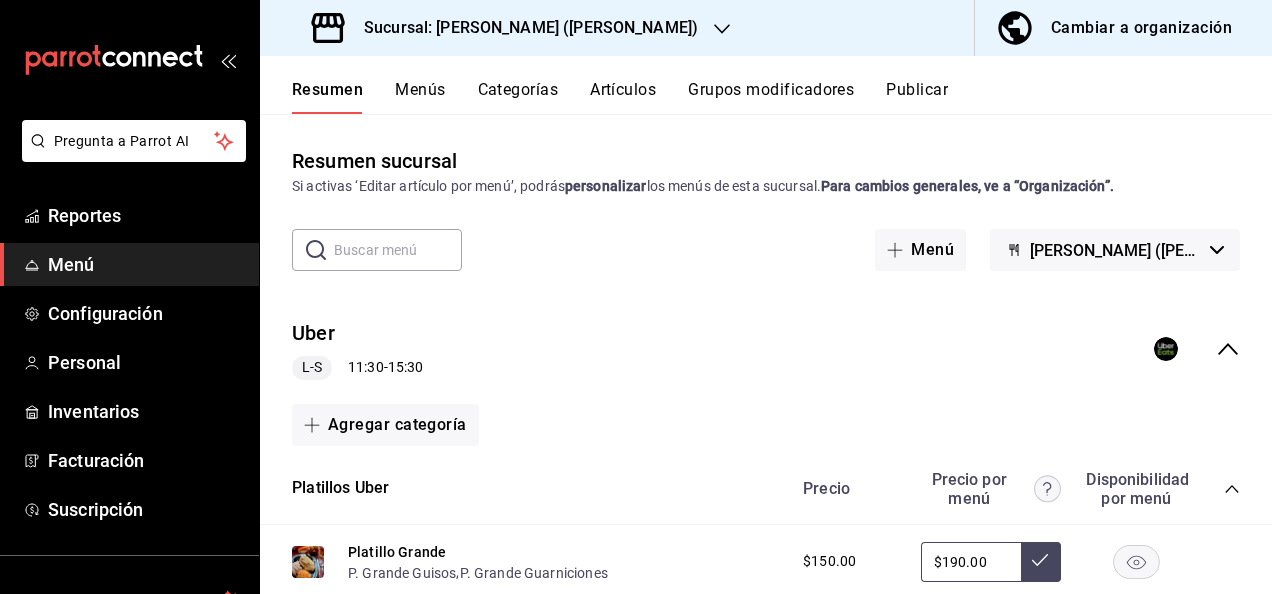 click 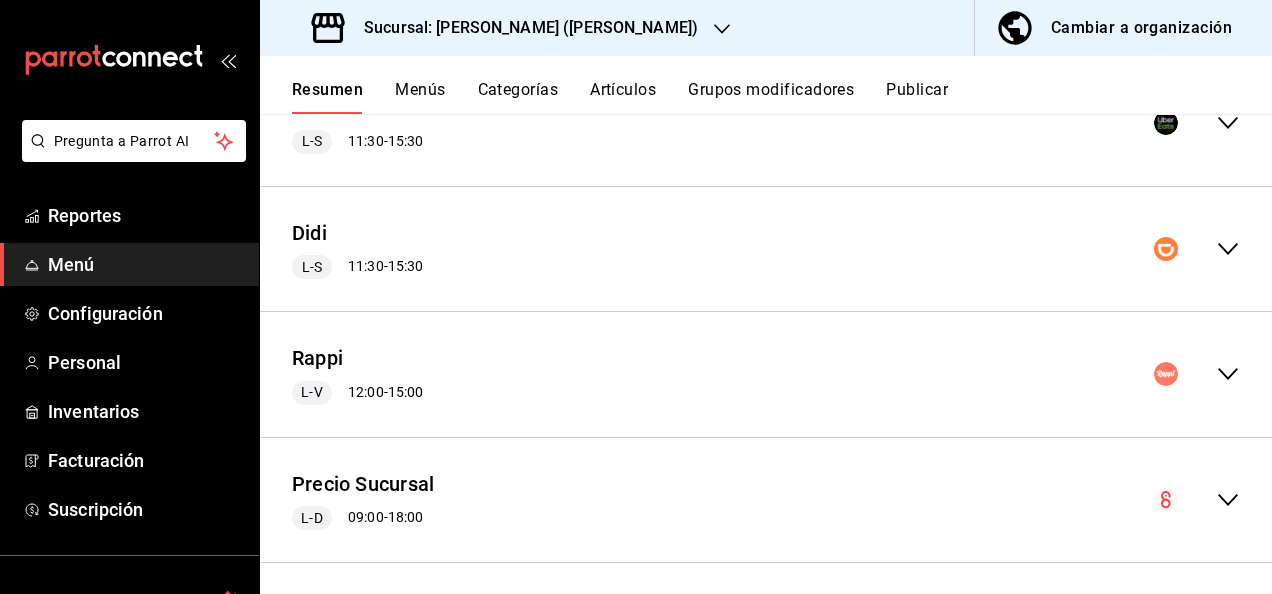 scroll, scrollTop: 234, scrollLeft: 0, axis: vertical 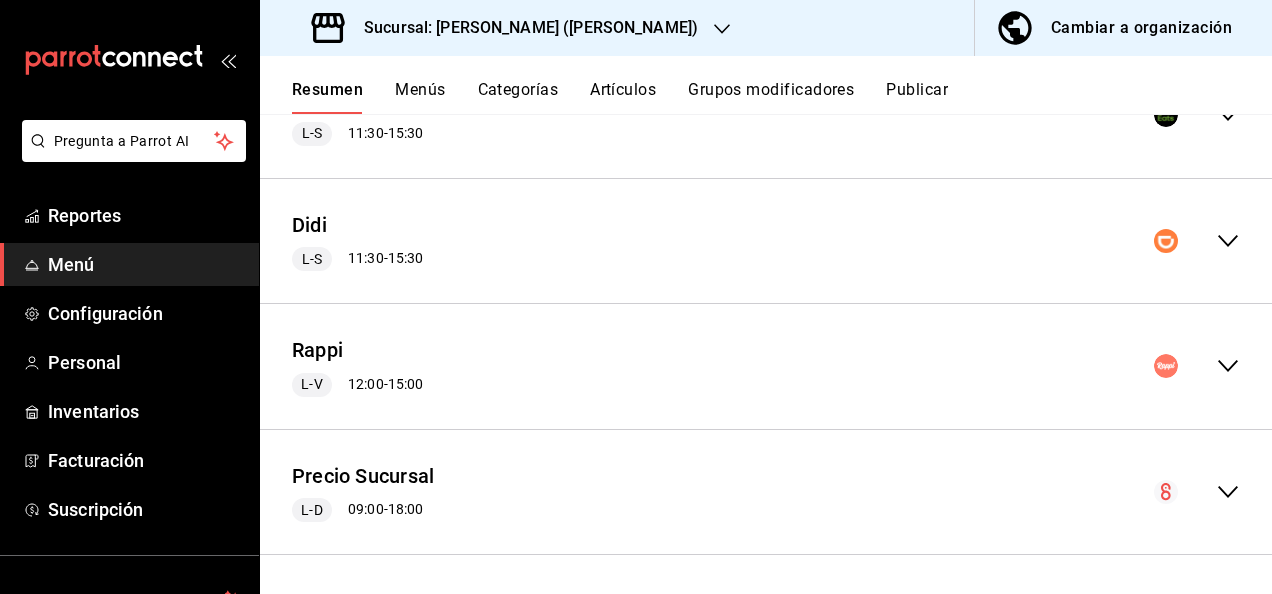 click 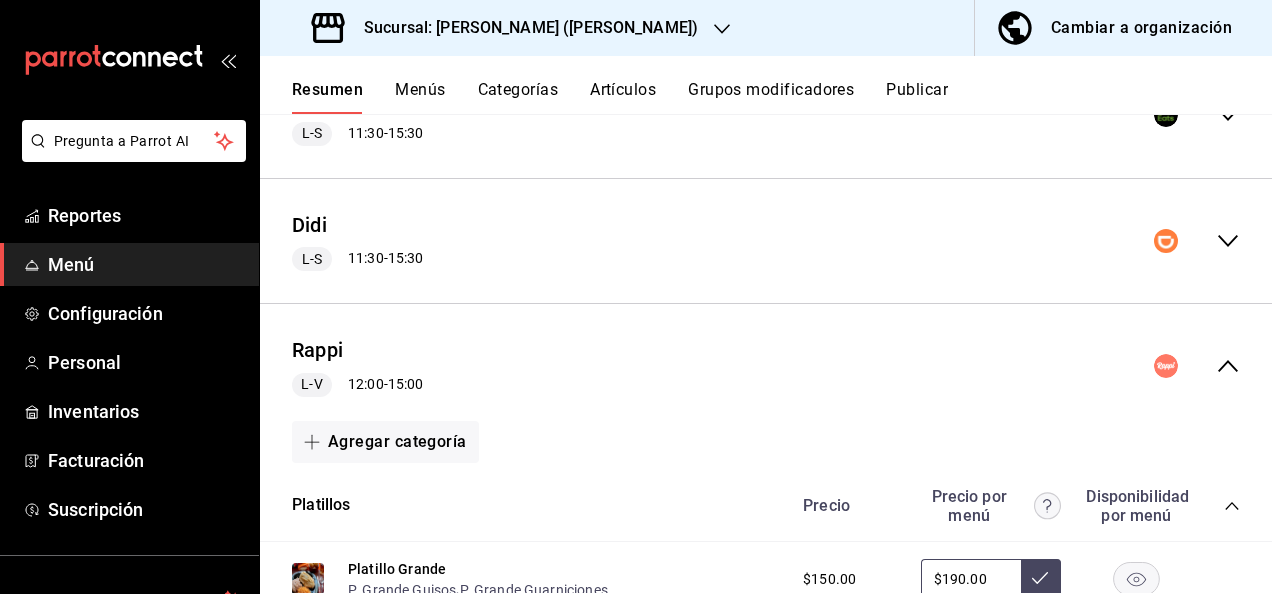 click 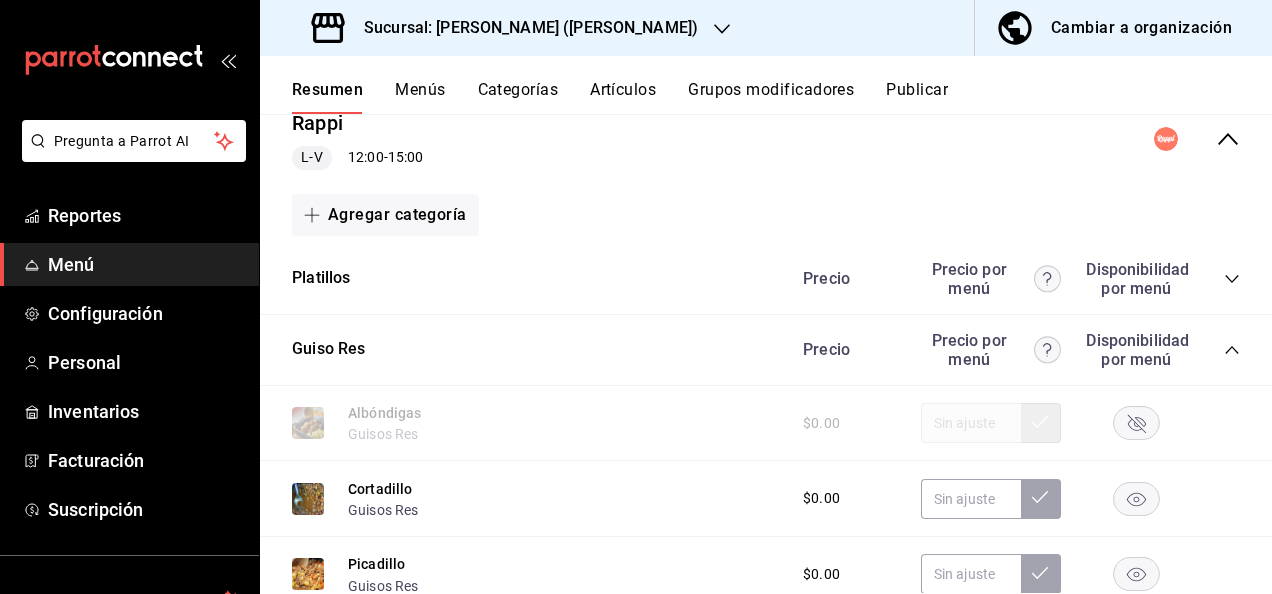 scroll, scrollTop: 501, scrollLeft: 0, axis: vertical 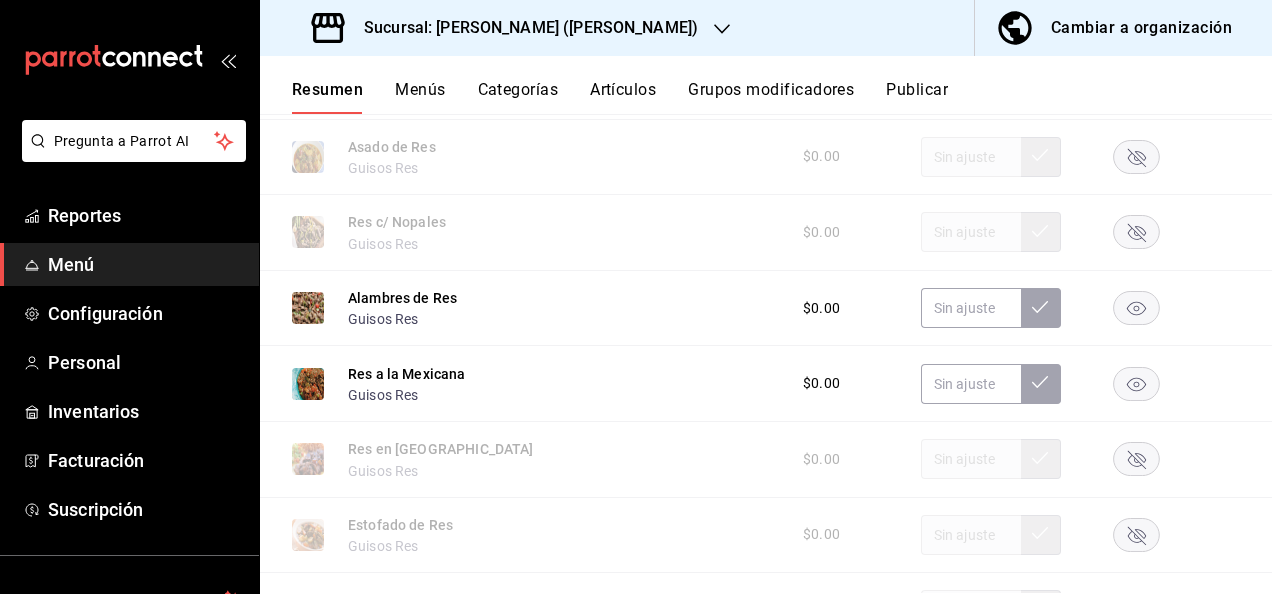 click 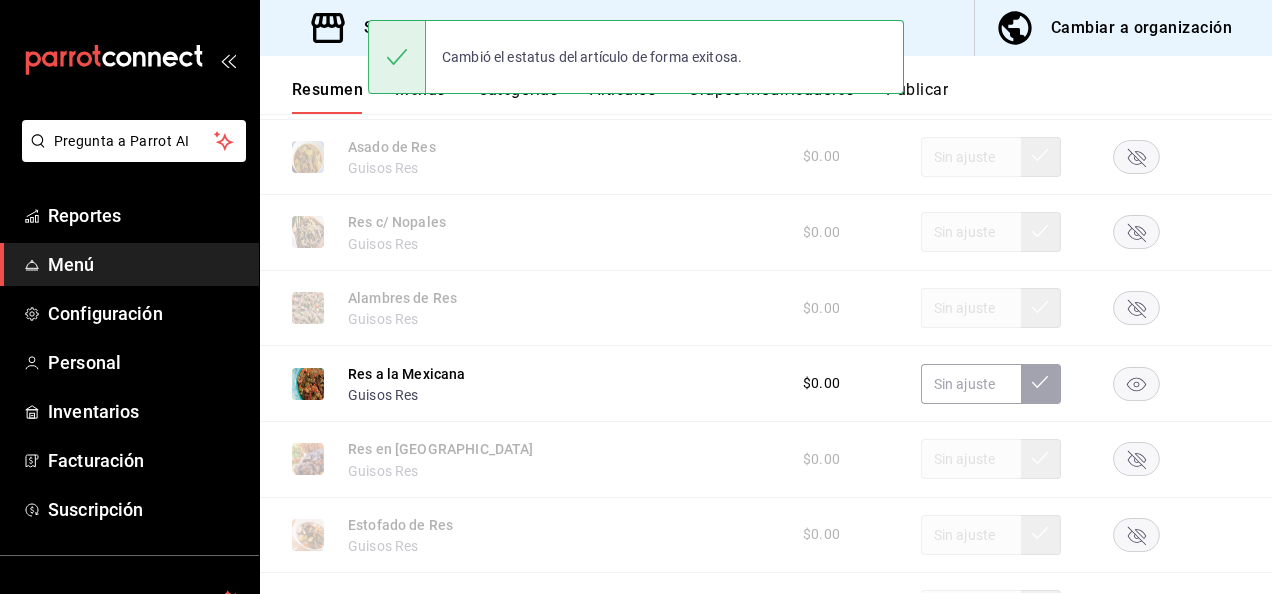 click 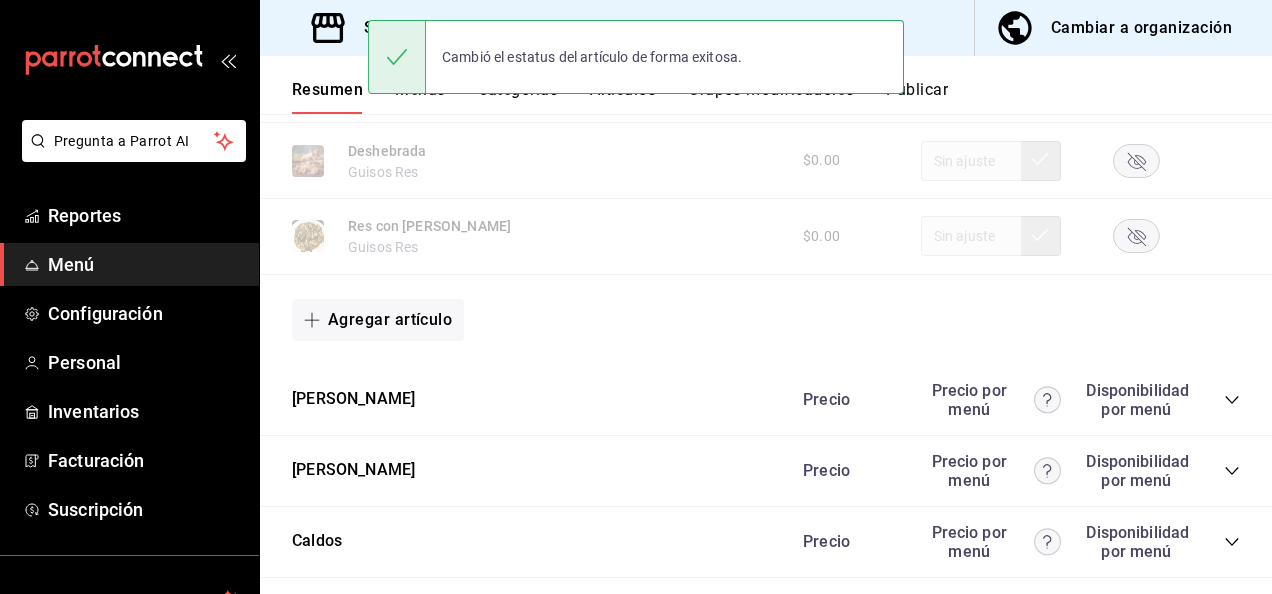 scroll, scrollTop: 1582, scrollLeft: 0, axis: vertical 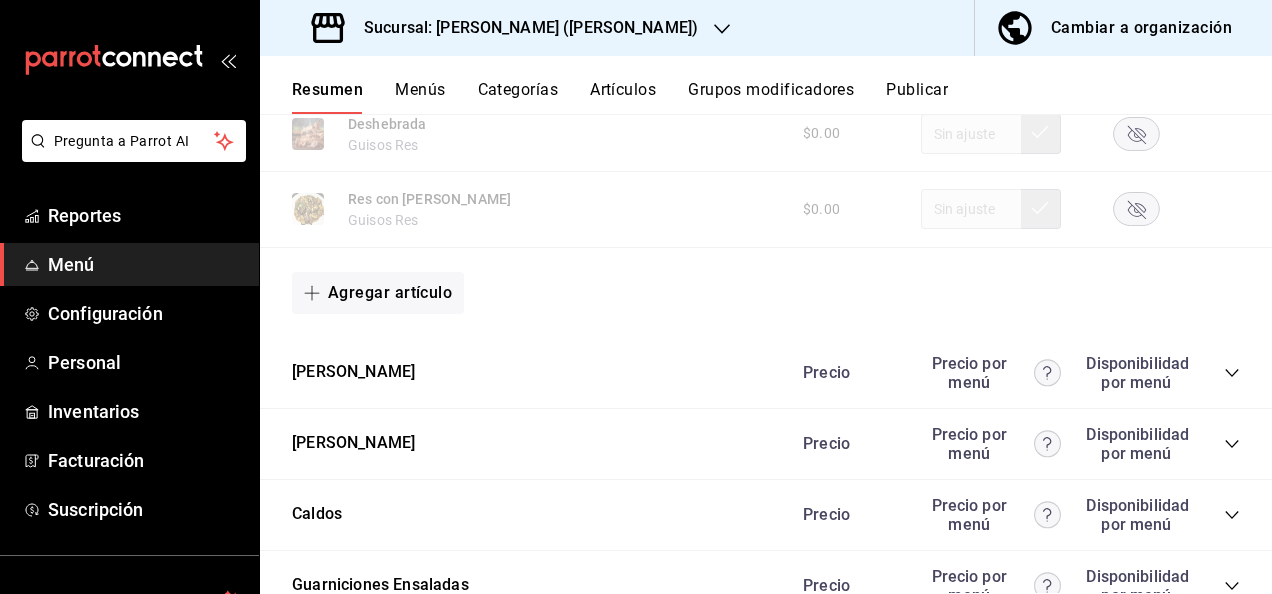 click 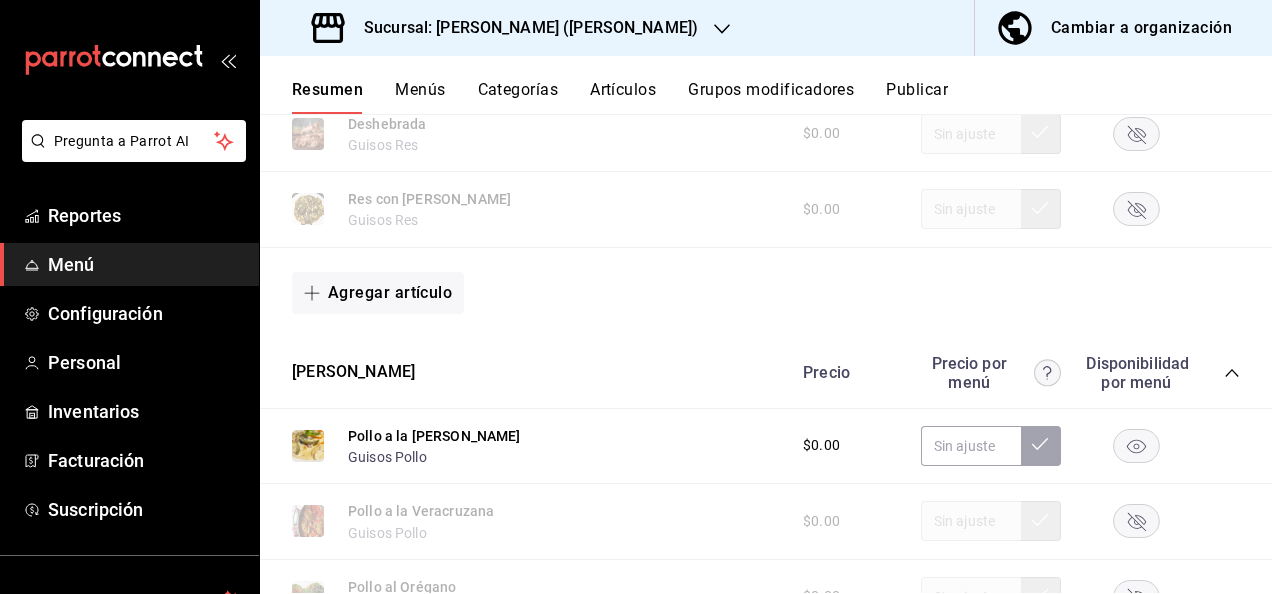 click 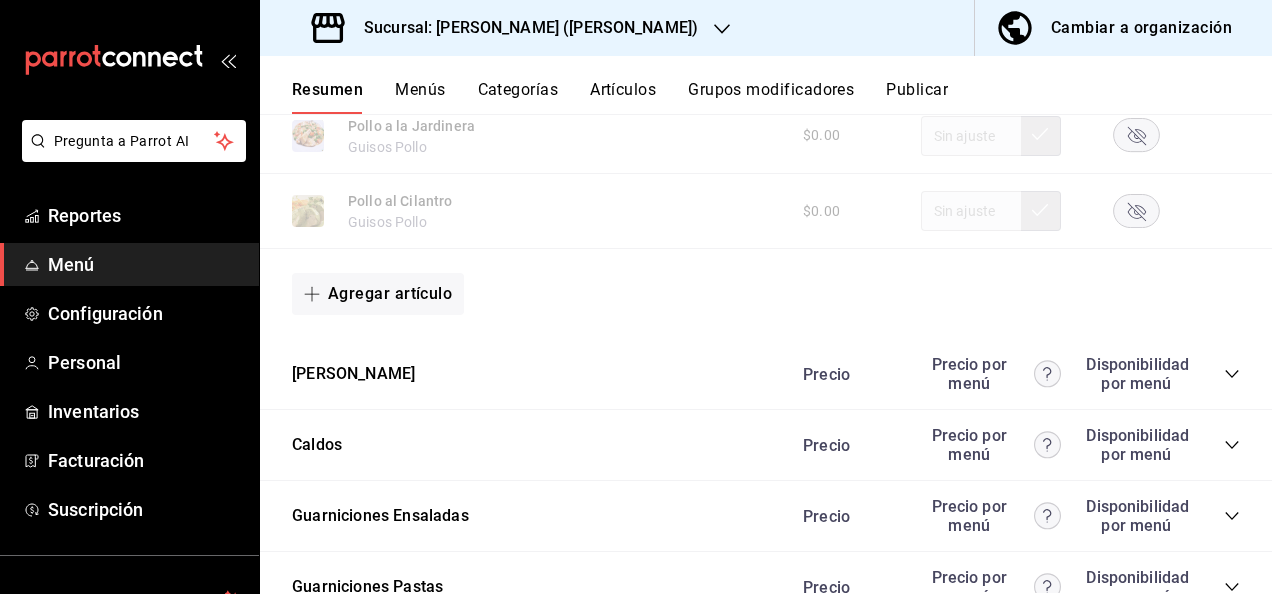 scroll, scrollTop: 2915, scrollLeft: 0, axis: vertical 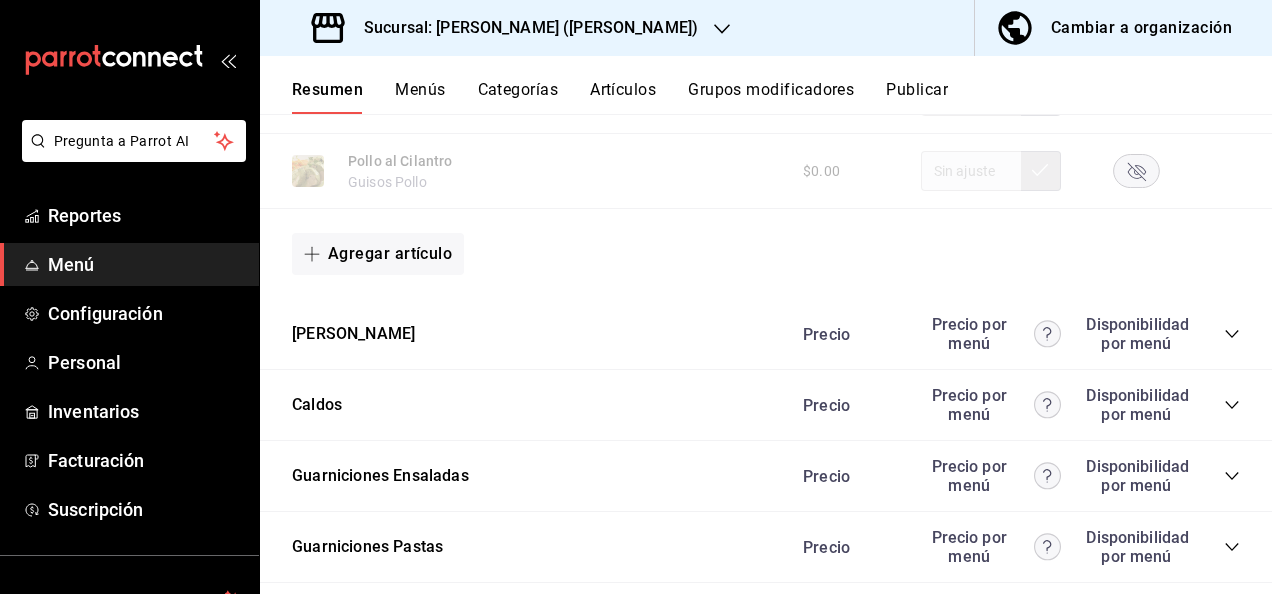 click 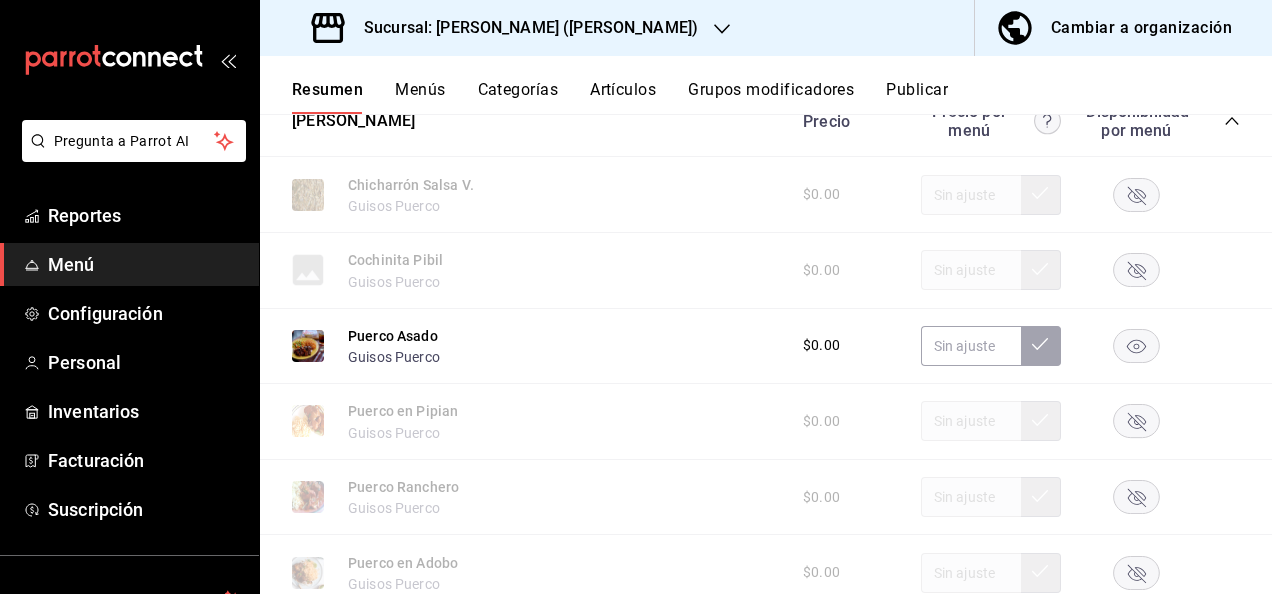 scroll, scrollTop: 3168, scrollLeft: 0, axis: vertical 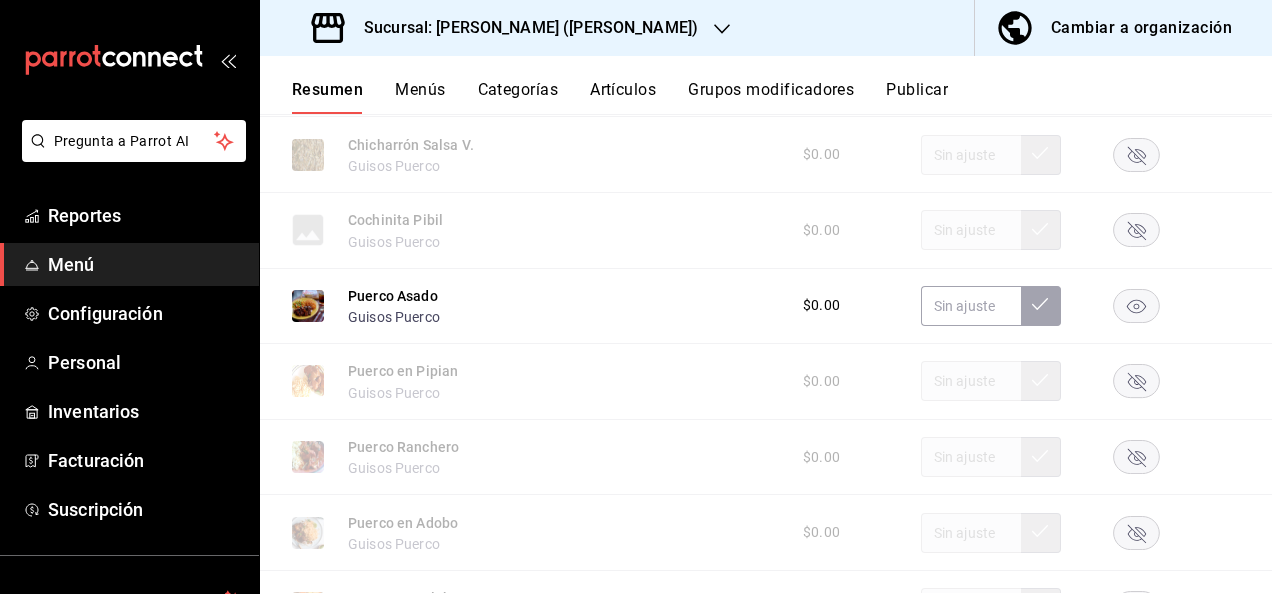 click 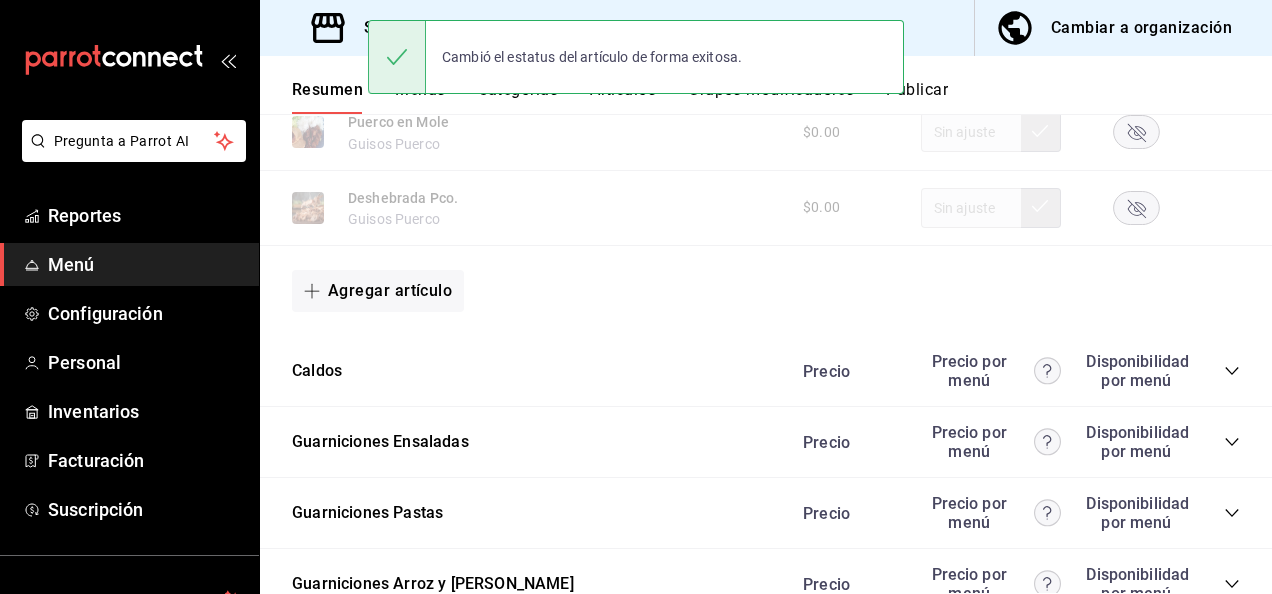 scroll, scrollTop: 4035, scrollLeft: 0, axis: vertical 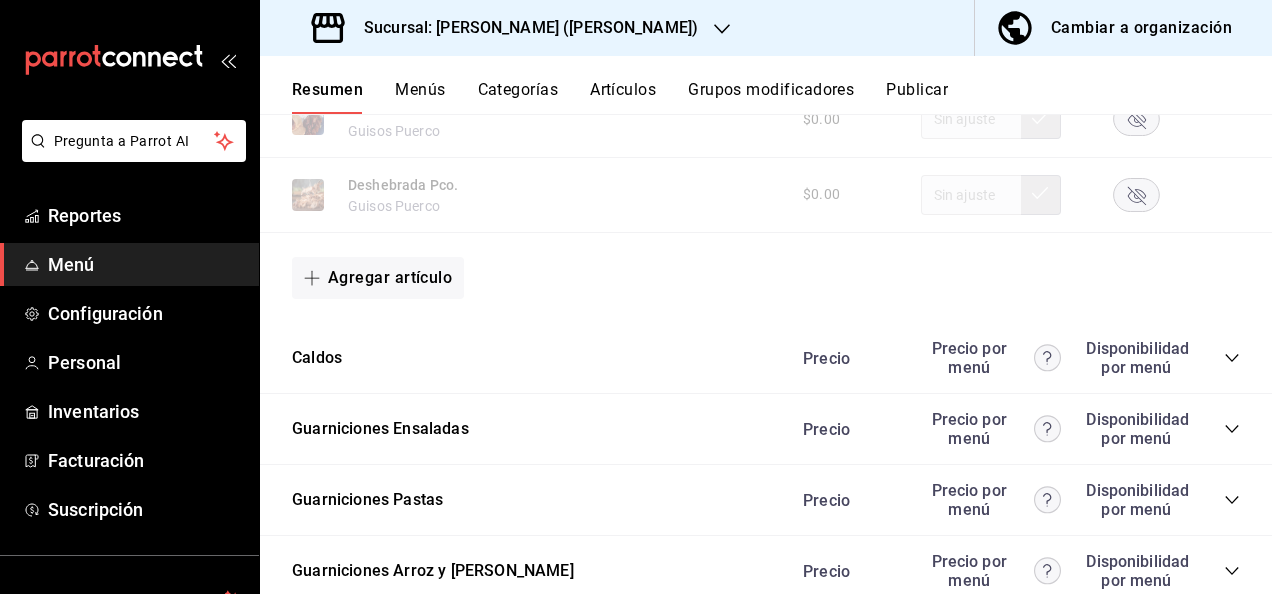 click 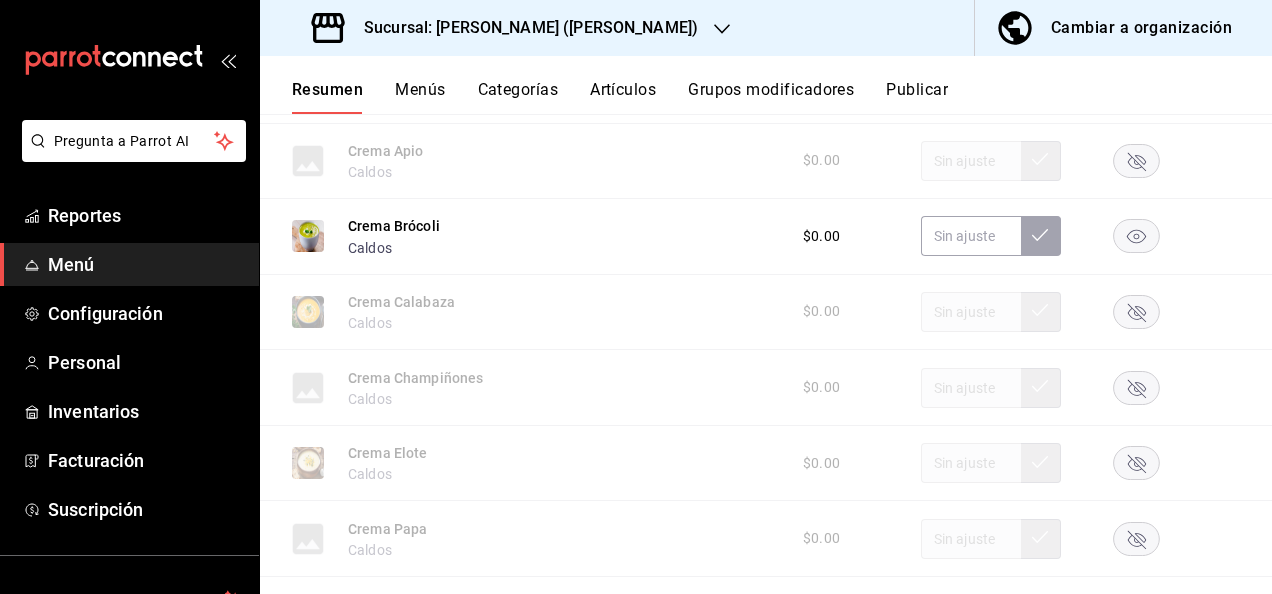 scroll, scrollTop: 4648, scrollLeft: 0, axis: vertical 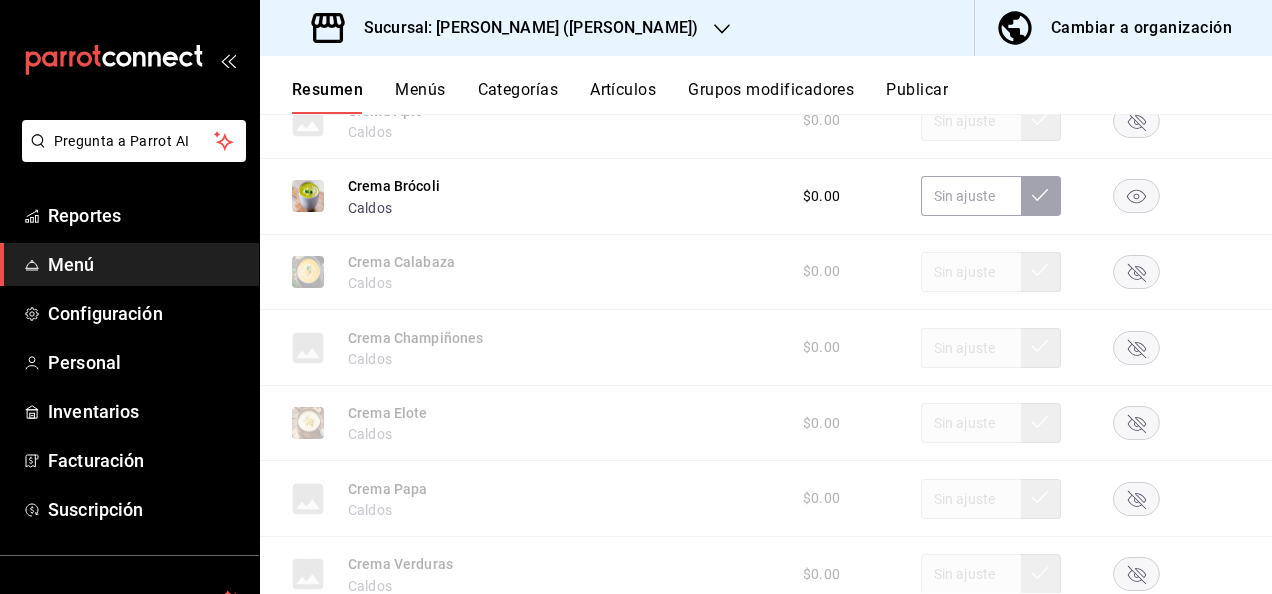 click 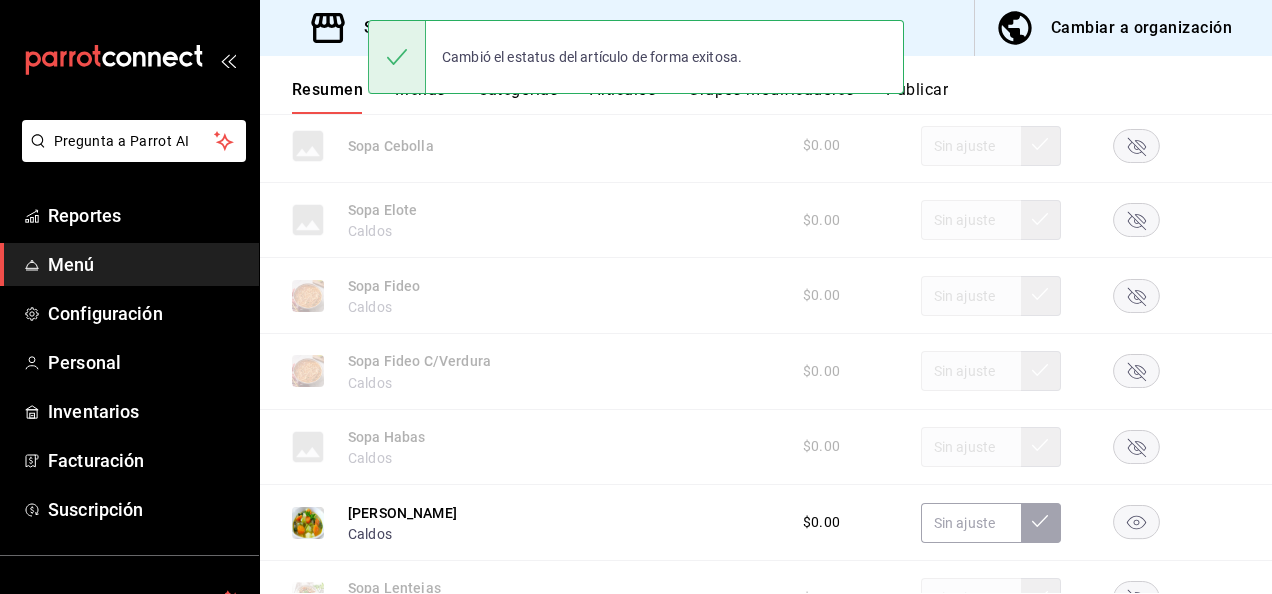 scroll, scrollTop: 5354, scrollLeft: 0, axis: vertical 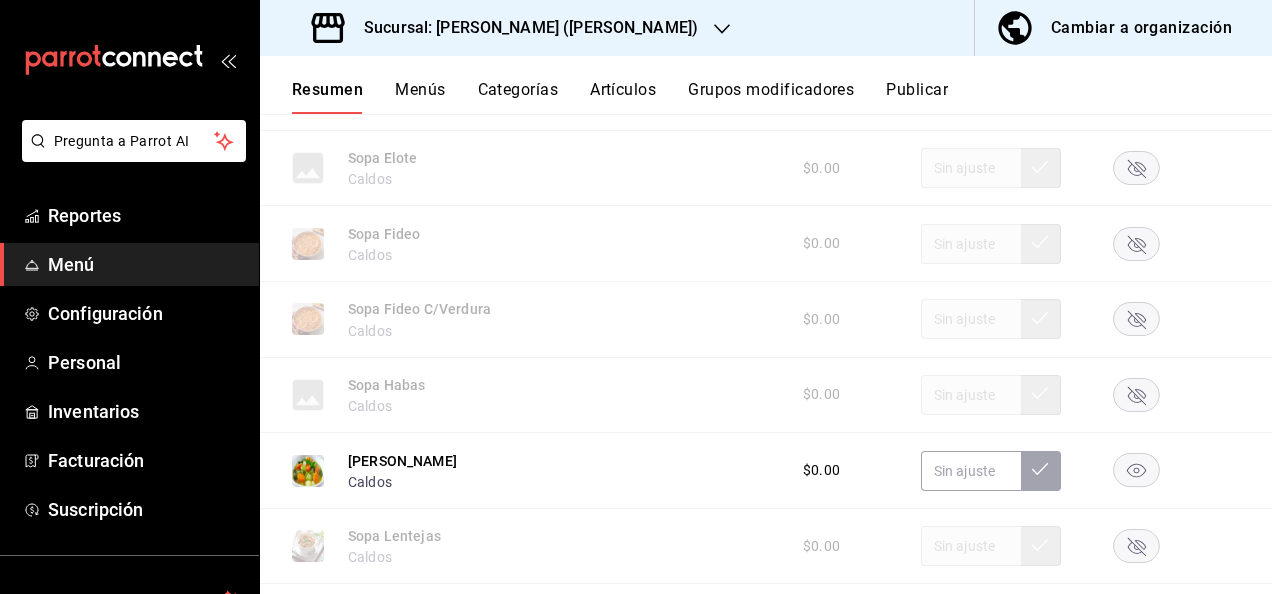 click 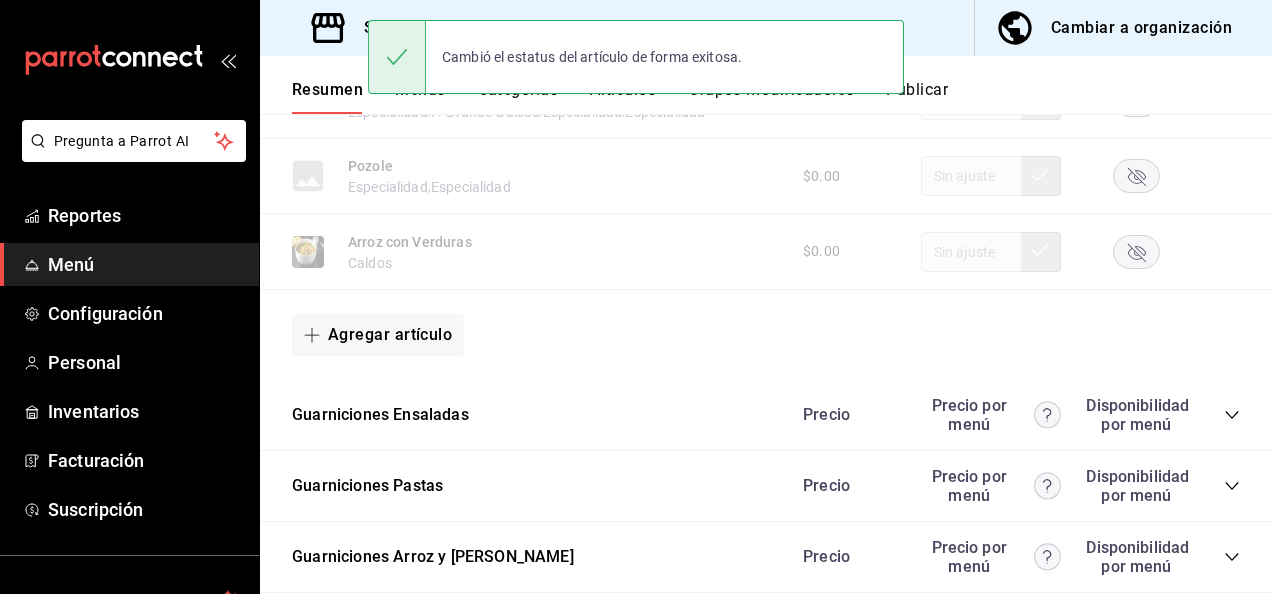 scroll, scrollTop: 6168, scrollLeft: 0, axis: vertical 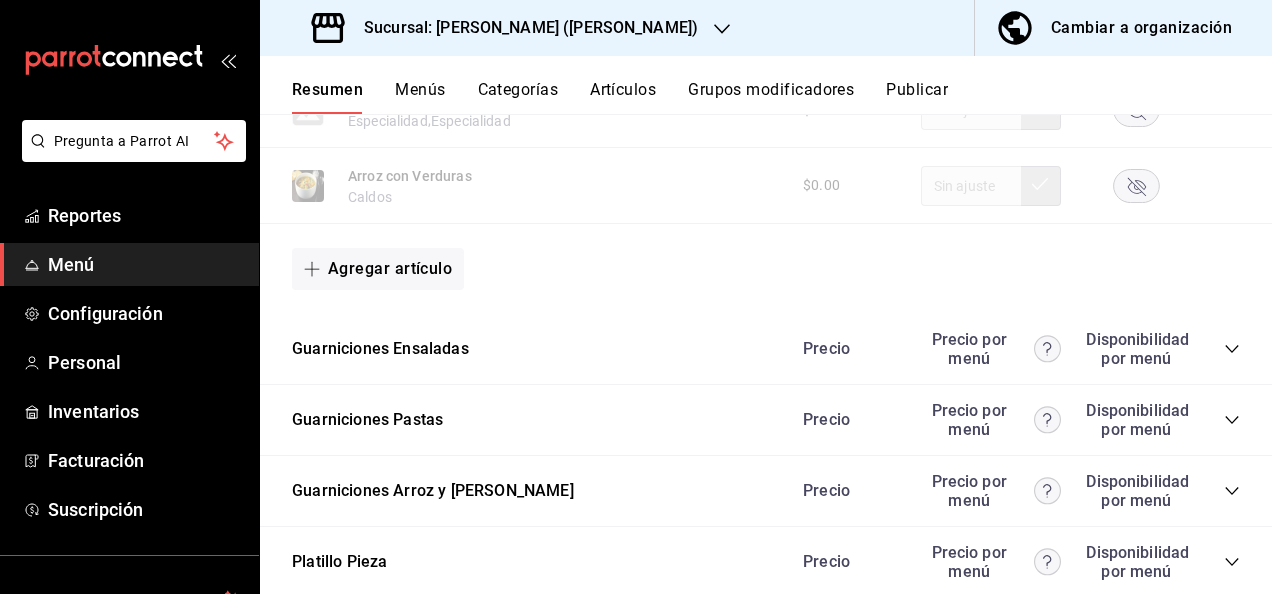 click 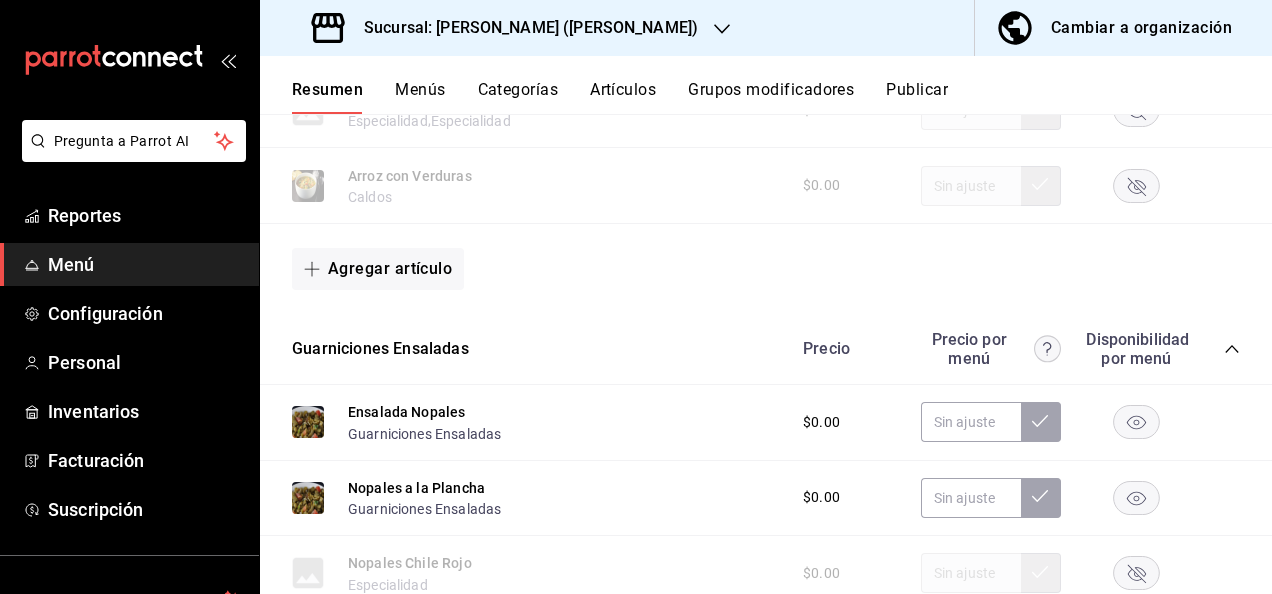 click 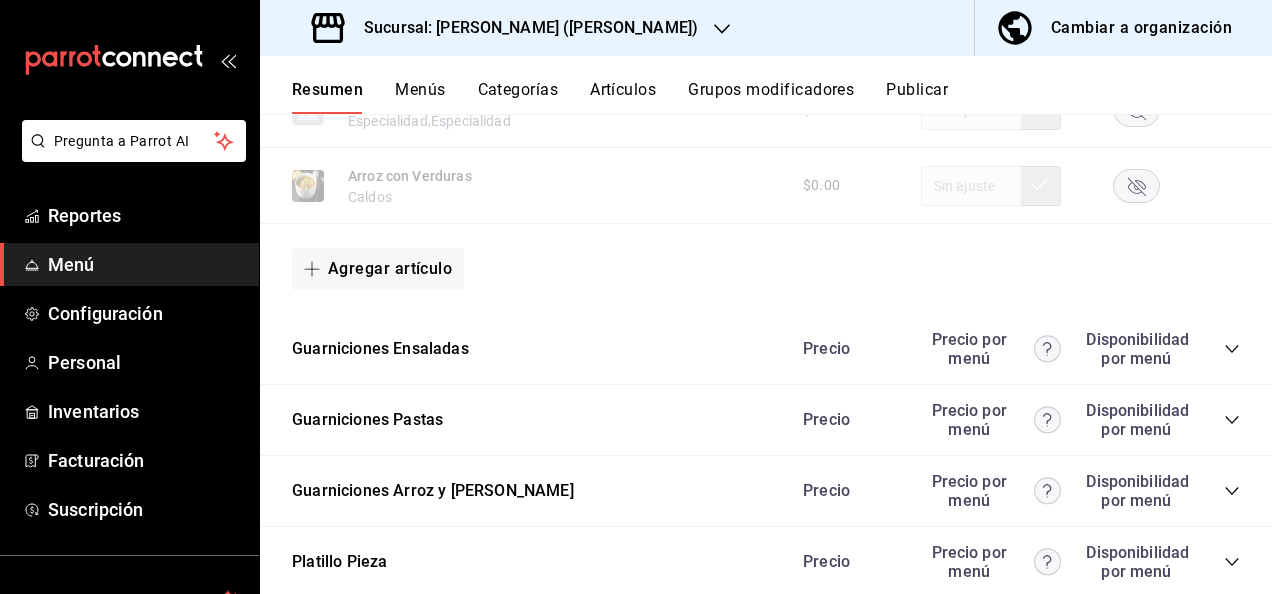 click 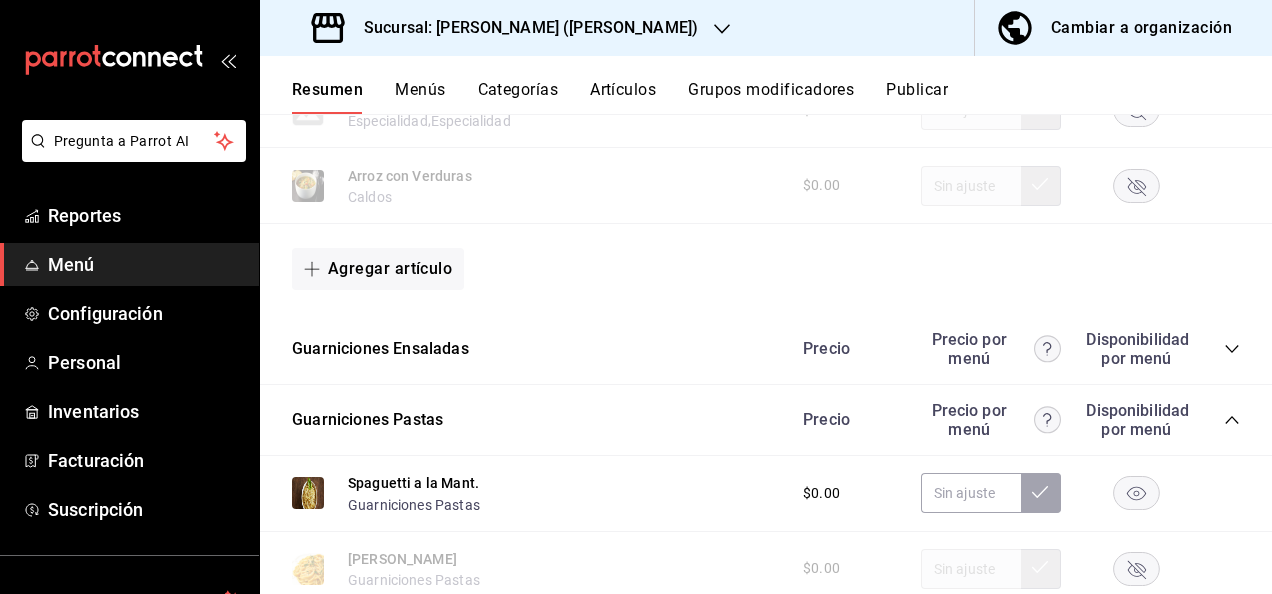 click 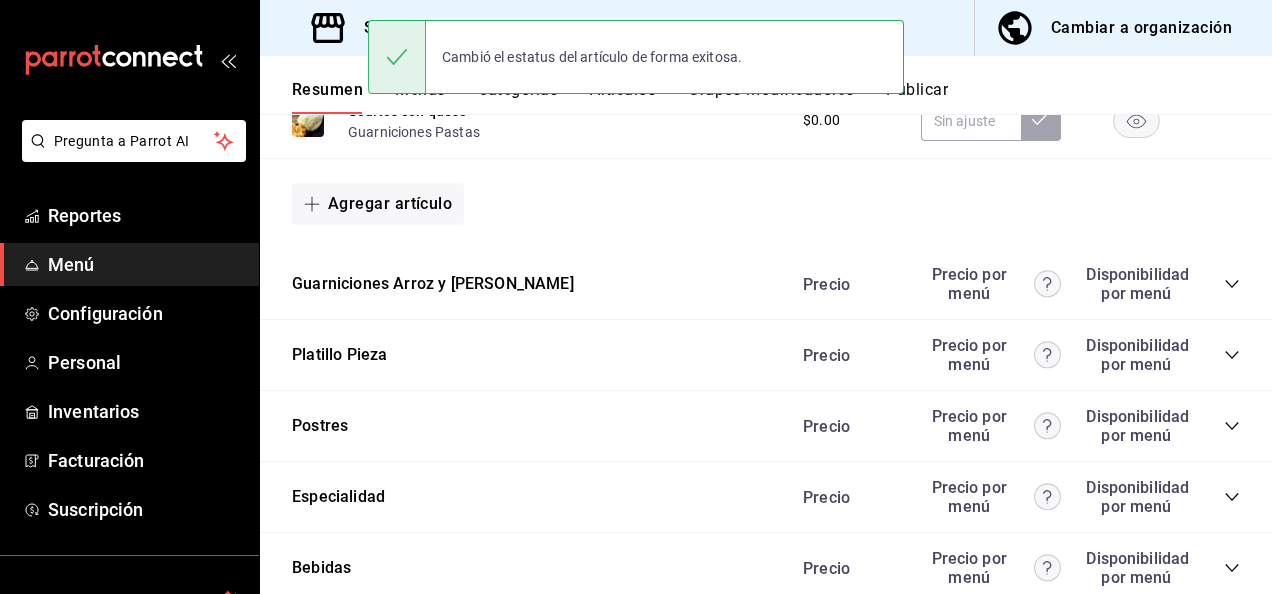 scroll, scrollTop: 7062, scrollLeft: 0, axis: vertical 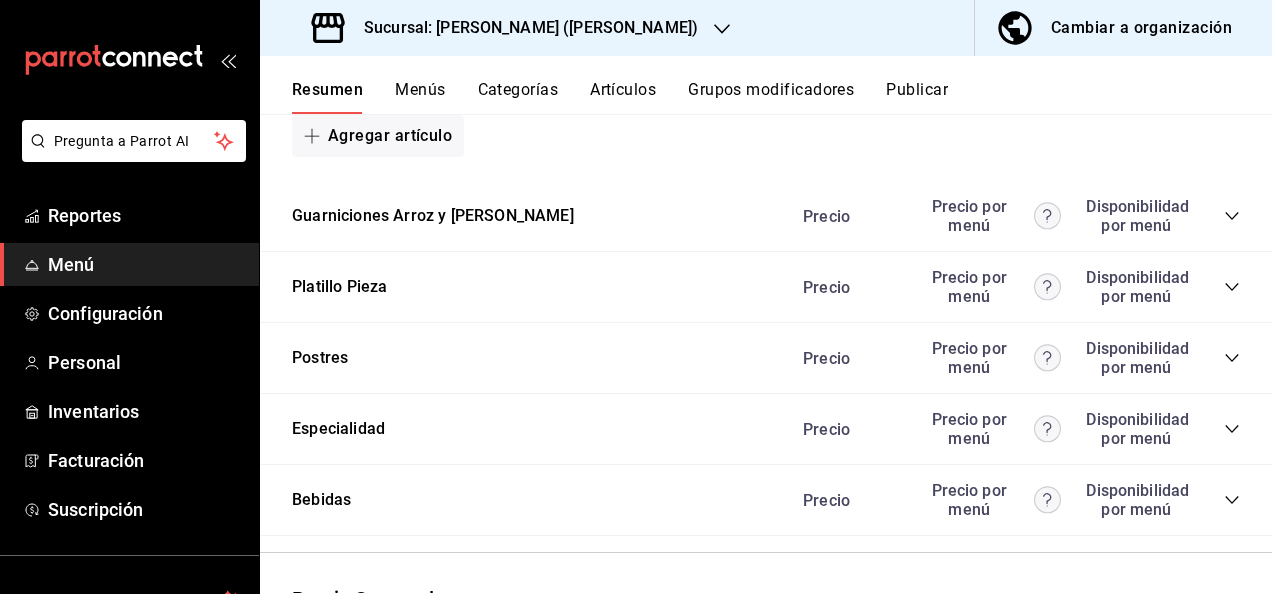 click 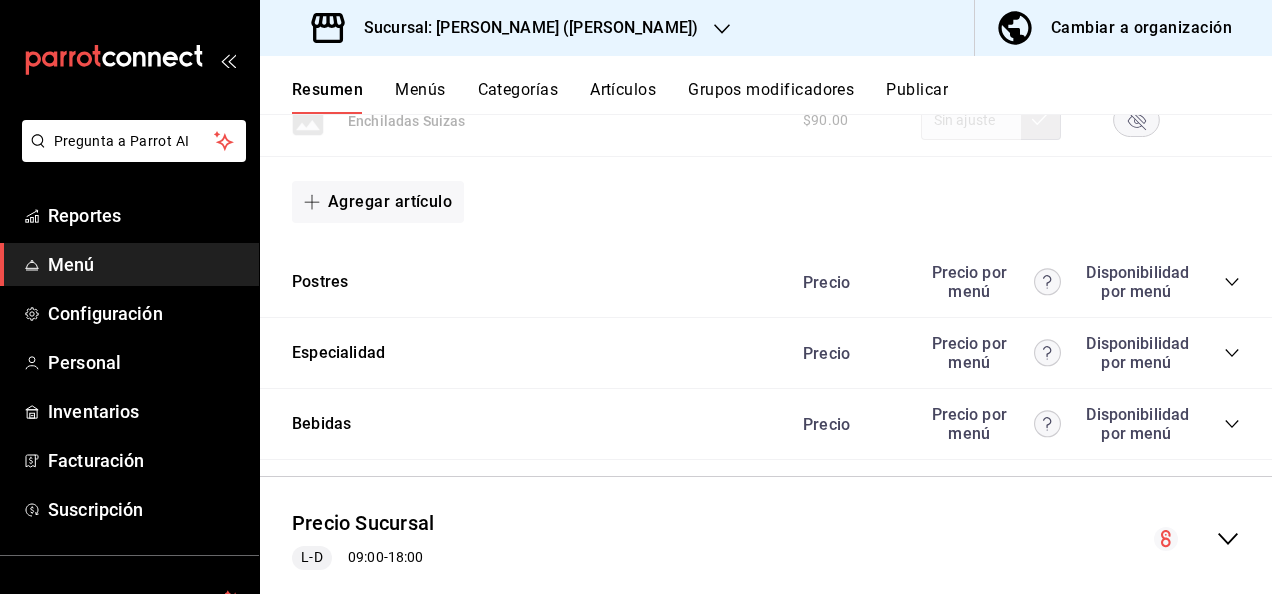 scroll, scrollTop: 8715, scrollLeft: 0, axis: vertical 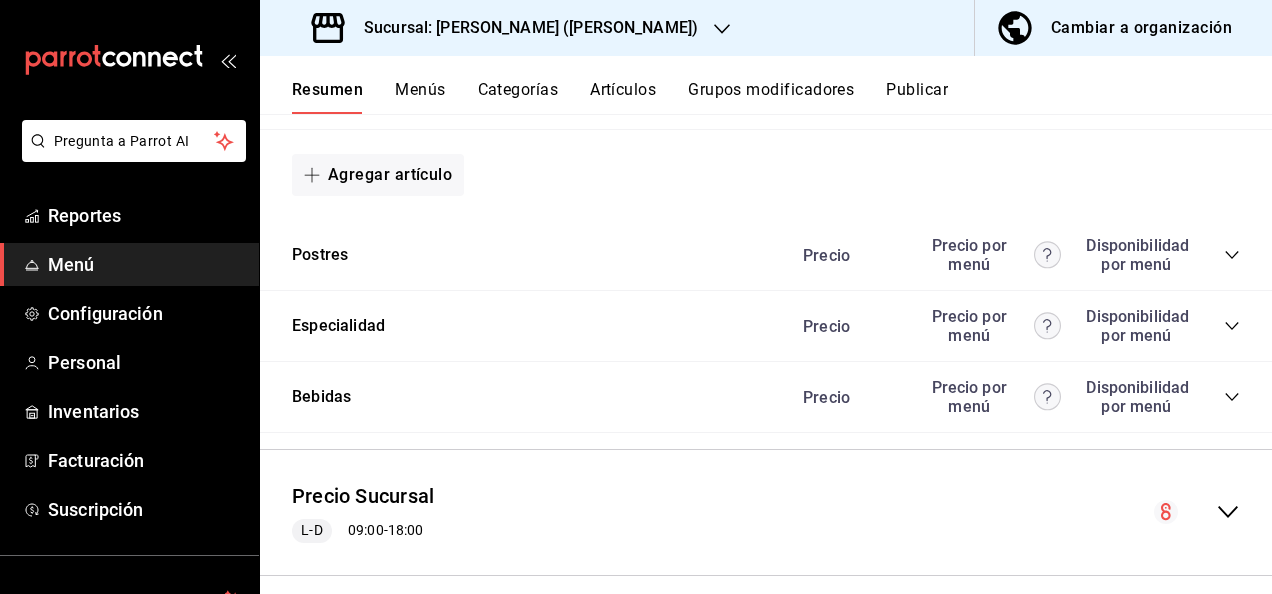 click on "Publicar" at bounding box center (917, 97) 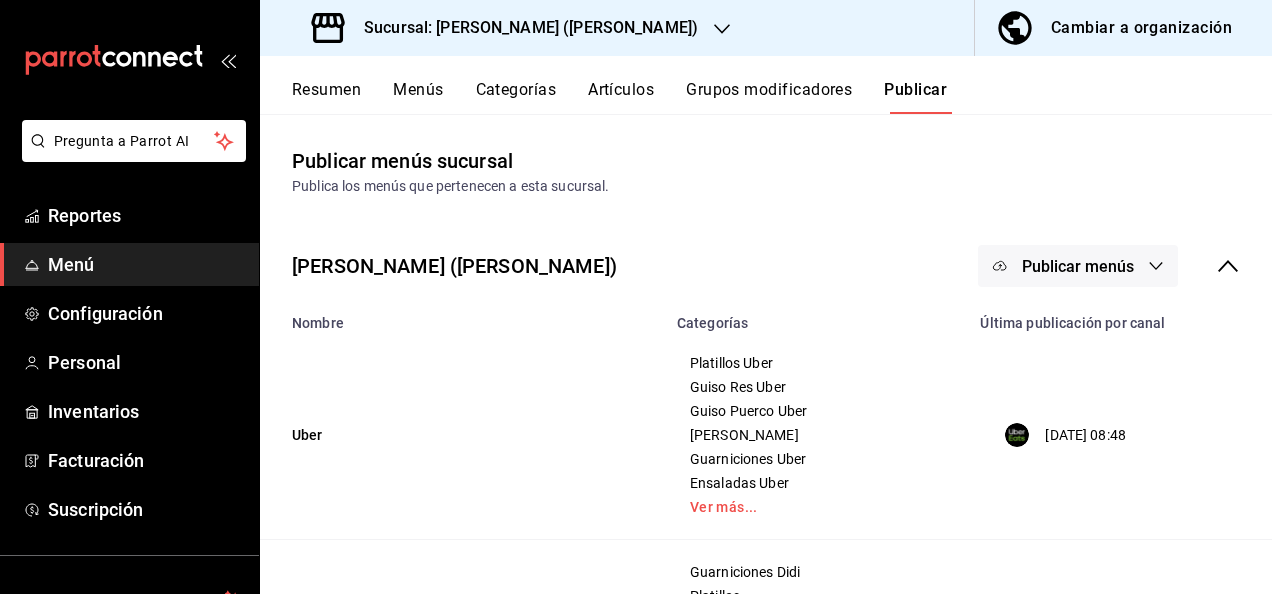 click on "Publicar menús" at bounding box center (1078, 266) 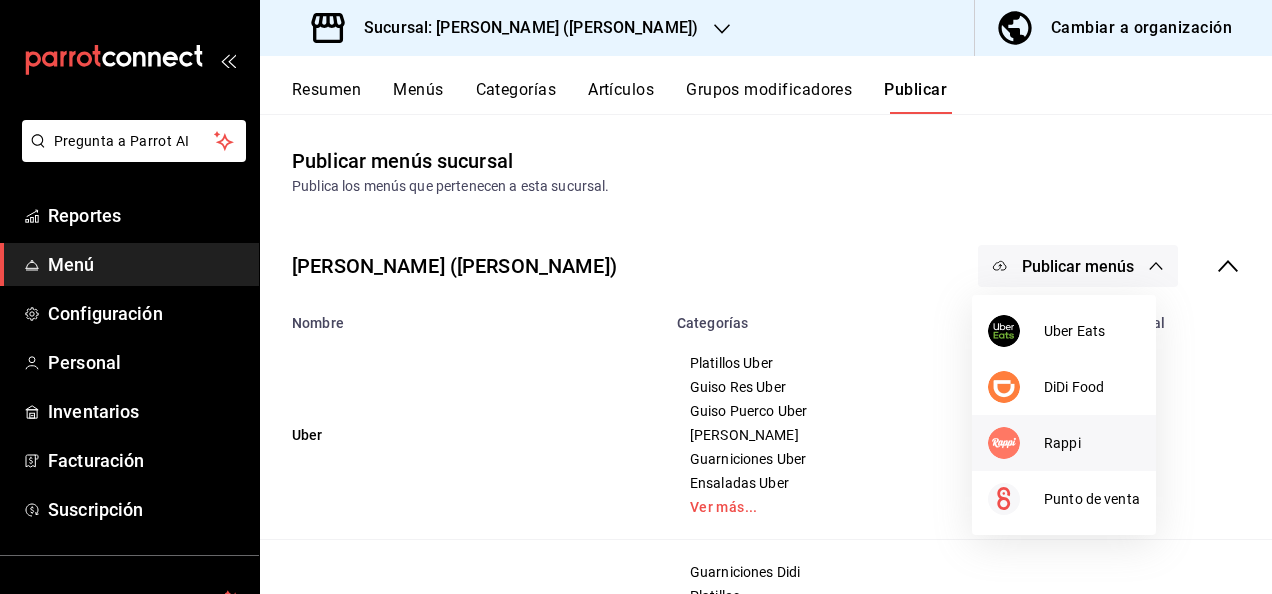click at bounding box center [1016, 443] 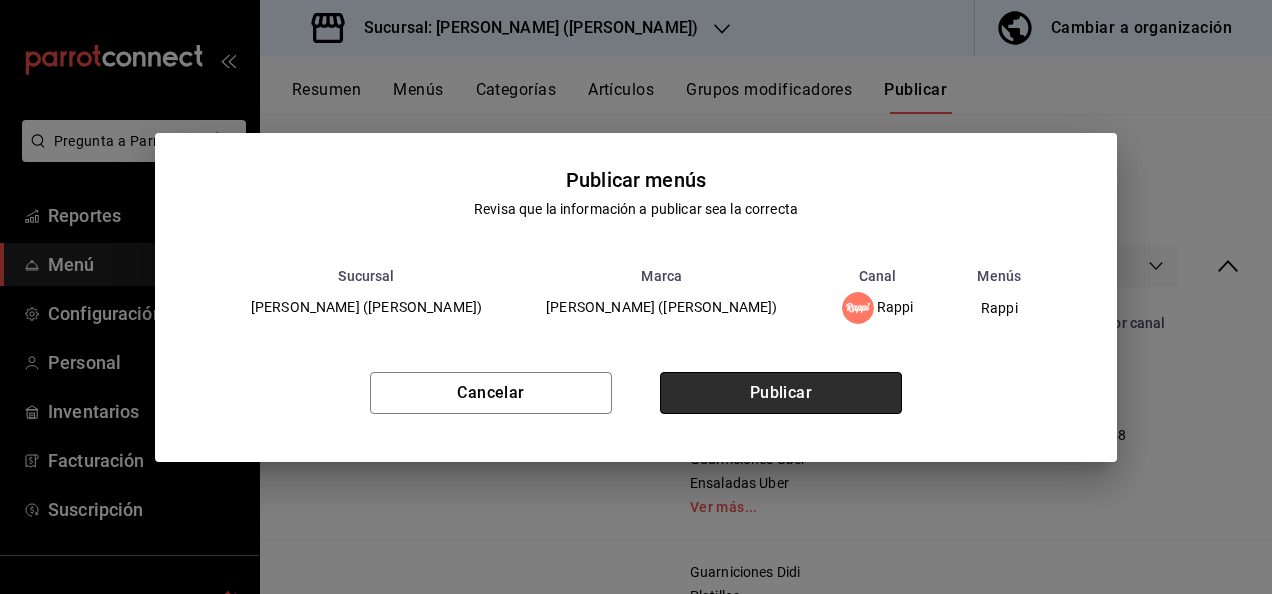 click on "Publicar" at bounding box center (781, 393) 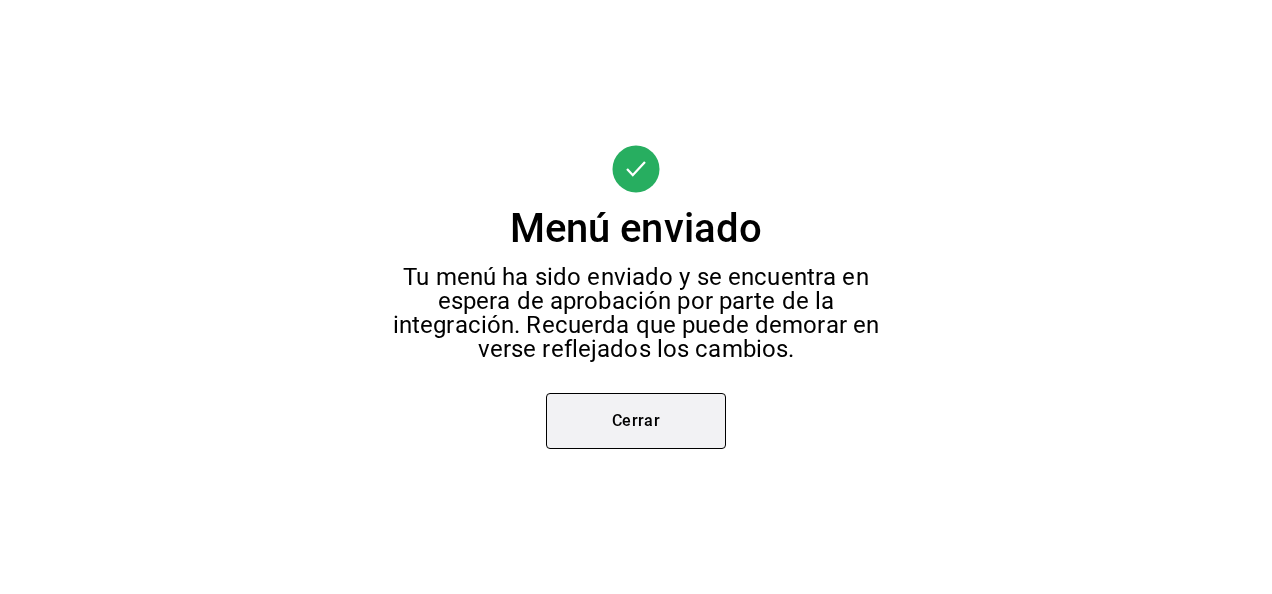 click on "Cerrar" at bounding box center (636, 421) 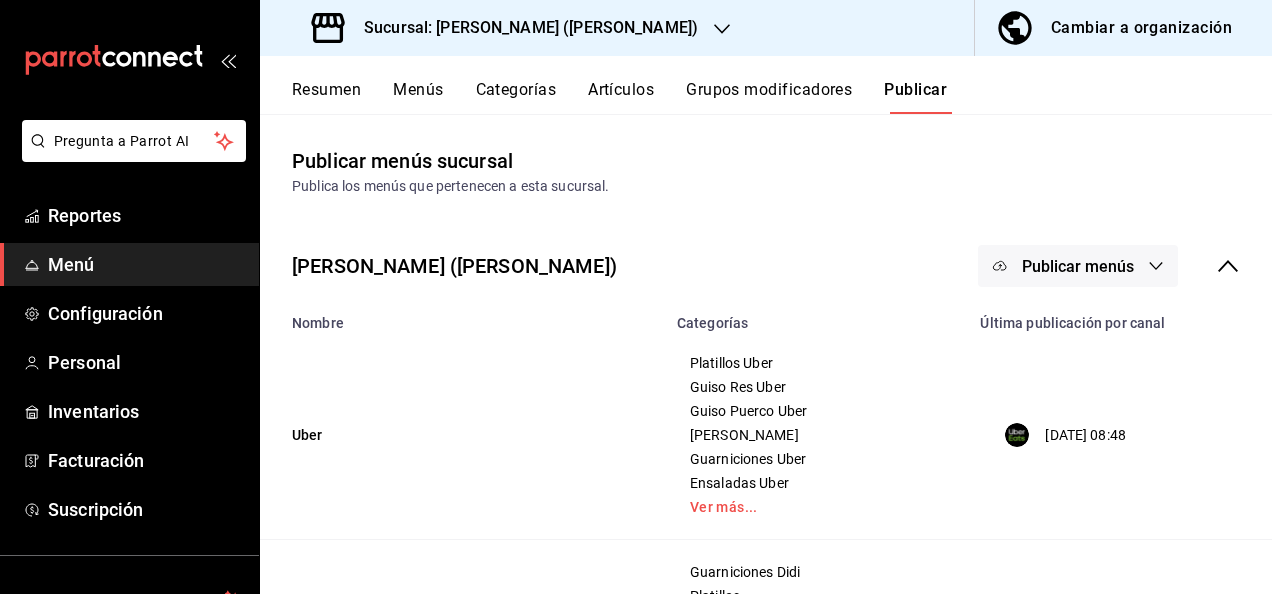 click on "Resumen" at bounding box center [326, 97] 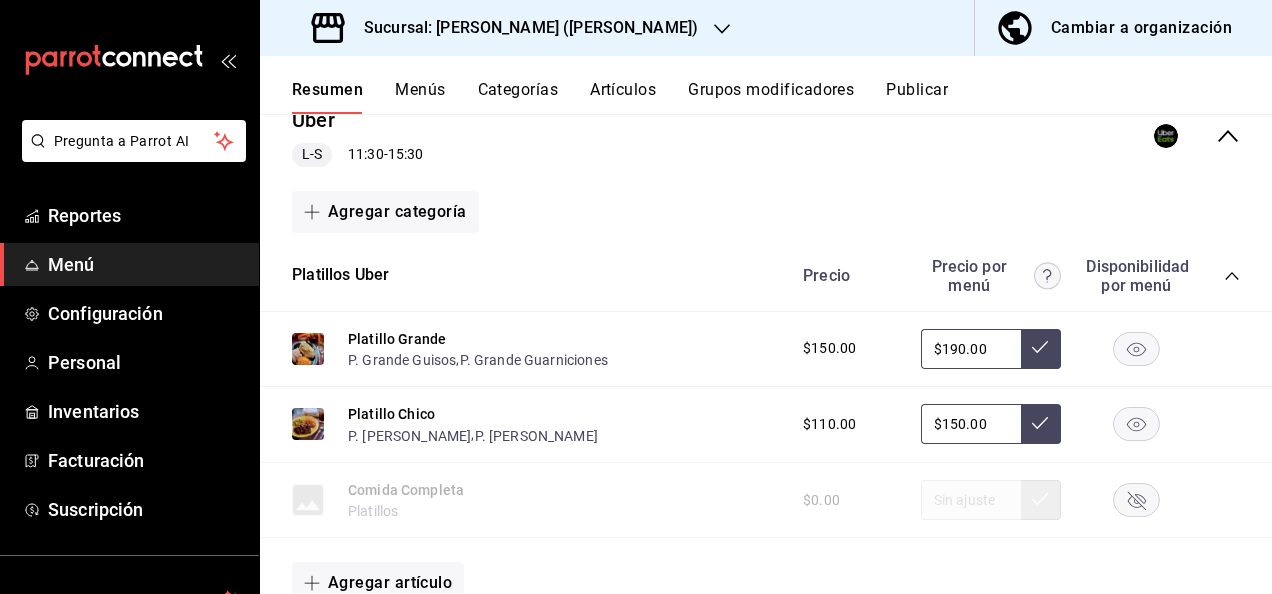 scroll, scrollTop: 320, scrollLeft: 0, axis: vertical 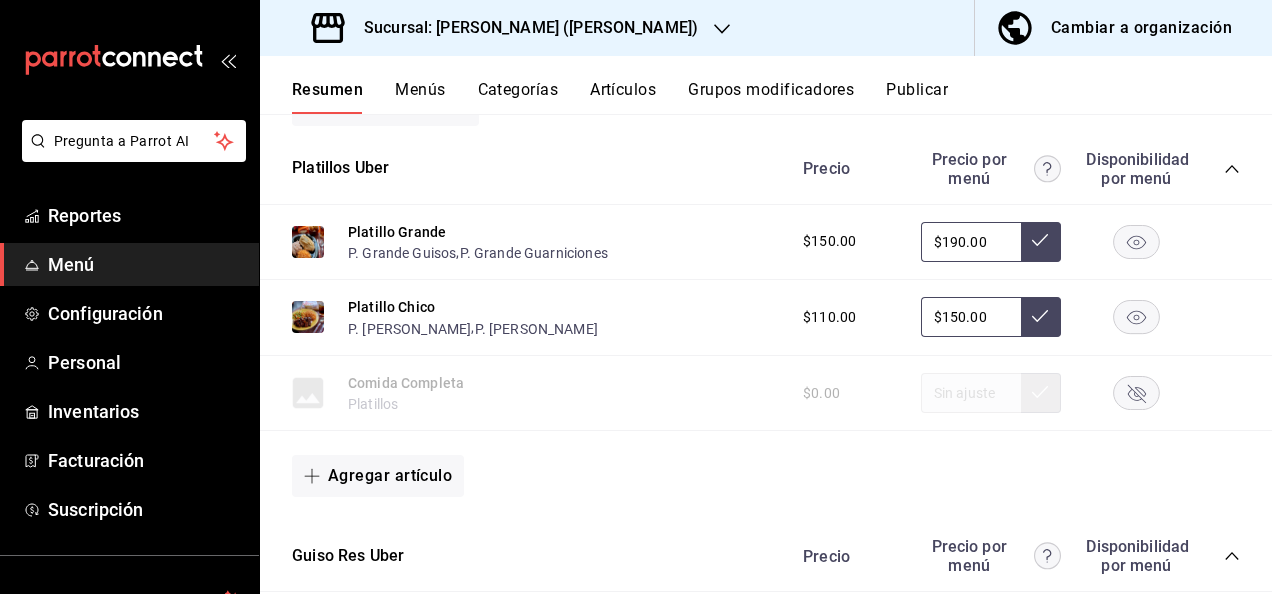 click 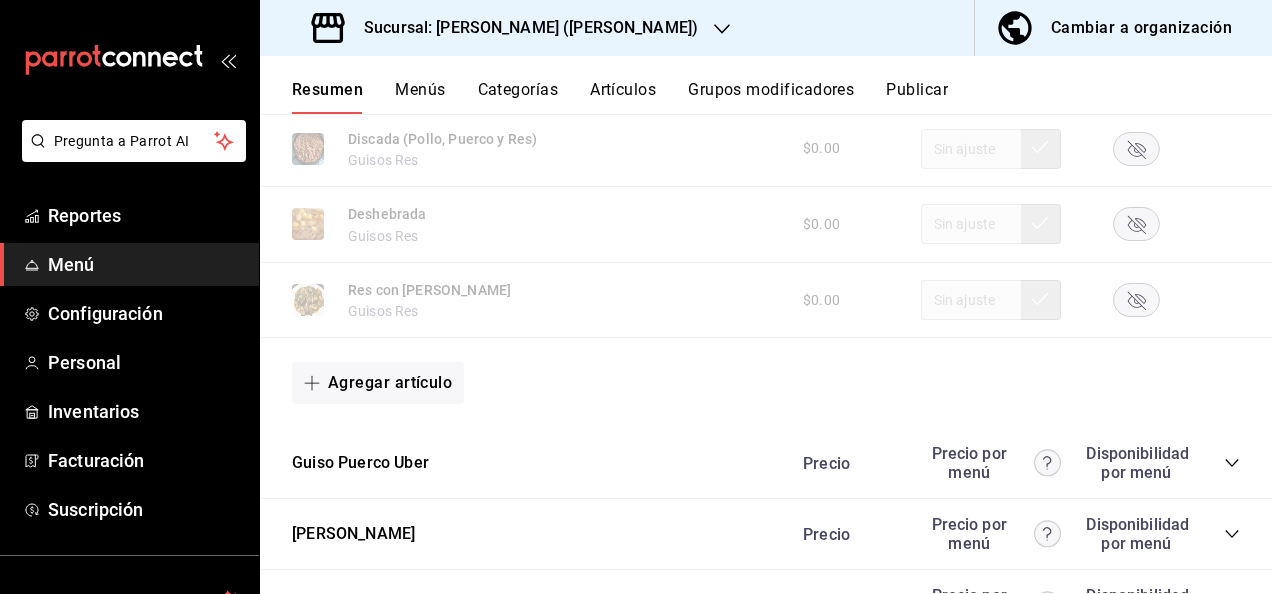scroll, scrollTop: 1320, scrollLeft: 0, axis: vertical 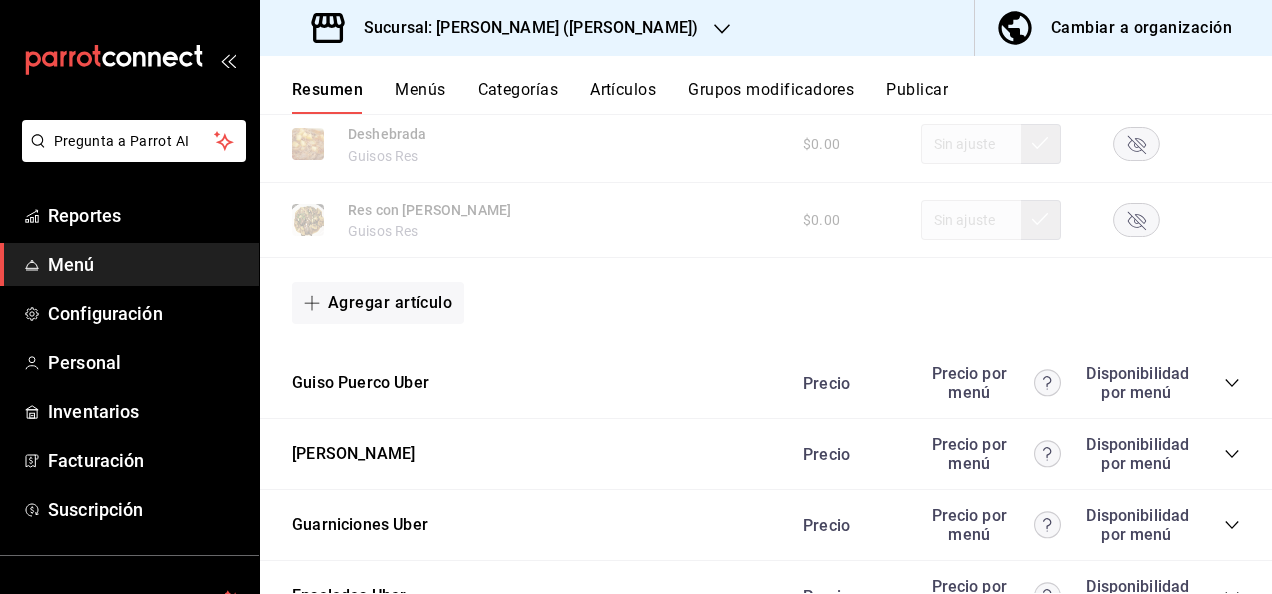 click 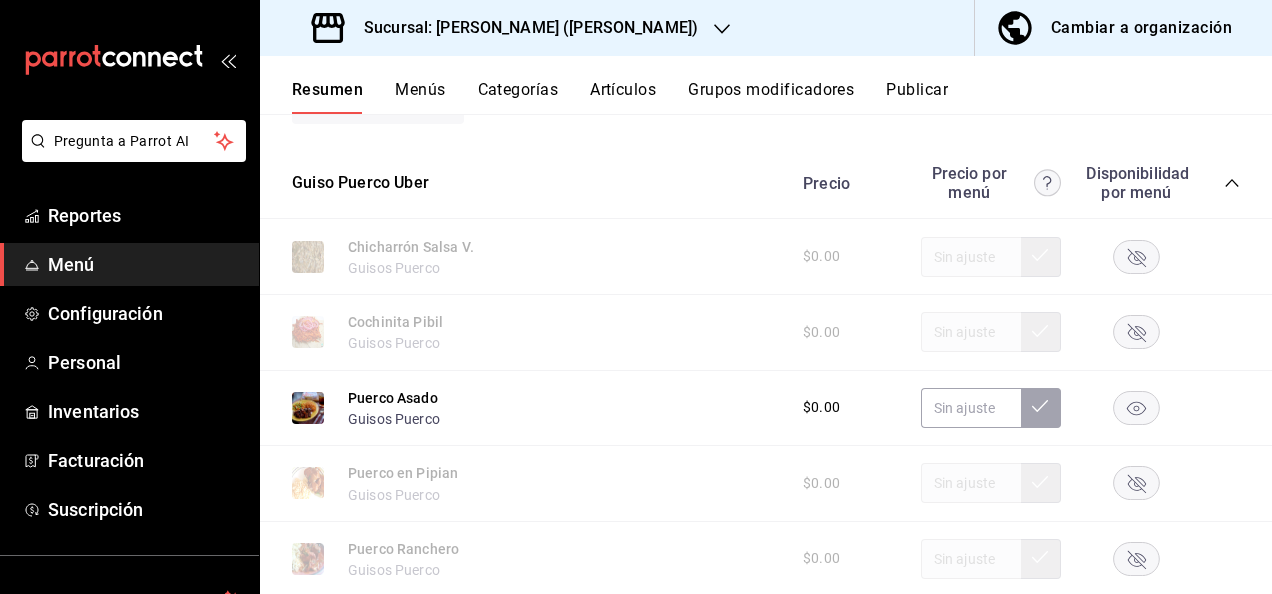 scroll, scrollTop: 1640, scrollLeft: 0, axis: vertical 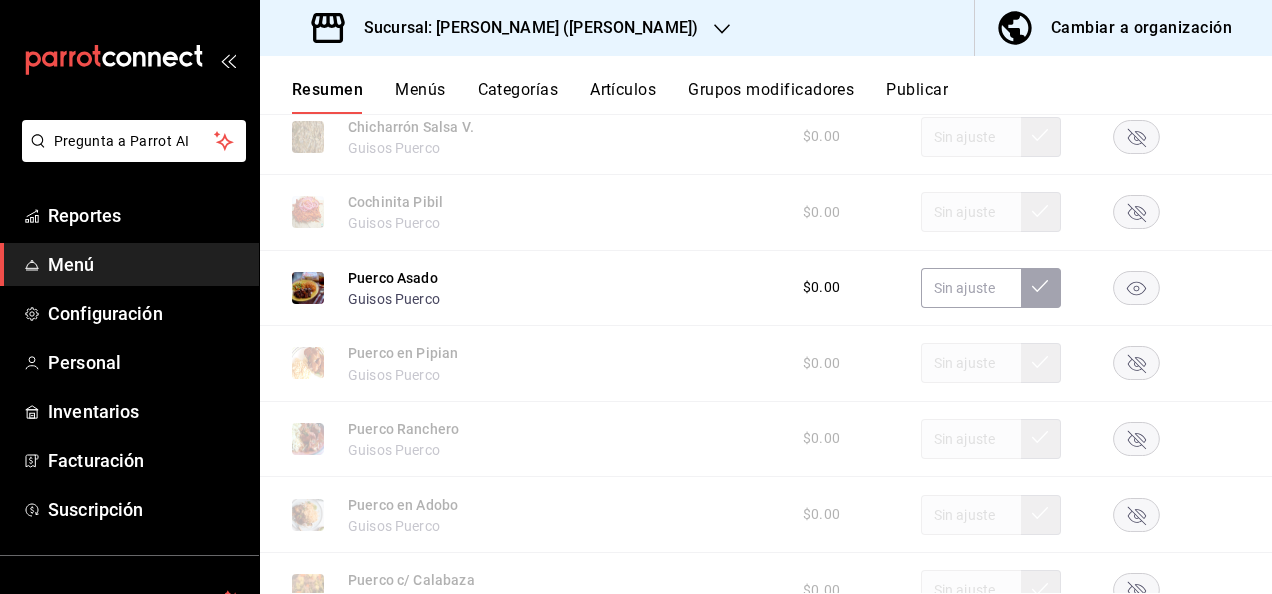 click 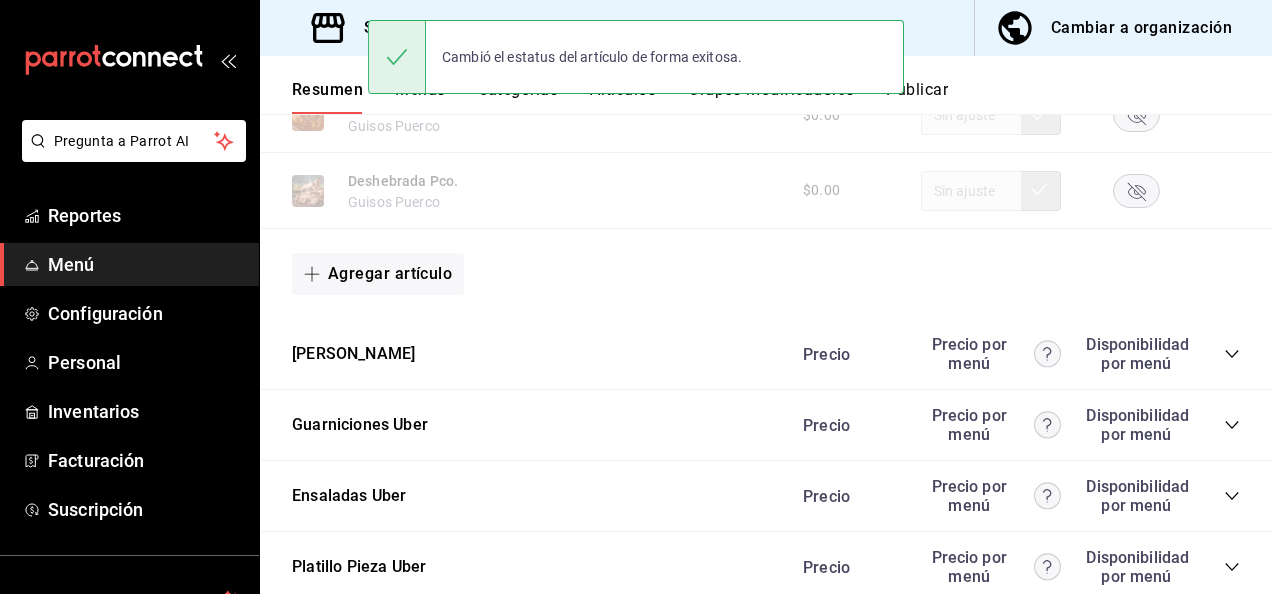 scroll, scrollTop: 2506, scrollLeft: 0, axis: vertical 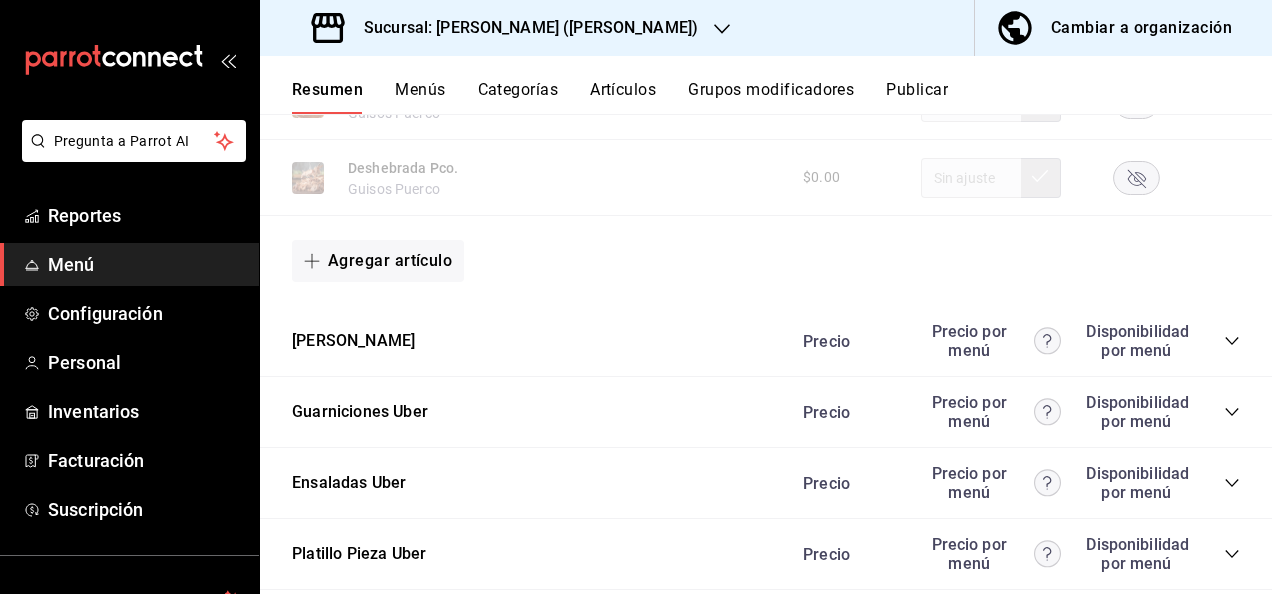 click 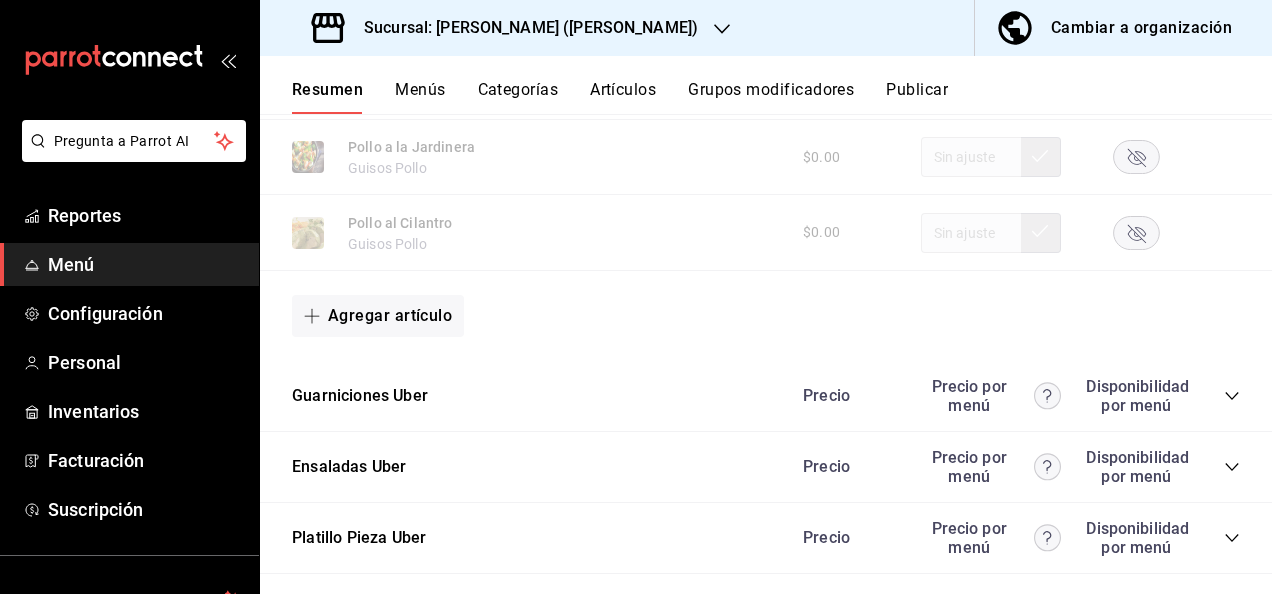 scroll, scrollTop: 3786, scrollLeft: 0, axis: vertical 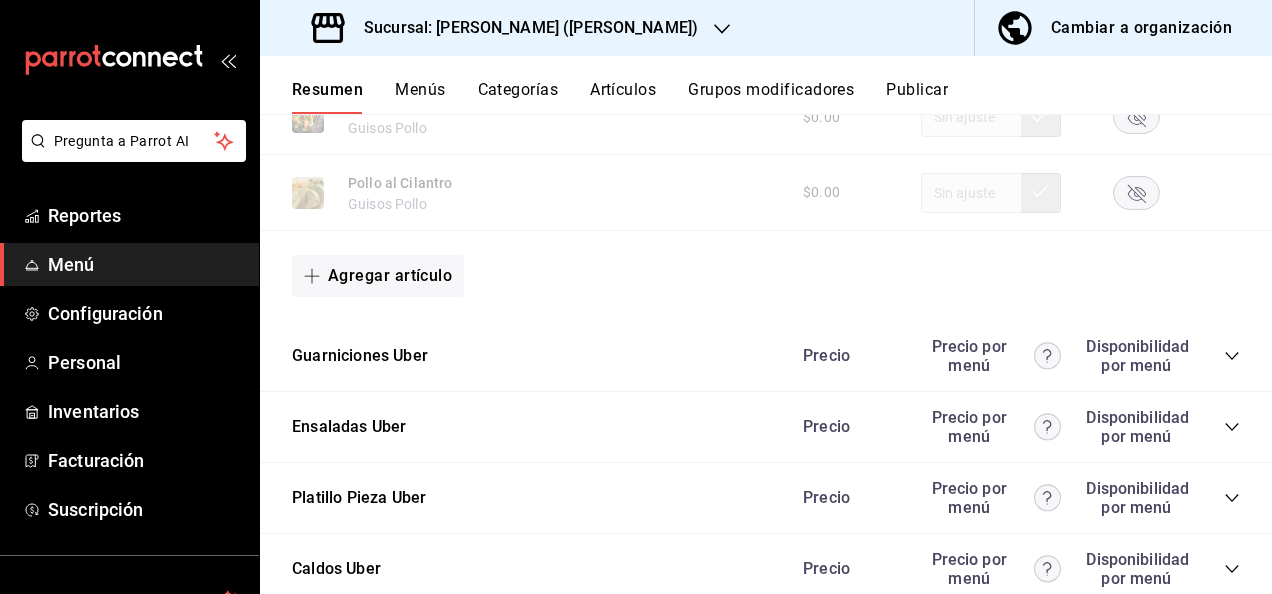 click 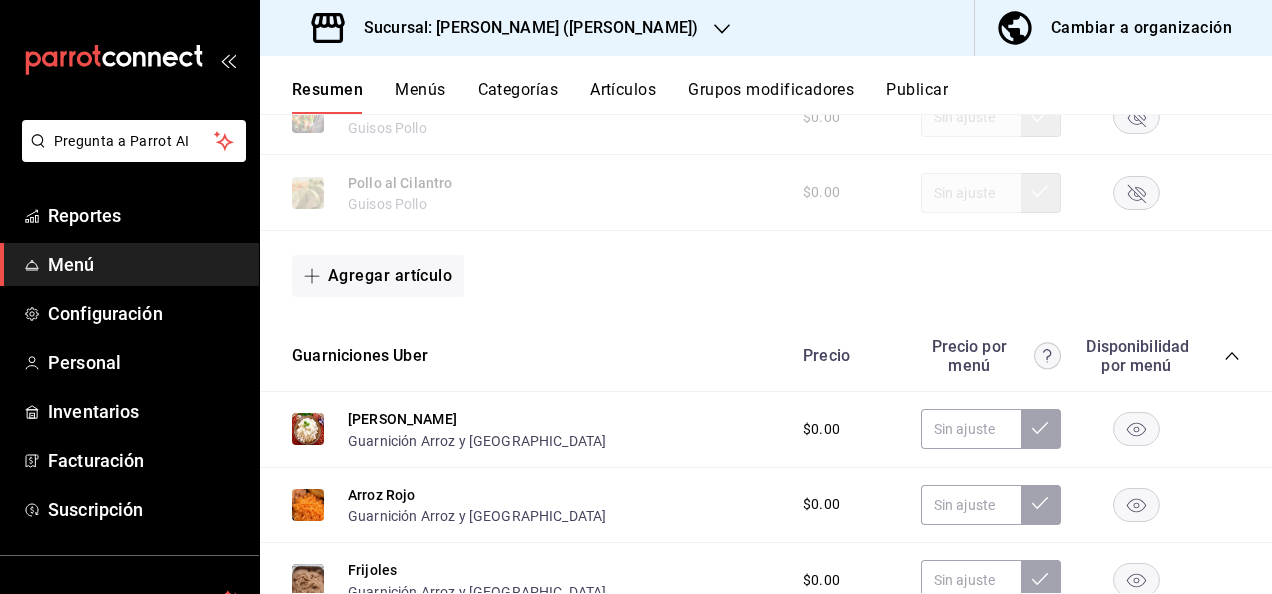 click 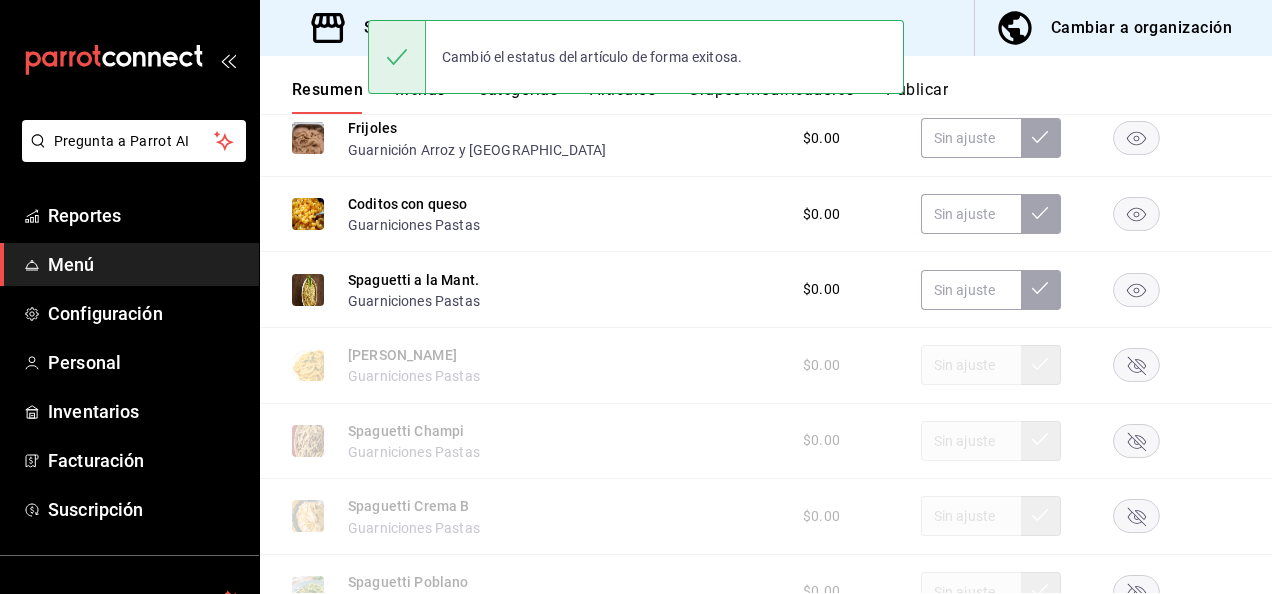scroll, scrollTop: 4240, scrollLeft: 0, axis: vertical 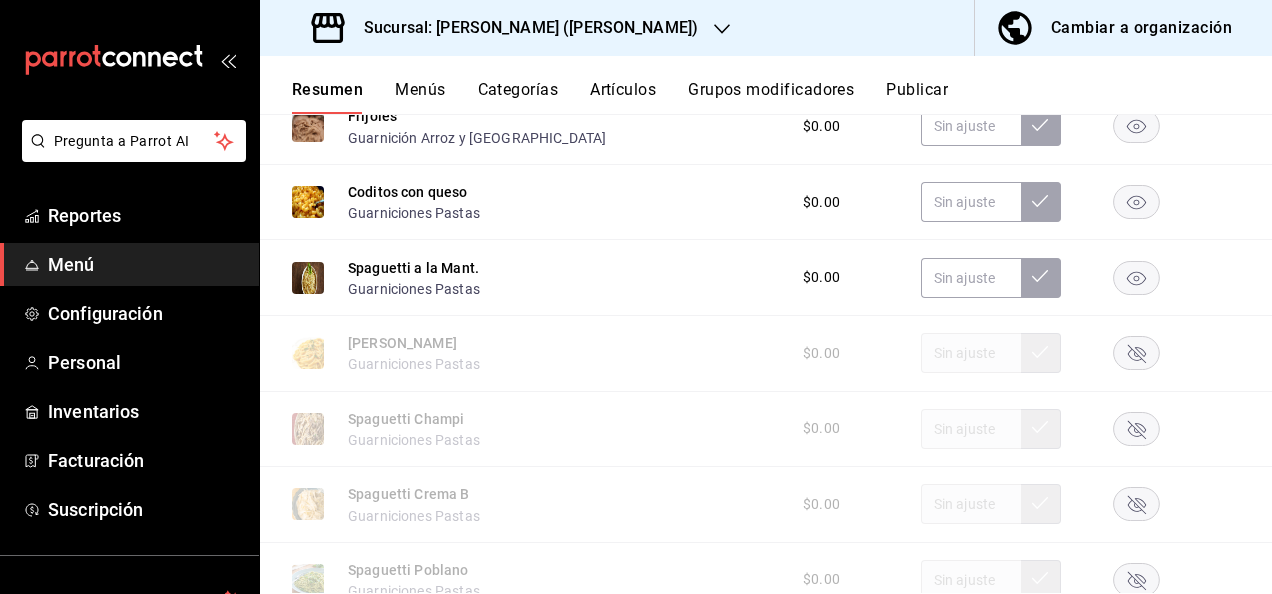 click 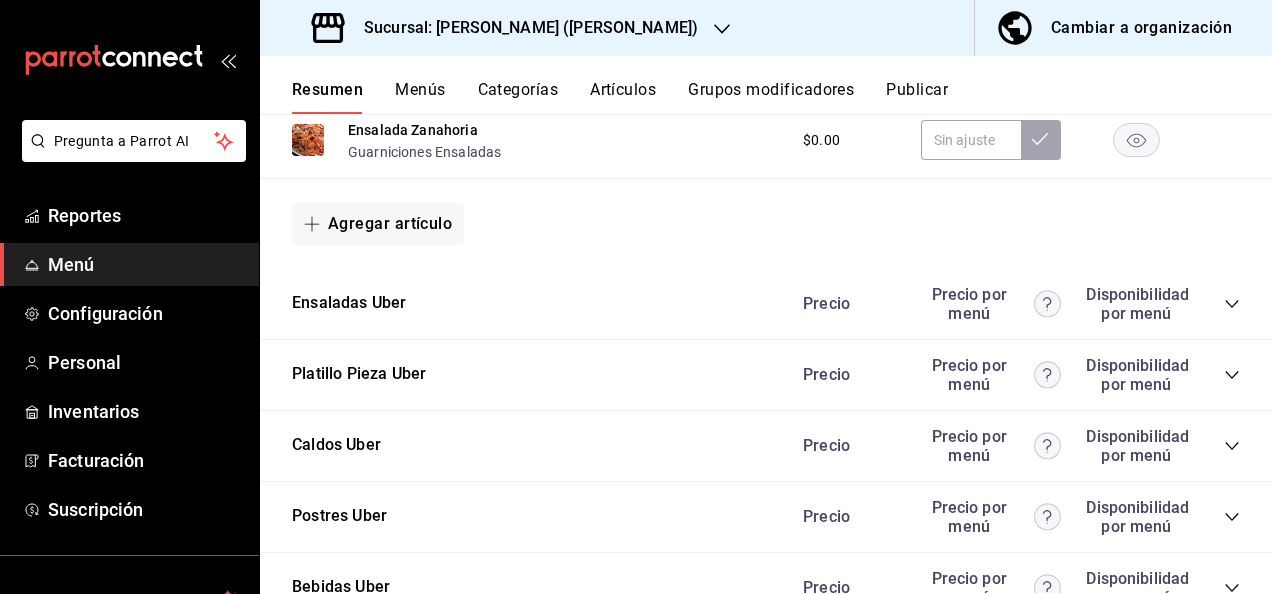 scroll, scrollTop: 5426, scrollLeft: 0, axis: vertical 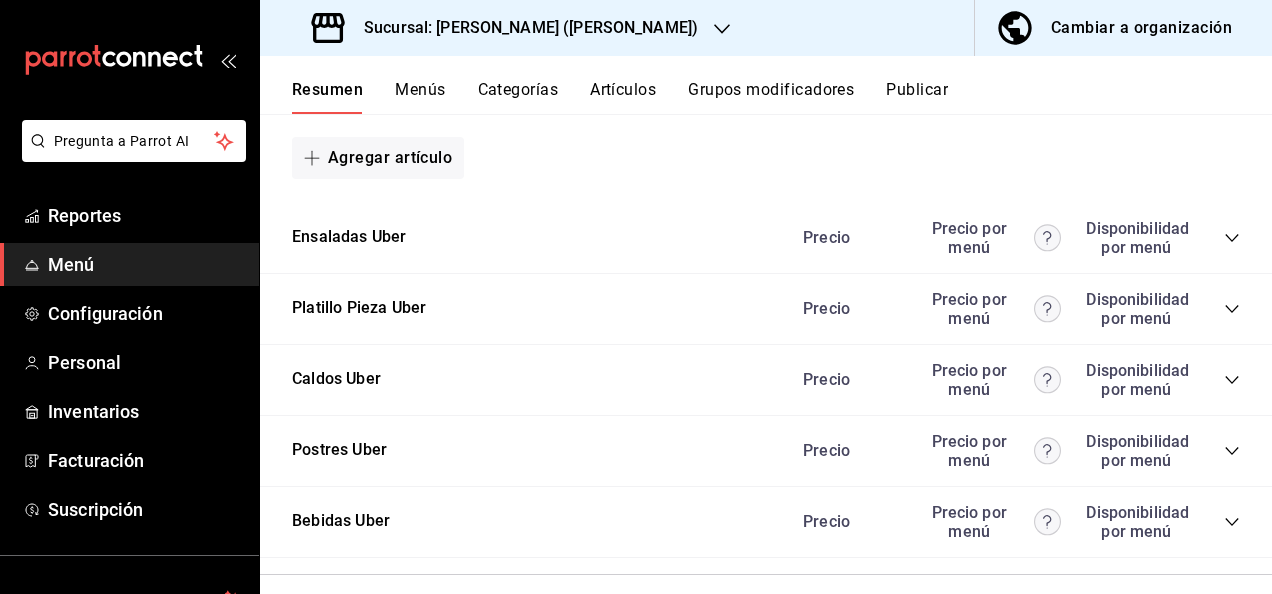click 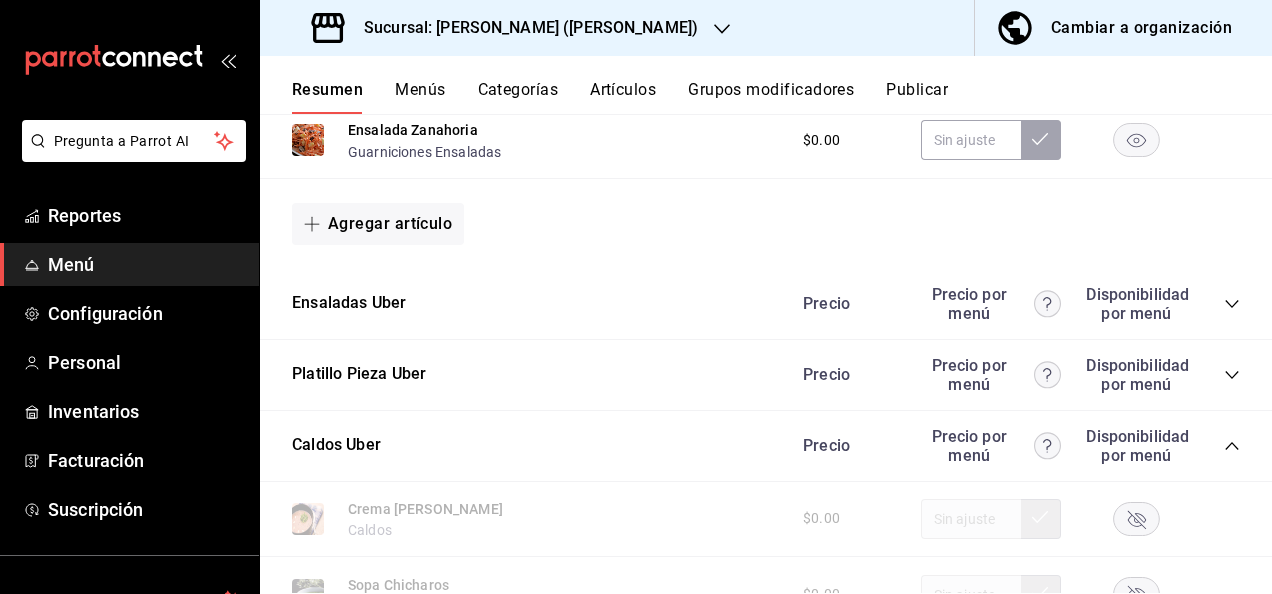 scroll, scrollTop: 5306, scrollLeft: 0, axis: vertical 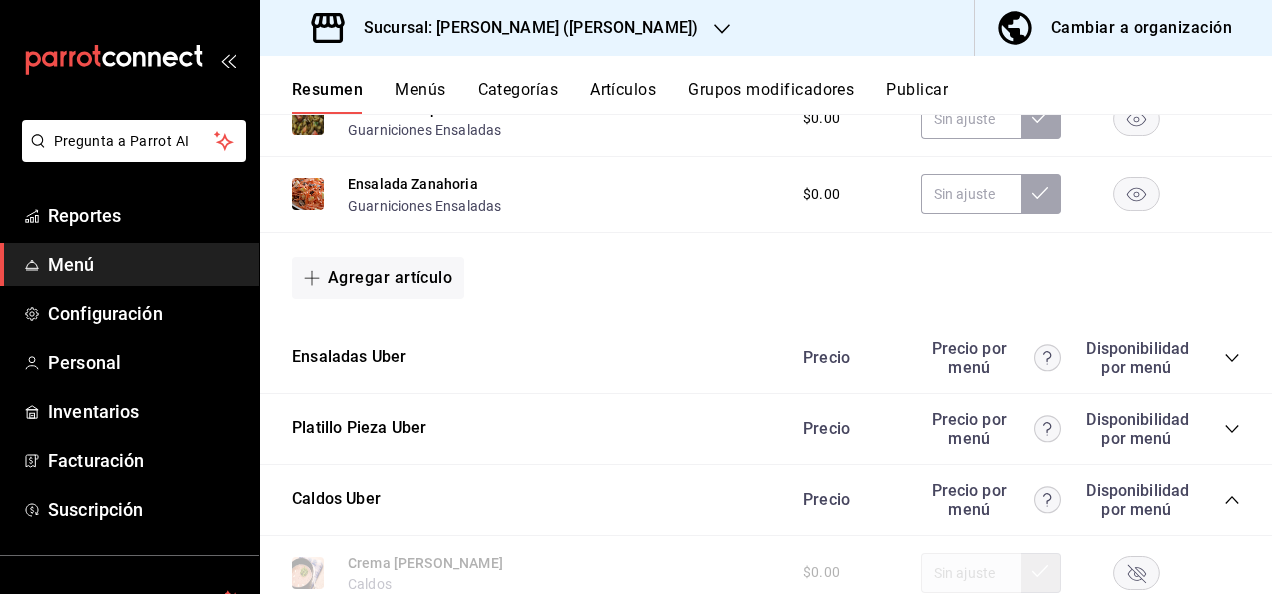 click 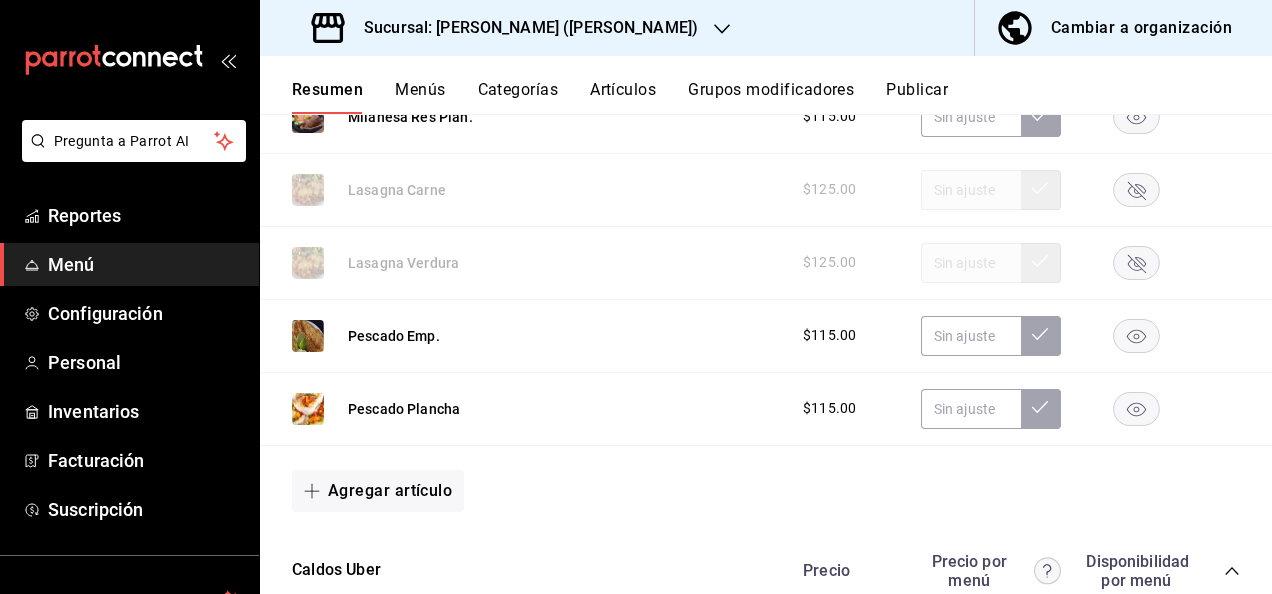 scroll, scrollTop: 6653, scrollLeft: 0, axis: vertical 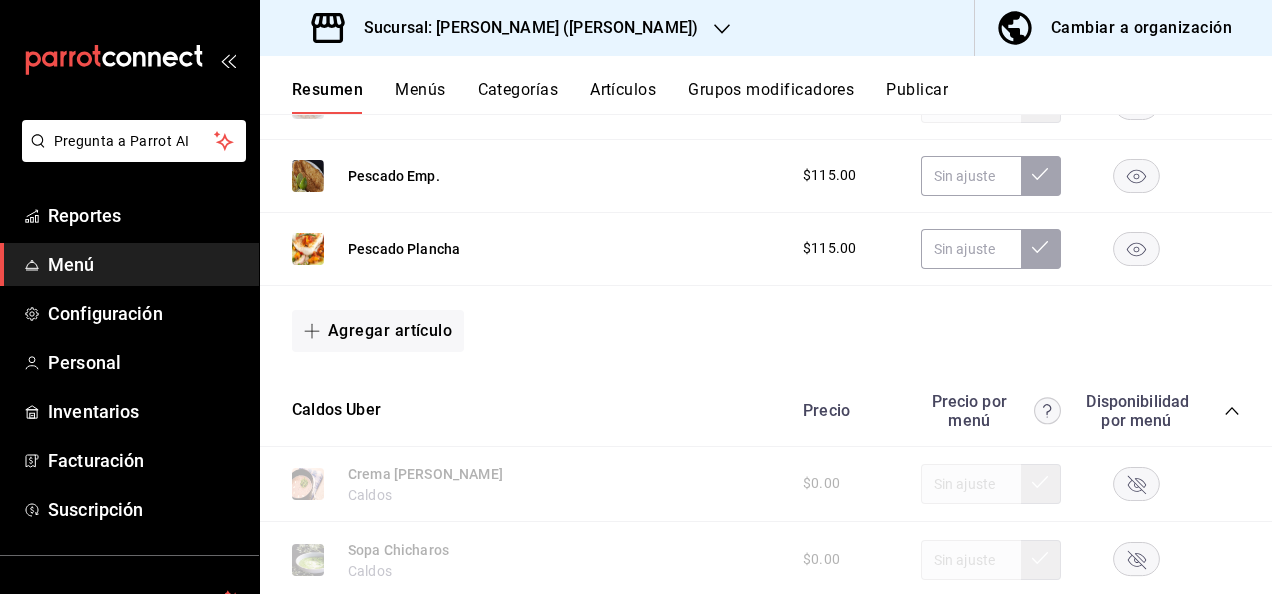 click on "Publicar" at bounding box center (917, 97) 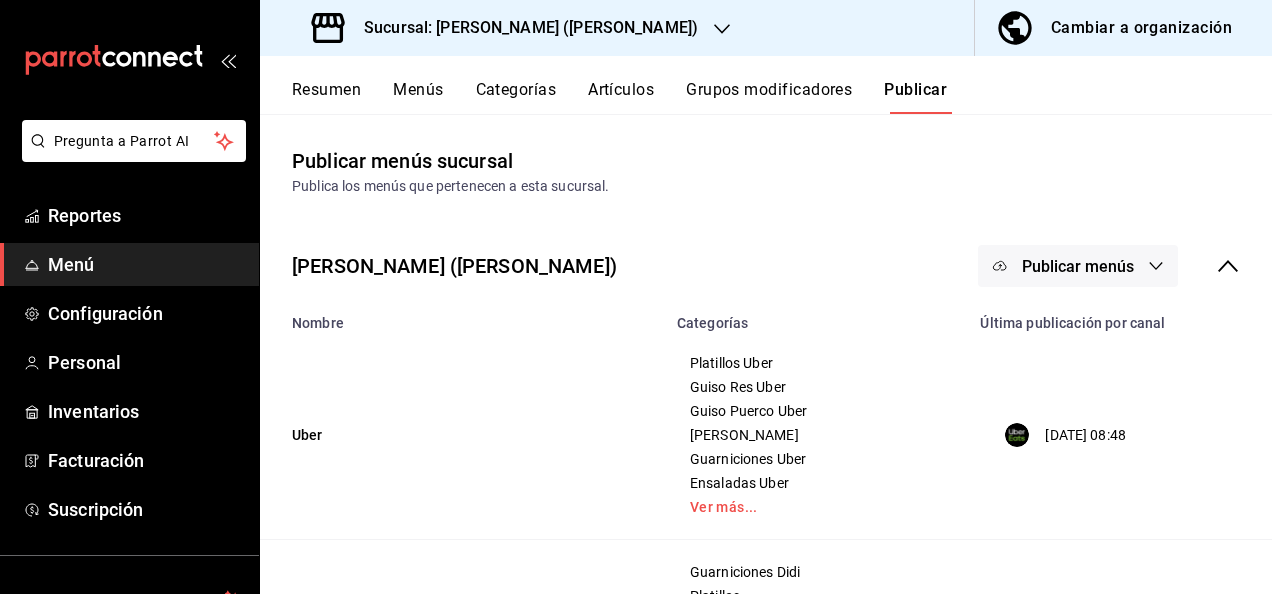 click on "Publicar menús" at bounding box center [1078, 266] 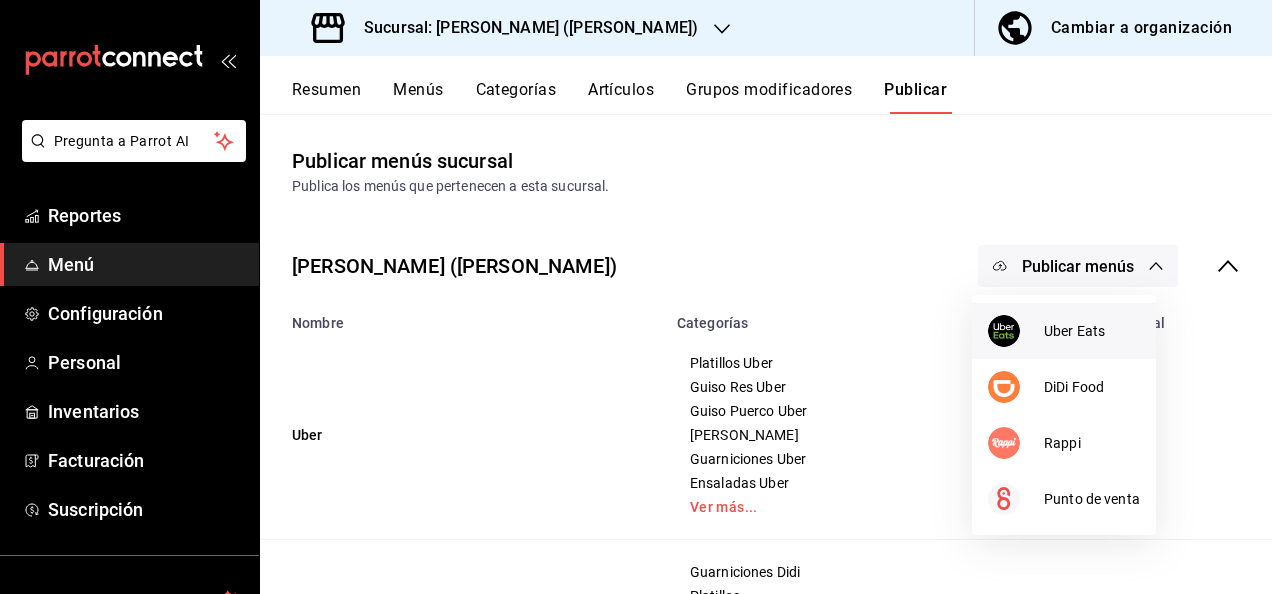click on "Uber Eats" at bounding box center [1092, 331] 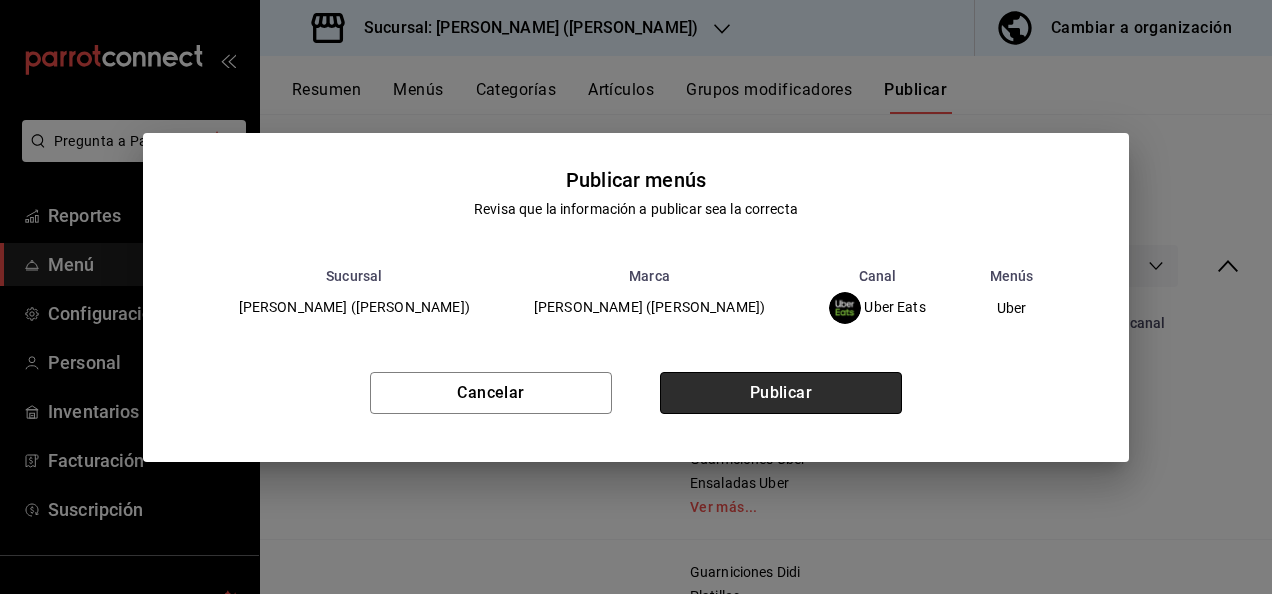 click on "Publicar" at bounding box center (781, 393) 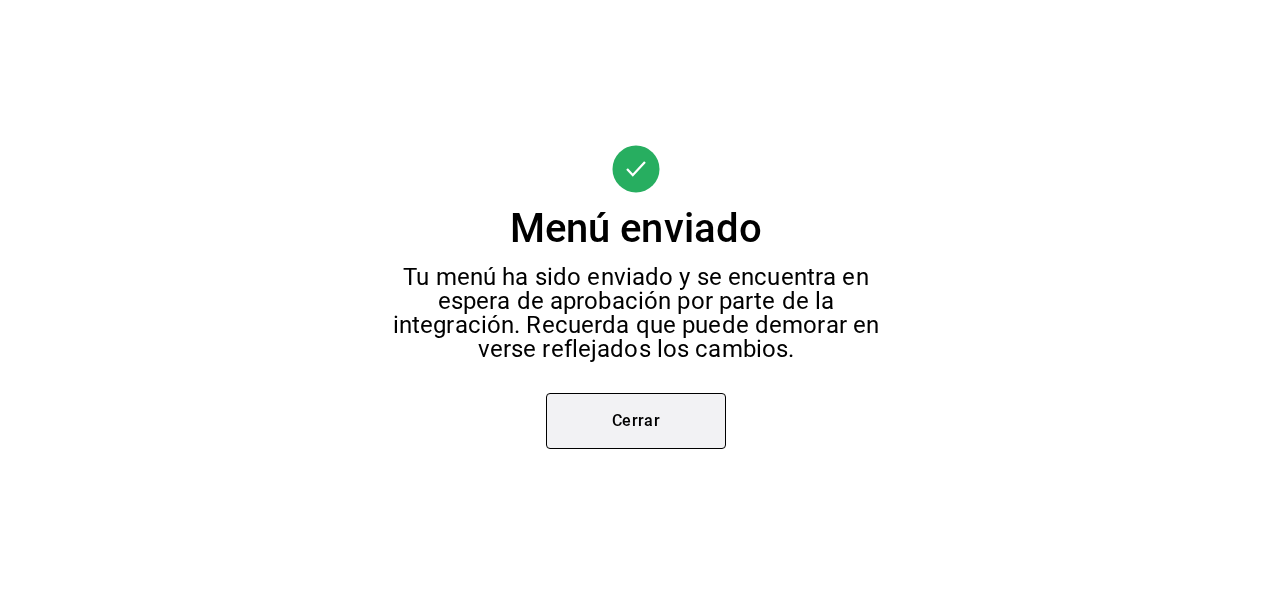click on "Cerrar" at bounding box center (636, 421) 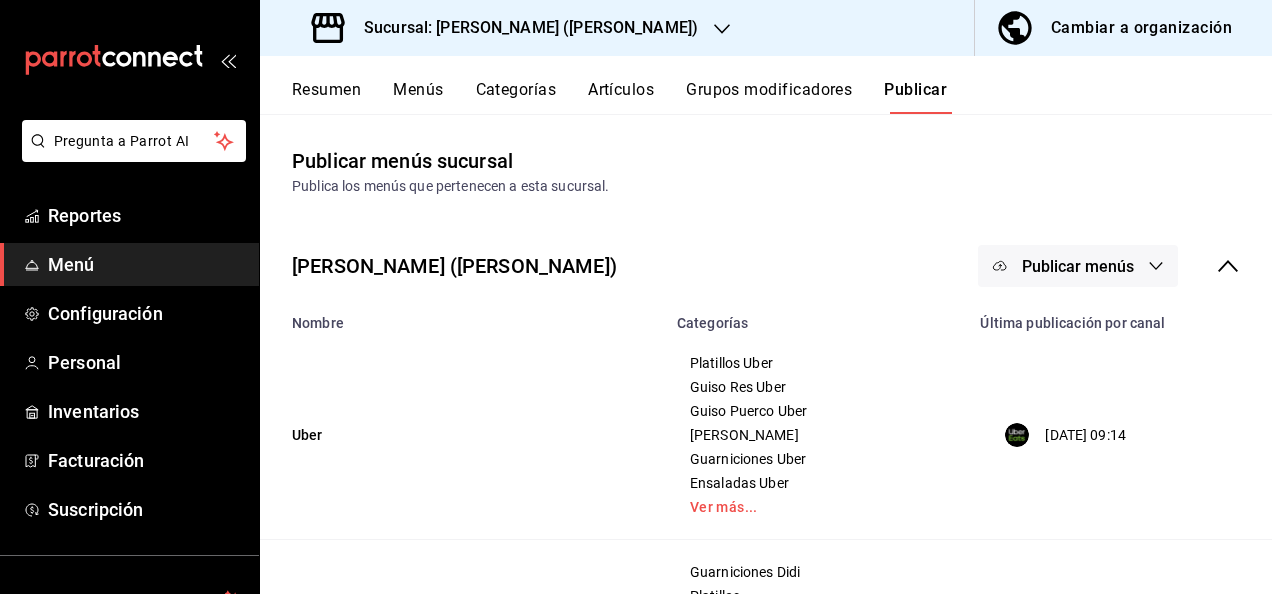 click on "Resumen Menús Categorías Artículos Grupos modificadores Publicar" at bounding box center (766, 85) 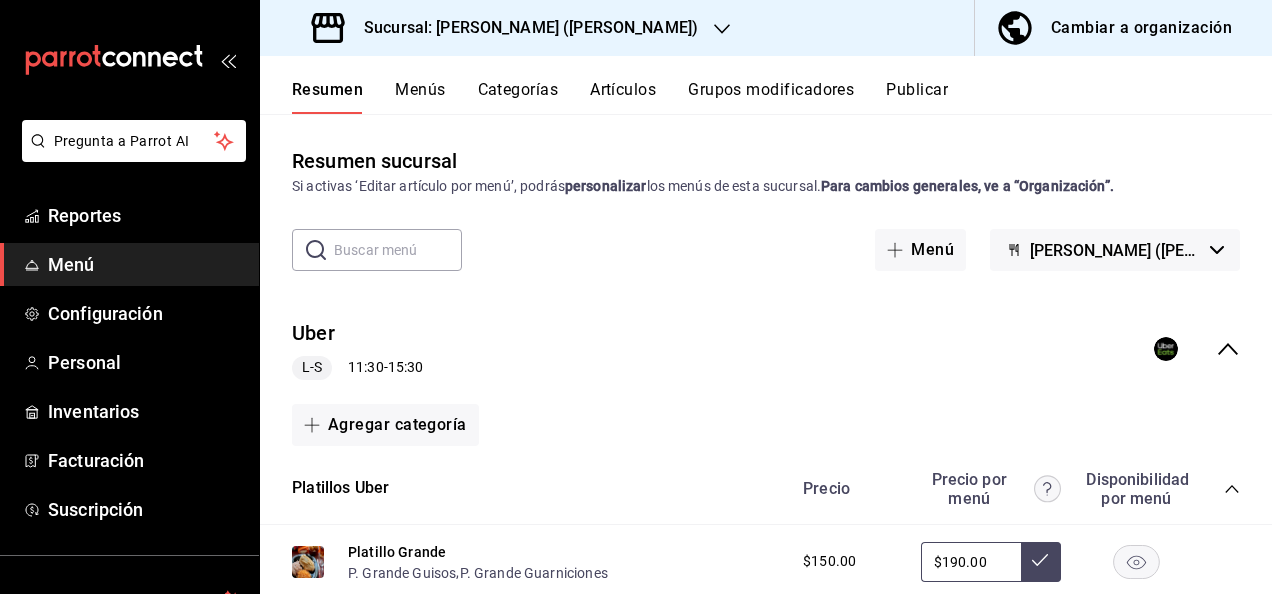 click 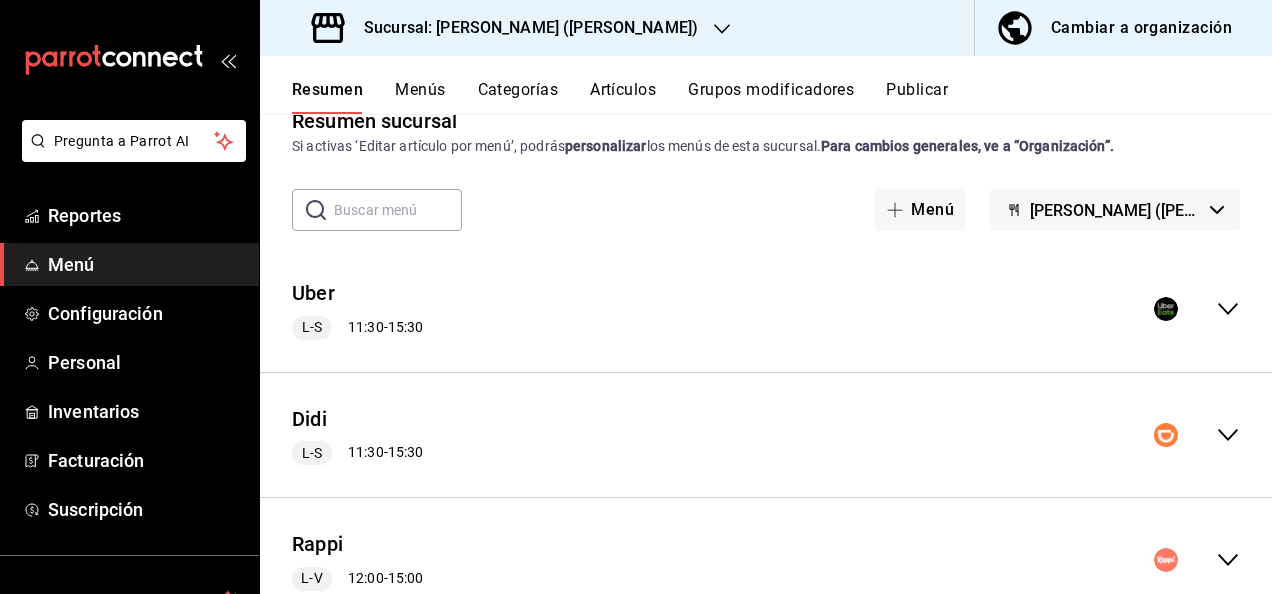 scroll, scrollTop: 213, scrollLeft: 0, axis: vertical 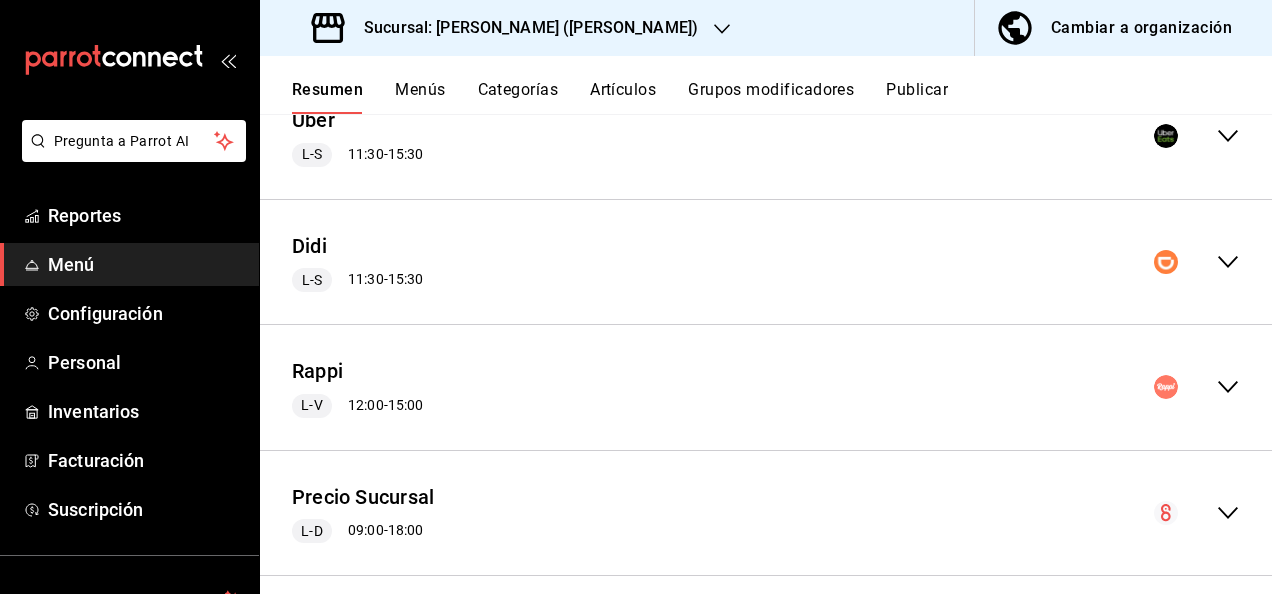 click 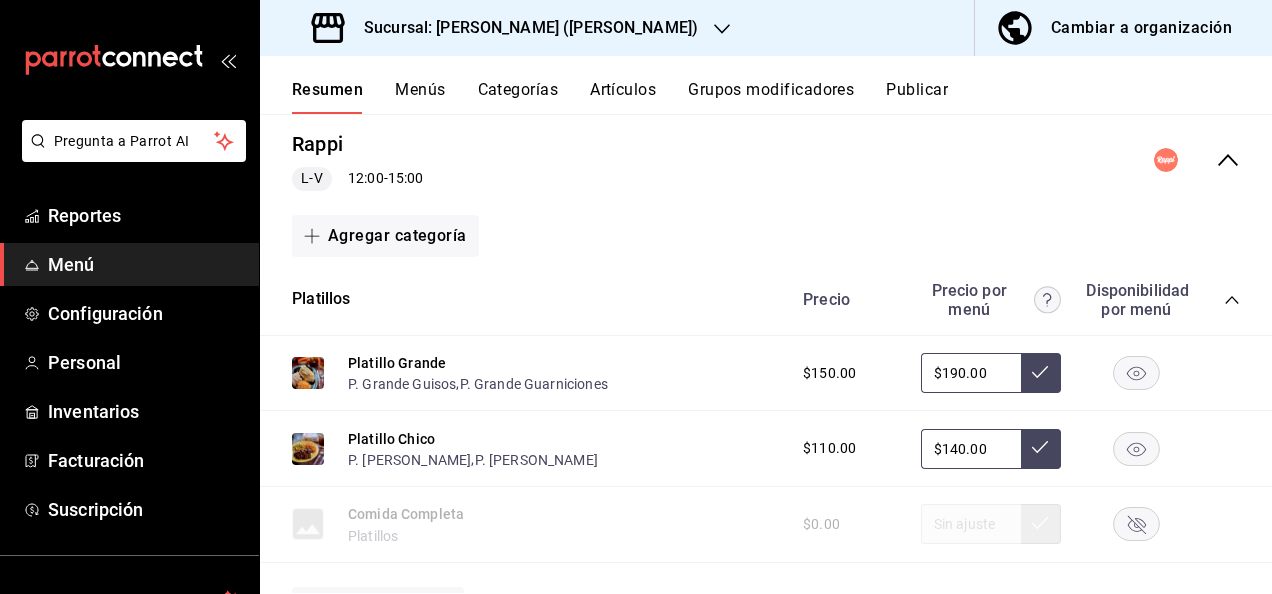 scroll, scrollTop: 480, scrollLeft: 0, axis: vertical 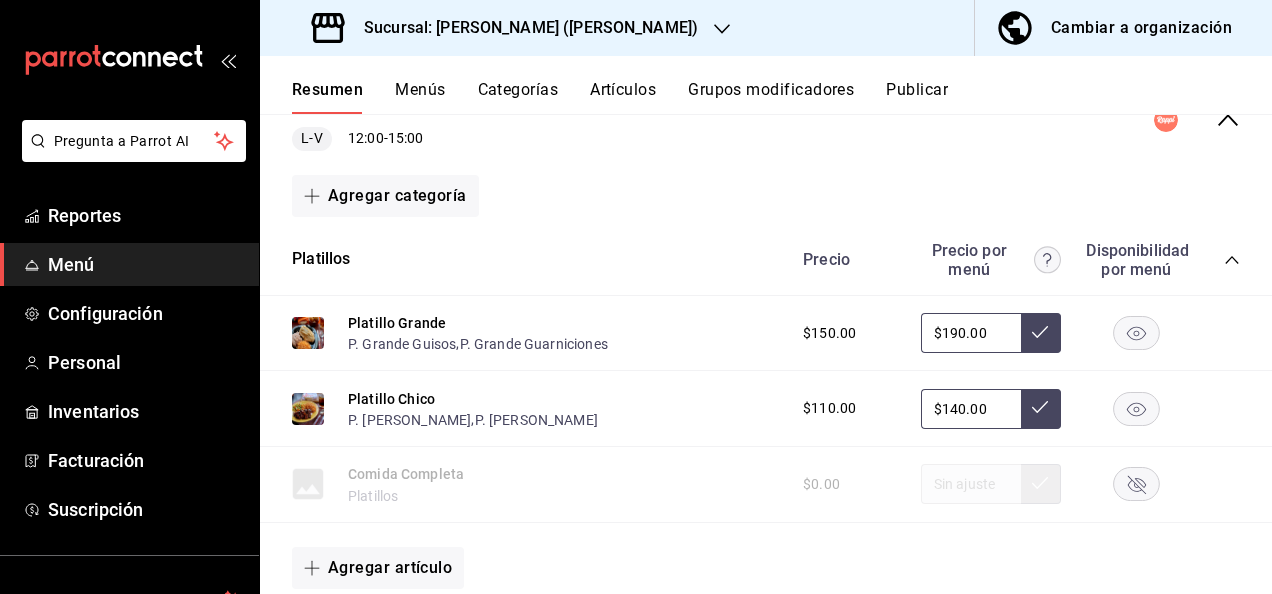 click 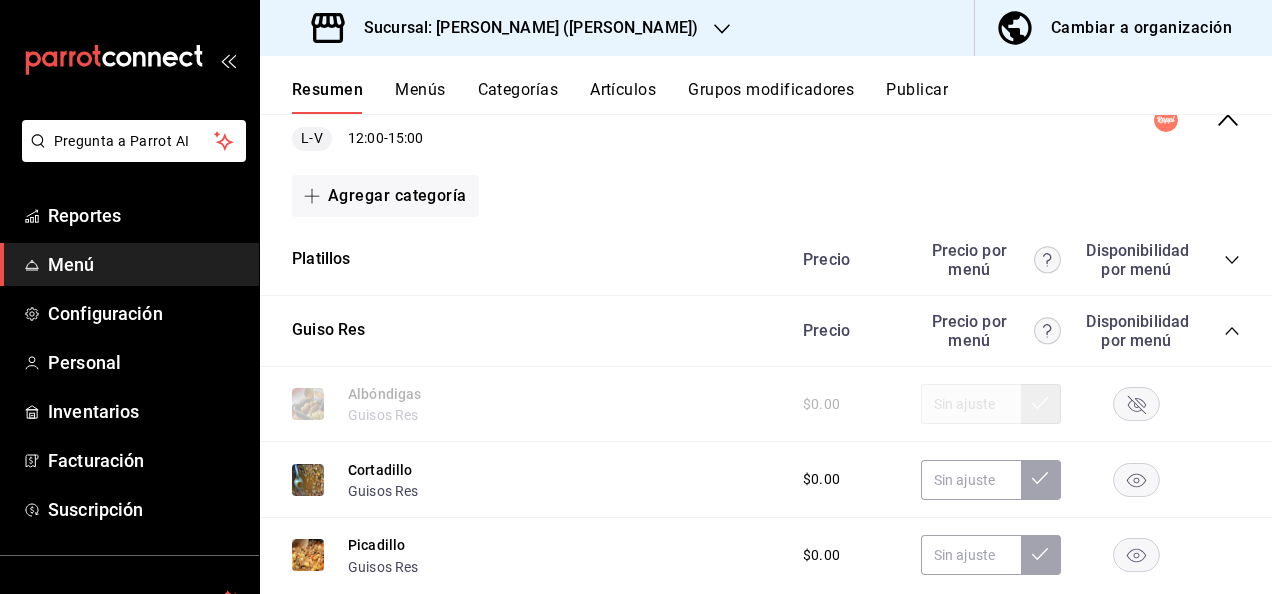 click 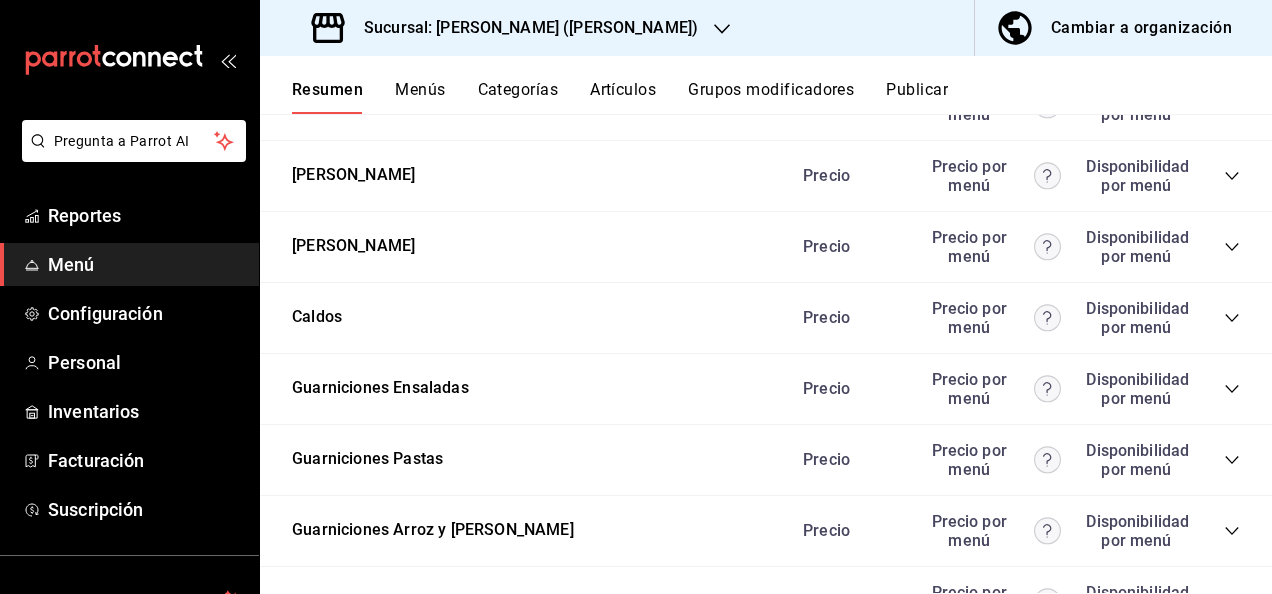 scroll, scrollTop: 760, scrollLeft: 0, axis: vertical 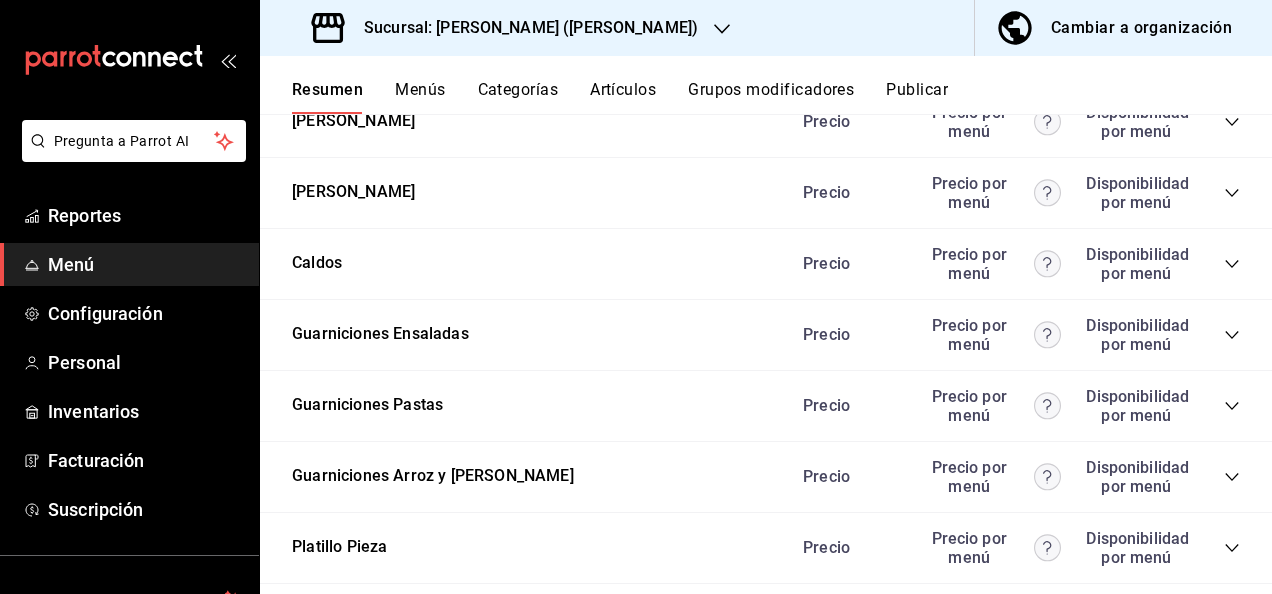 click 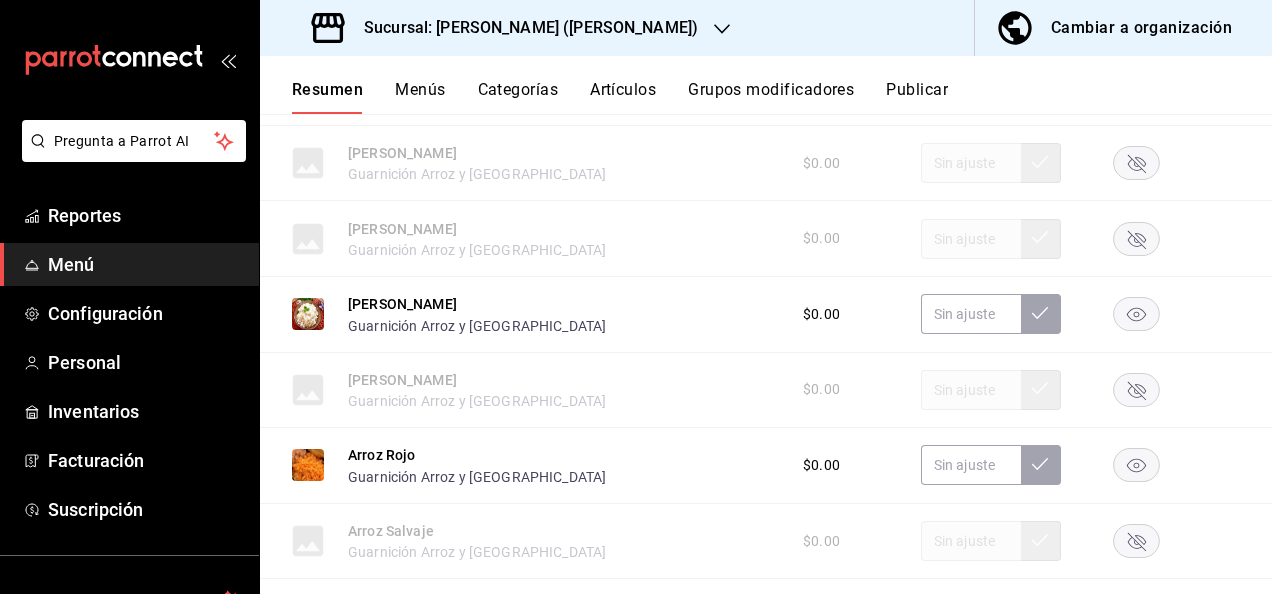 scroll, scrollTop: 1214, scrollLeft: 0, axis: vertical 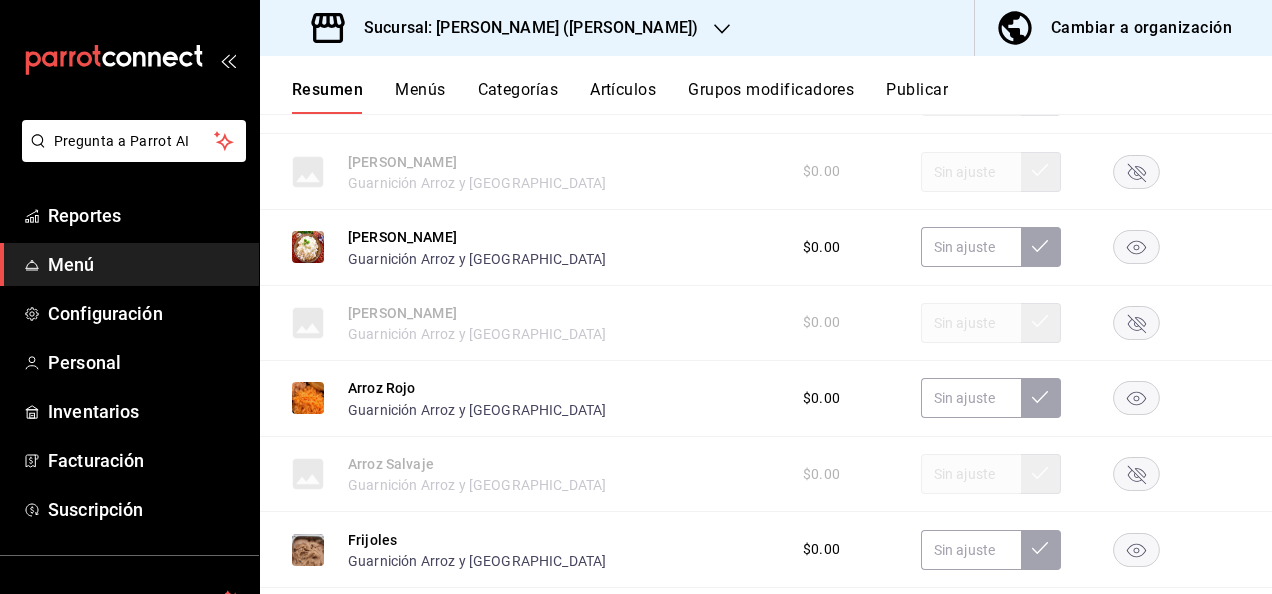 click 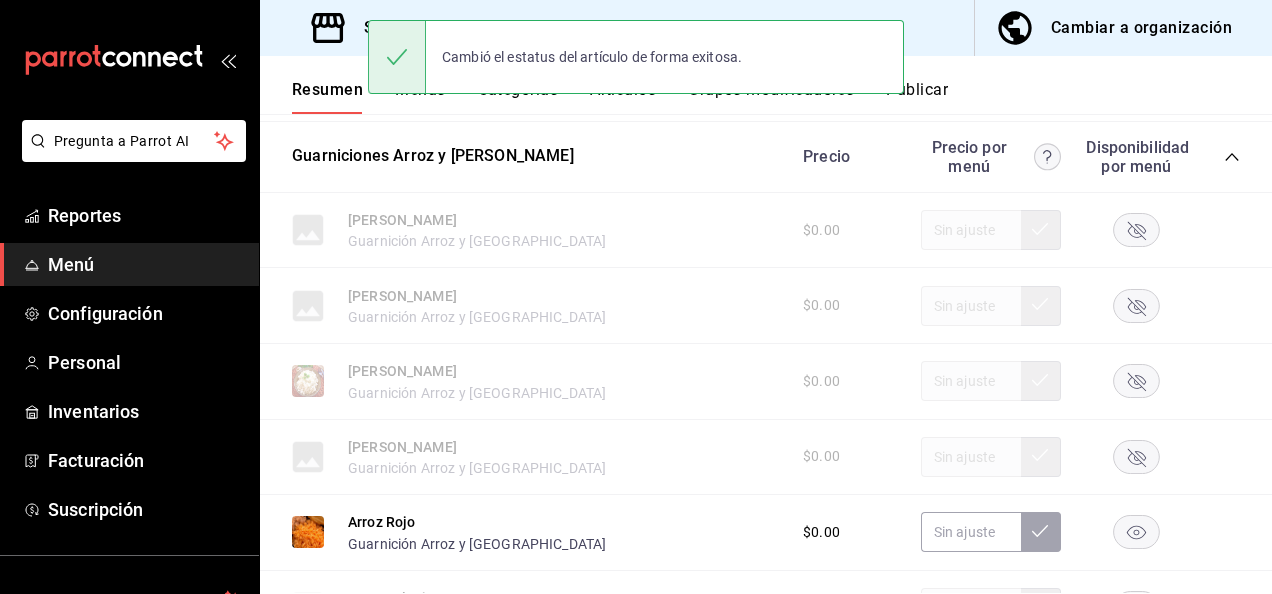 scroll, scrollTop: 1054, scrollLeft: 0, axis: vertical 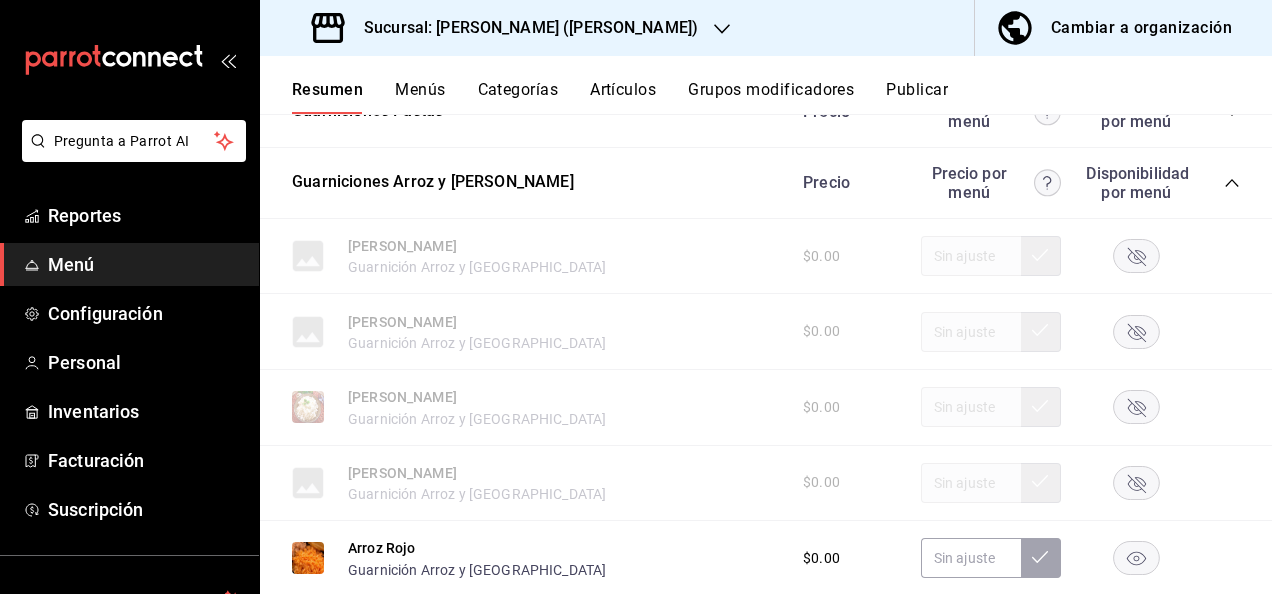 click on "Publicar" at bounding box center [917, 97] 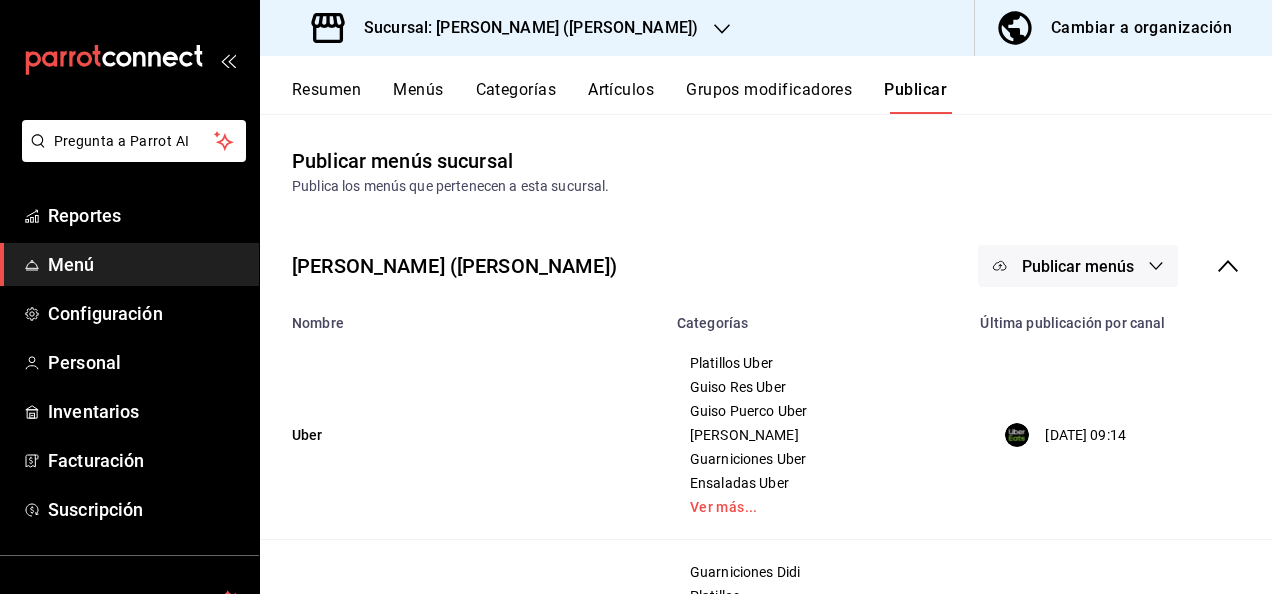 click on "Publicar menús" at bounding box center [1078, 266] 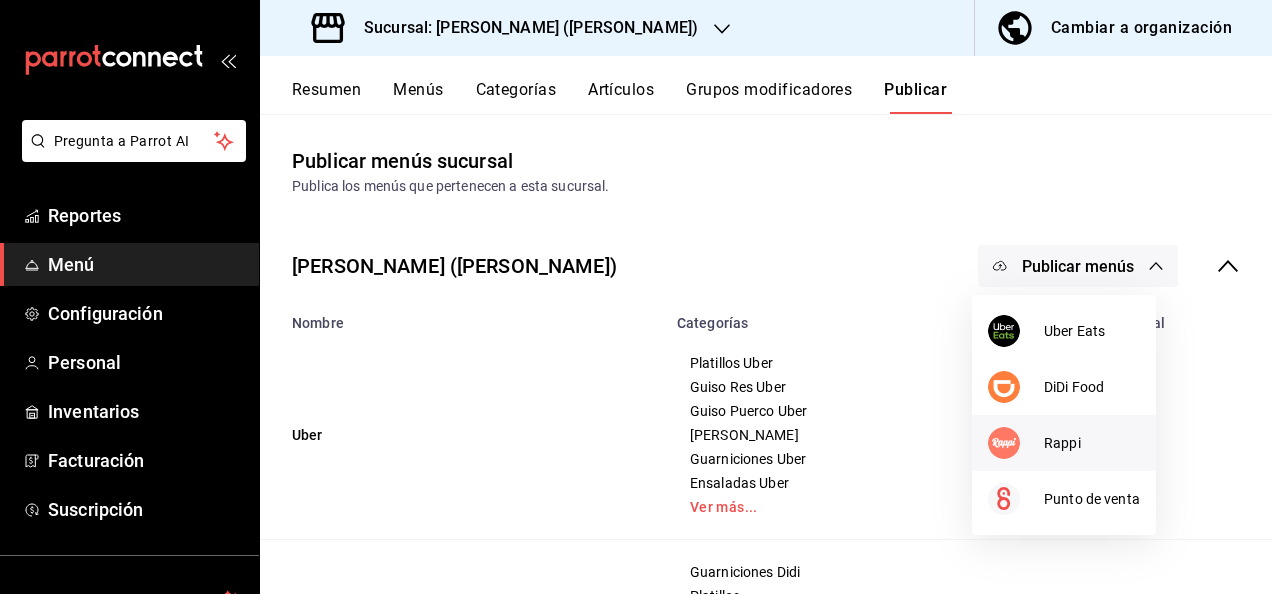 click at bounding box center [1016, 443] 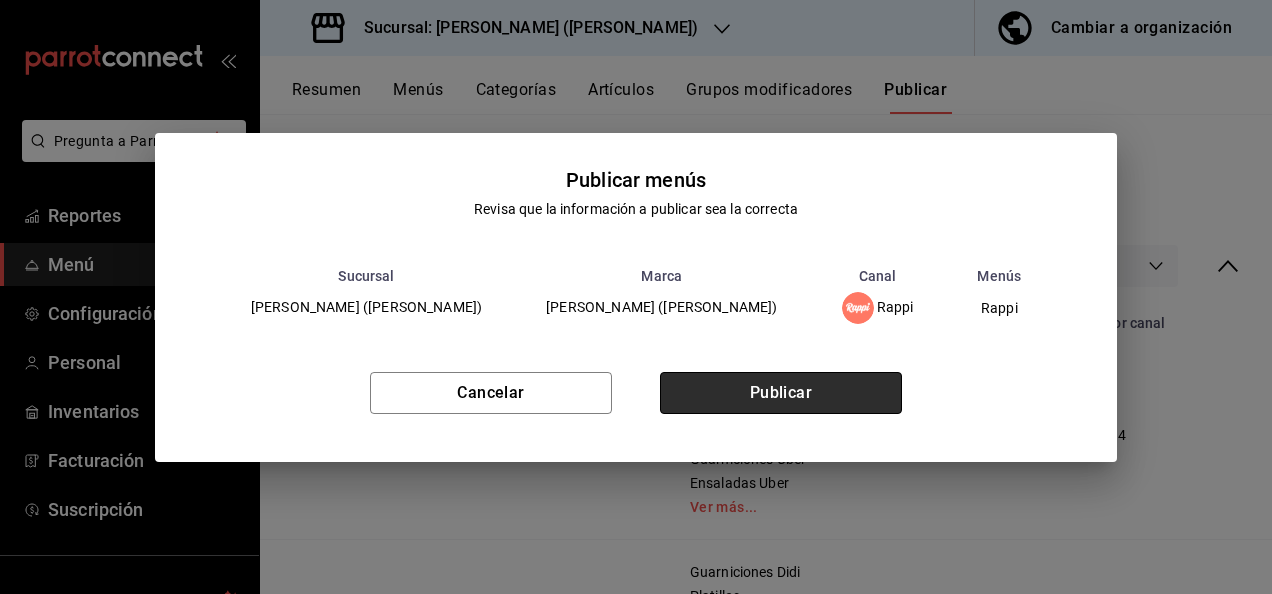 click on "Publicar" at bounding box center (781, 393) 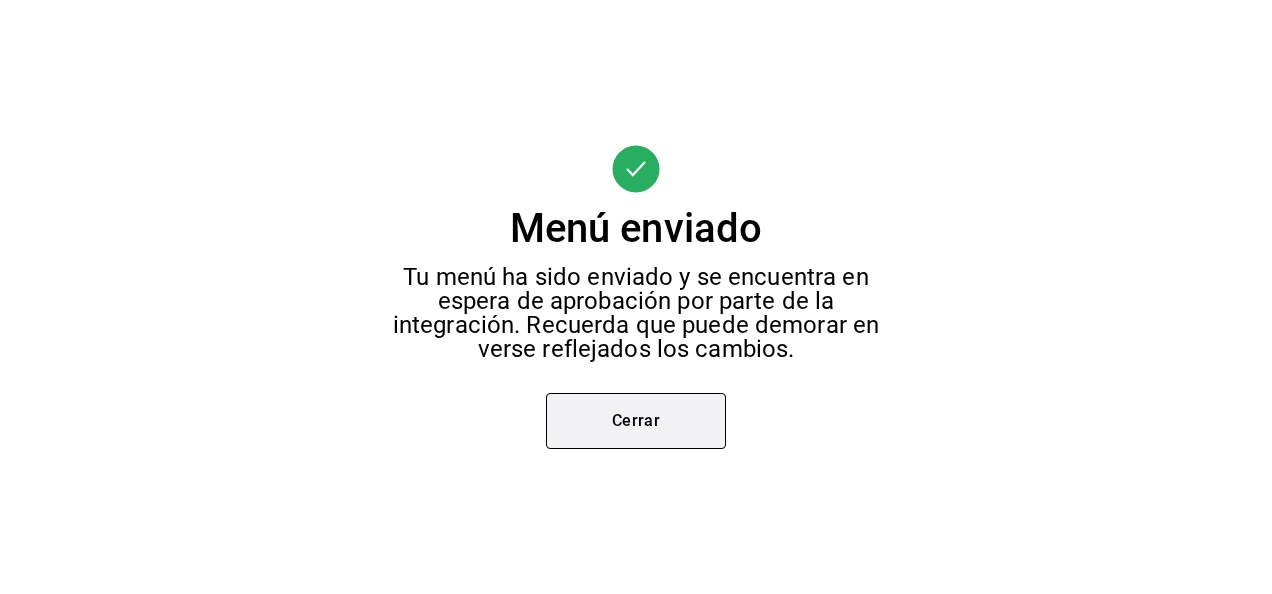 click on "Cerrar" at bounding box center [636, 421] 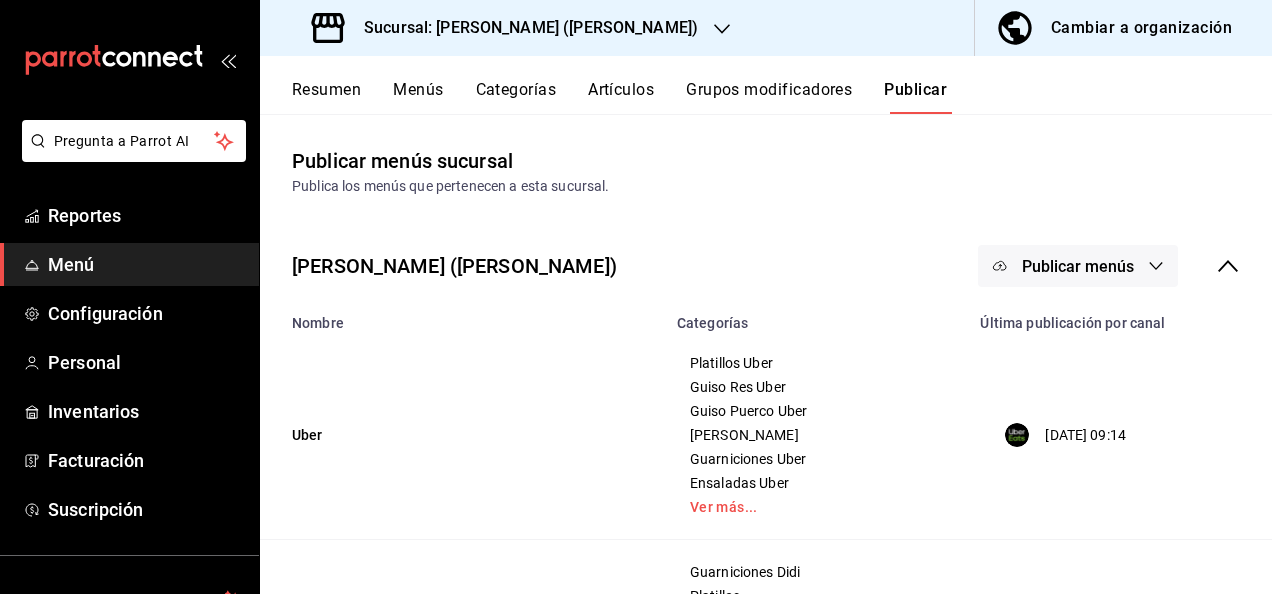 click 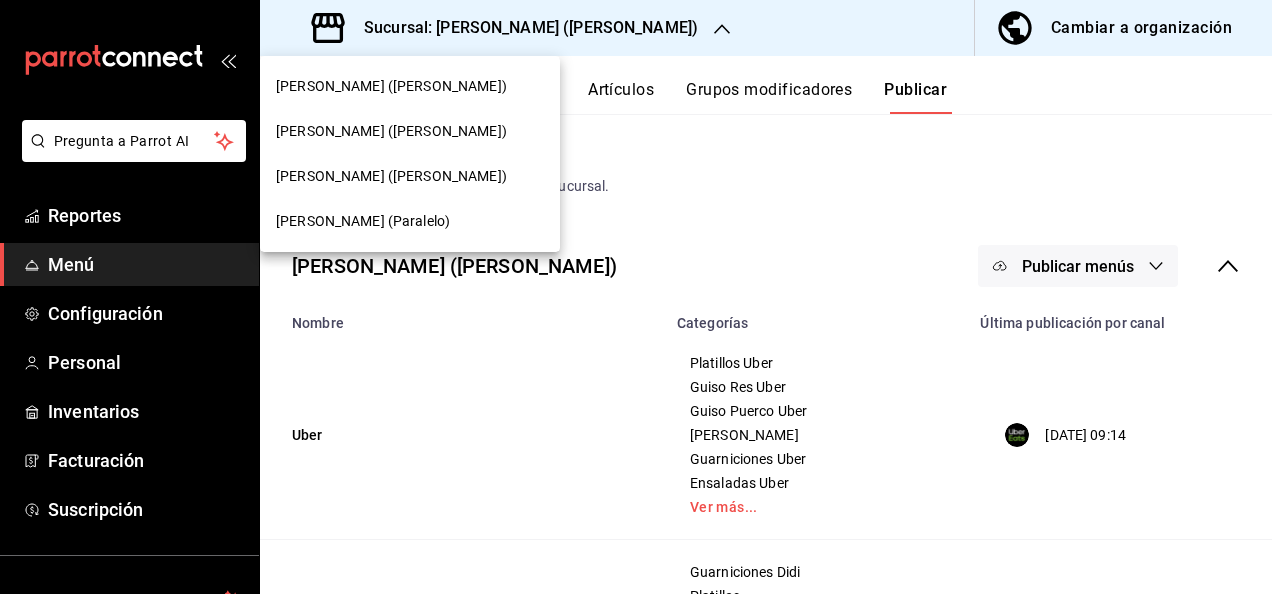 click on "Ceballos (Terranova)" at bounding box center [391, 86] 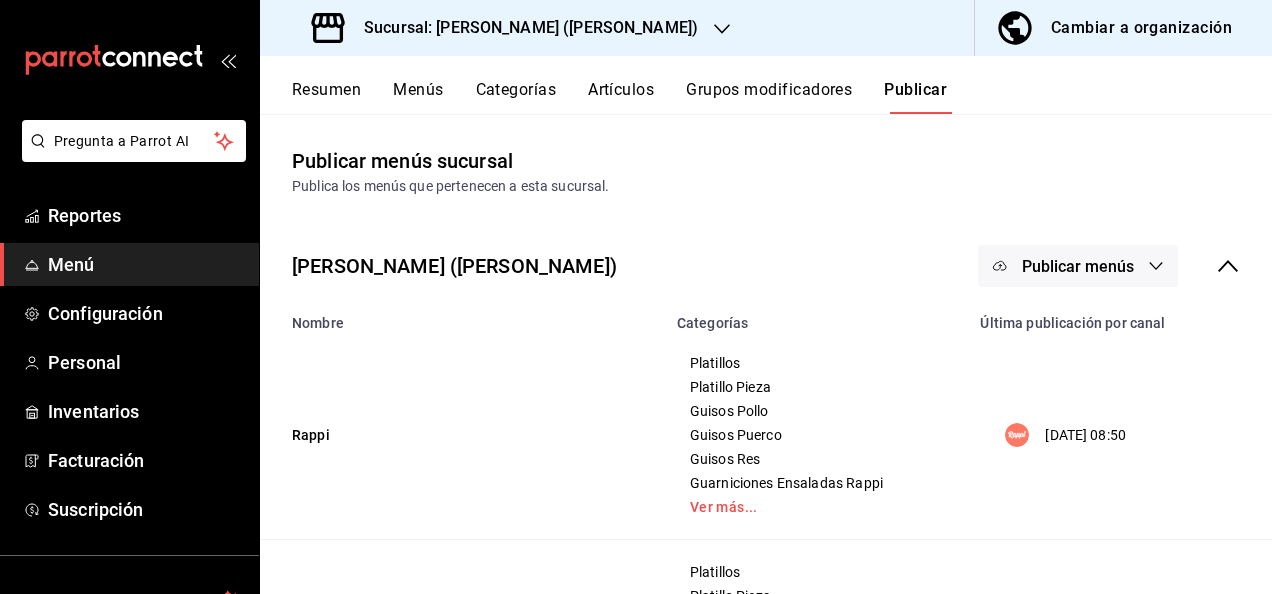 click on "Resumen" at bounding box center [326, 97] 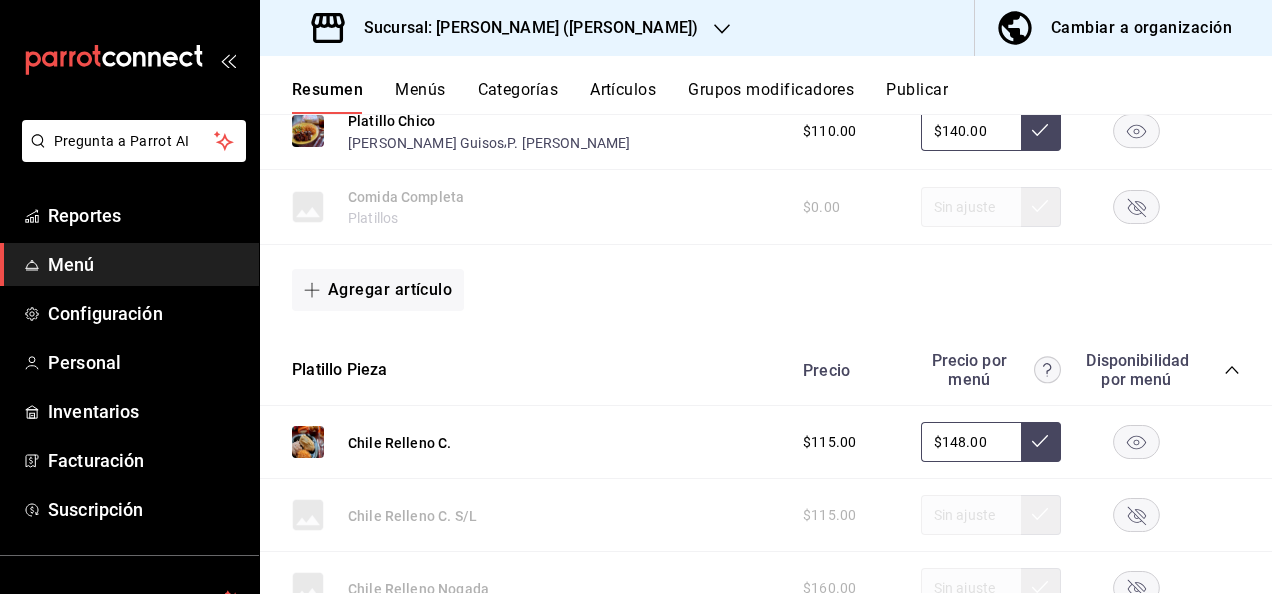 scroll, scrollTop: 573, scrollLeft: 0, axis: vertical 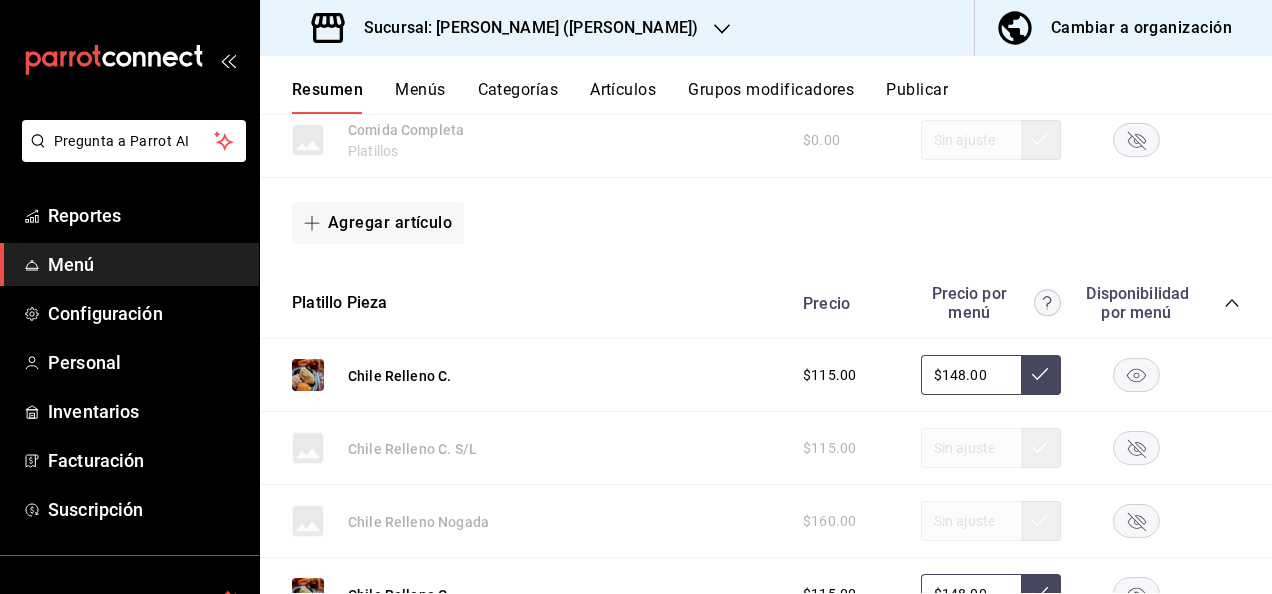 click 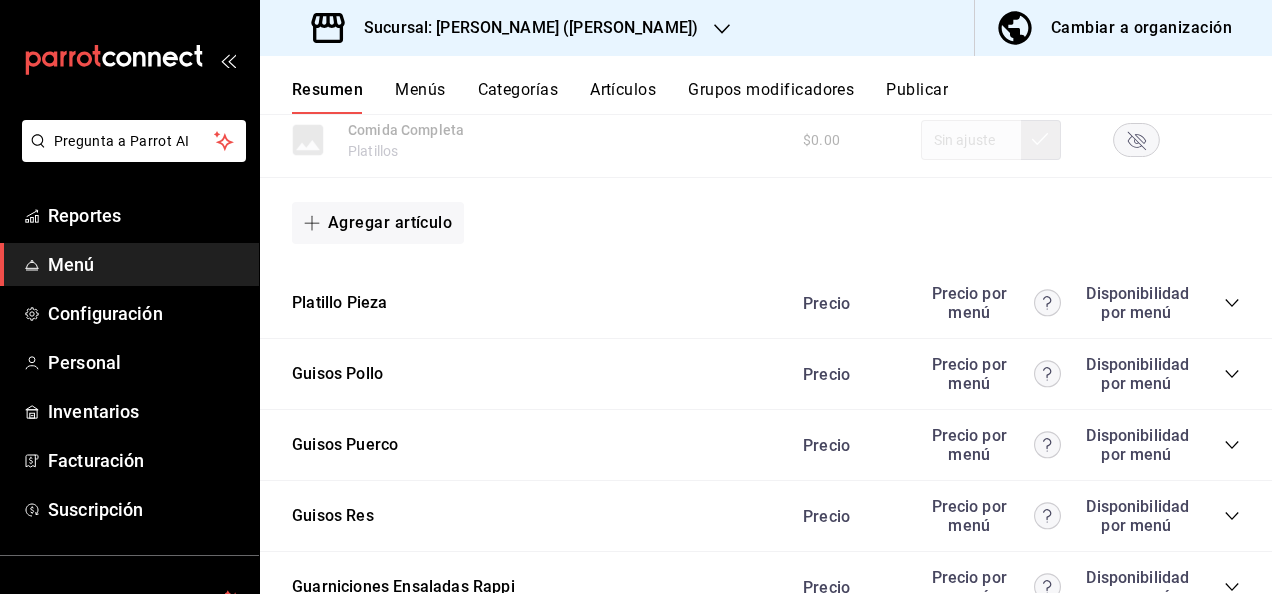 click 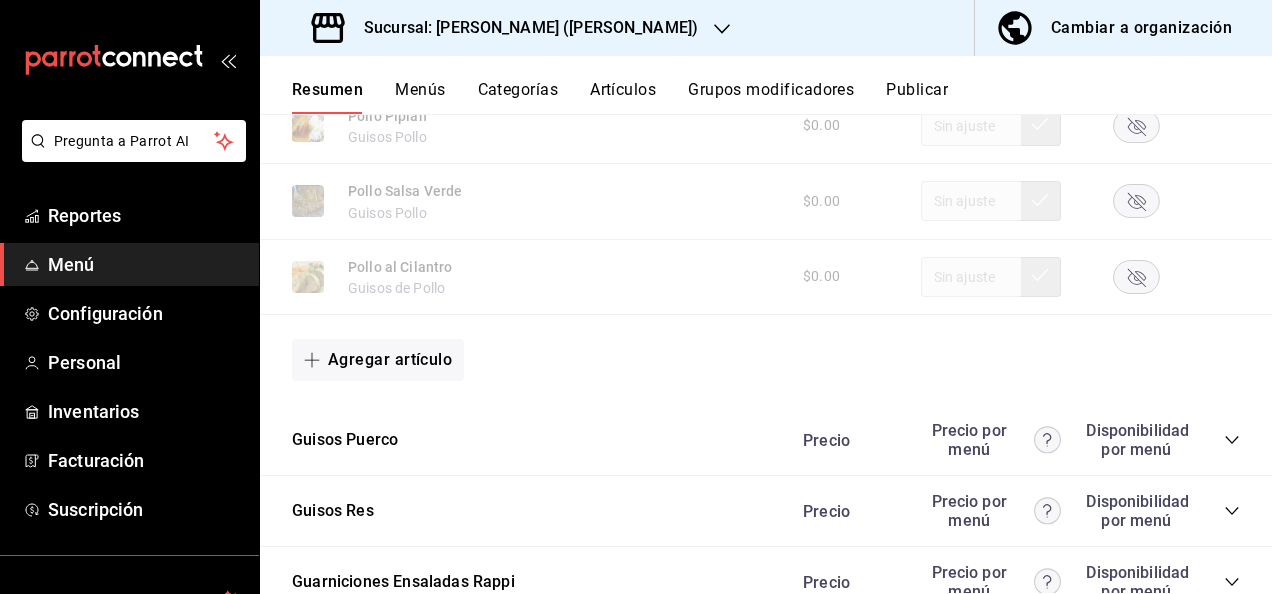 scroll, scrollTop: 1813, scrollLeft: 0, axis: vertical 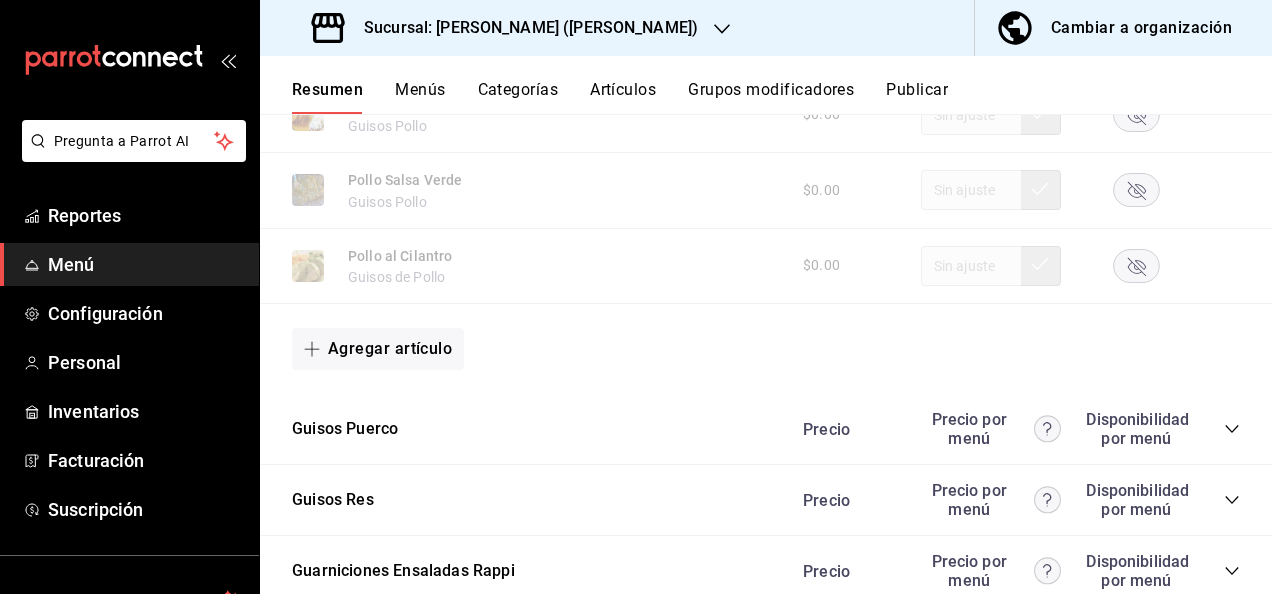 click 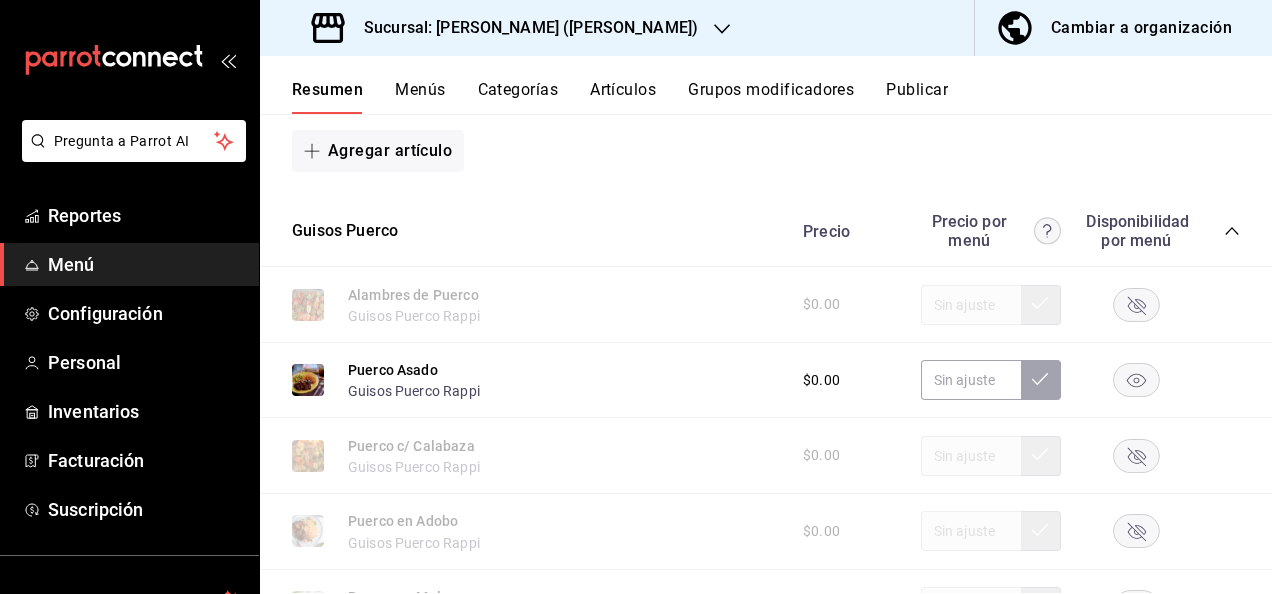 scroll, scrollTop: 2053, scrollLeft: 0, axis: vertical 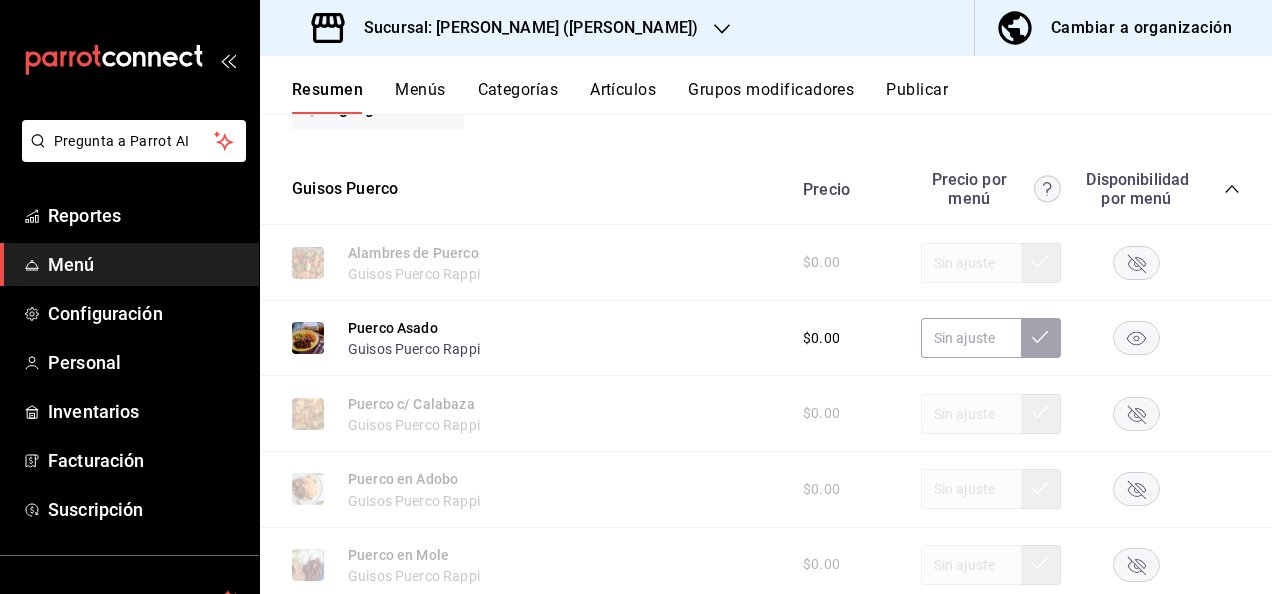 click 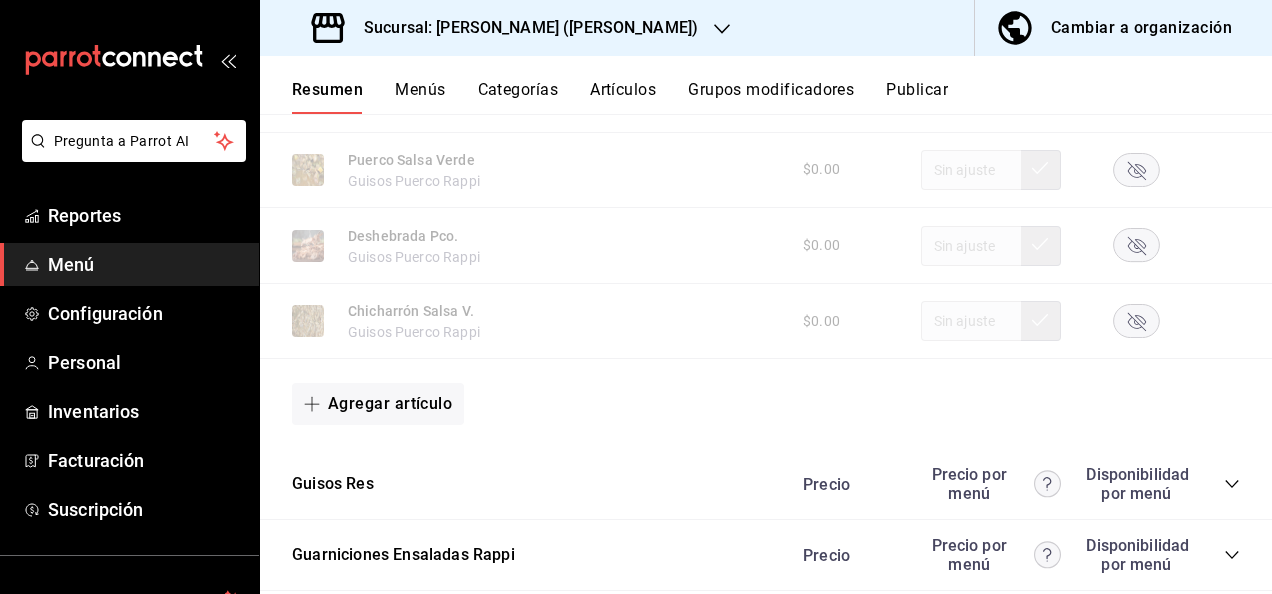 scroll, scrollTop: 2987, scrollLeft: 0, axis: vertical 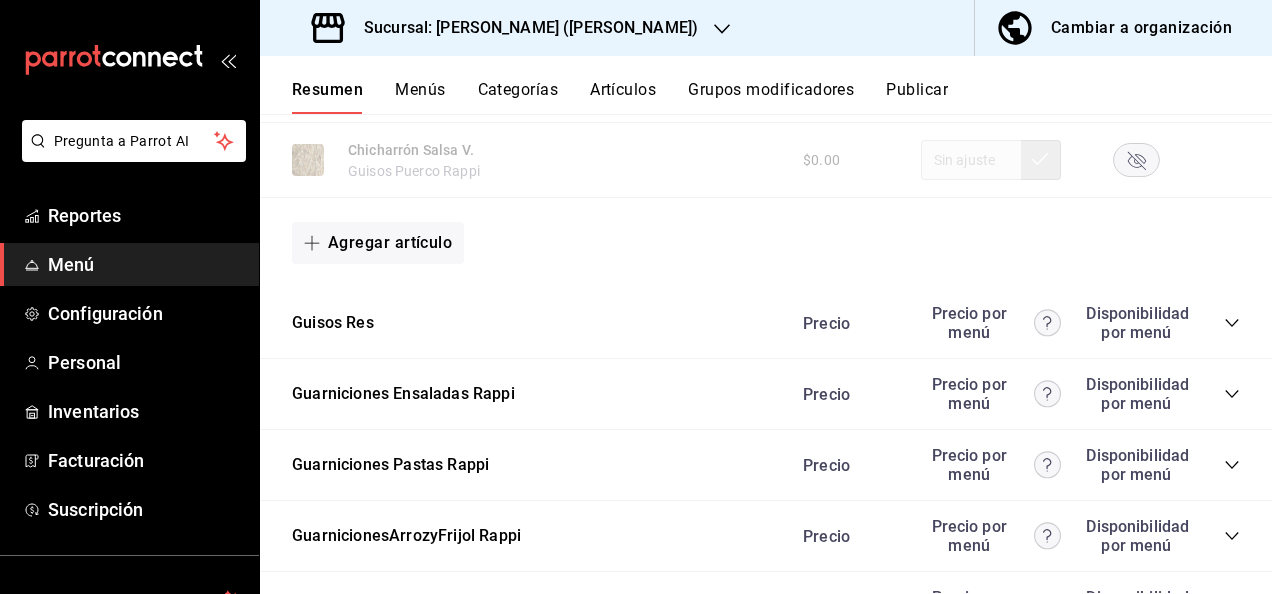 click 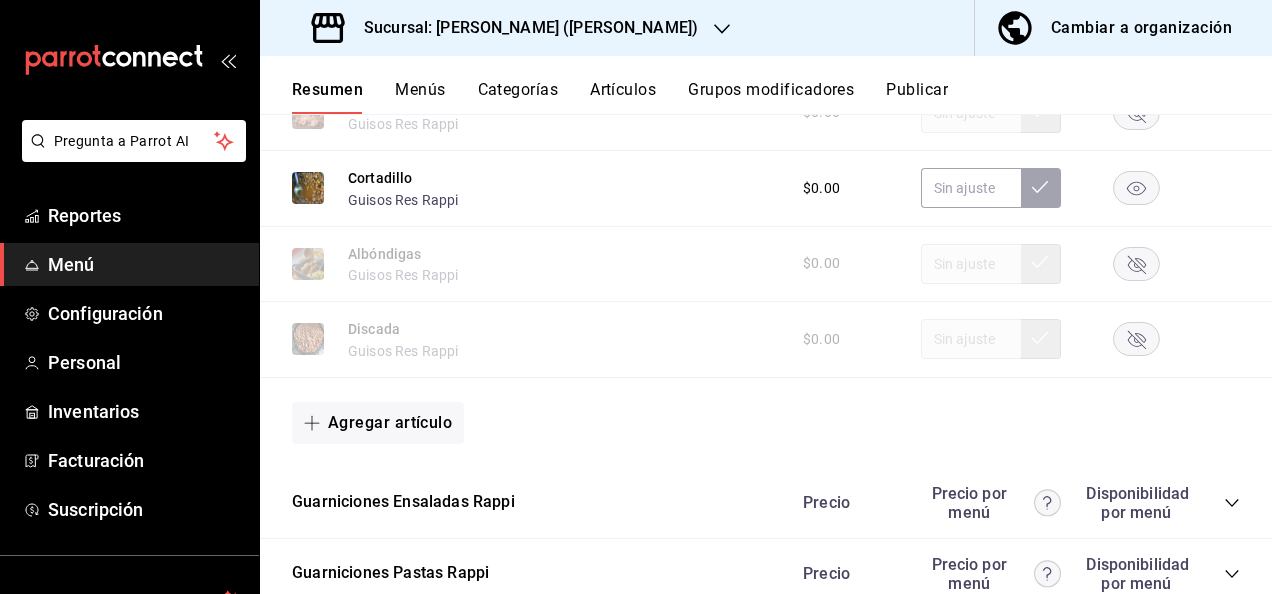 scroll, scrollTop: 4160, scrollLeft: 0, axis: vertical 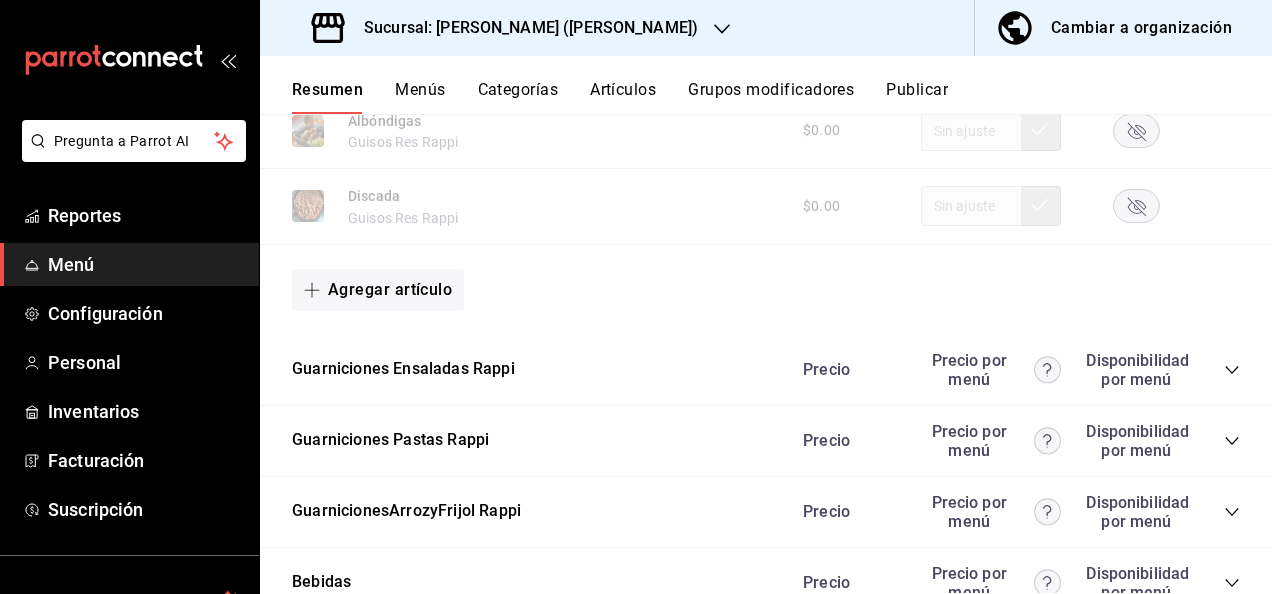 click 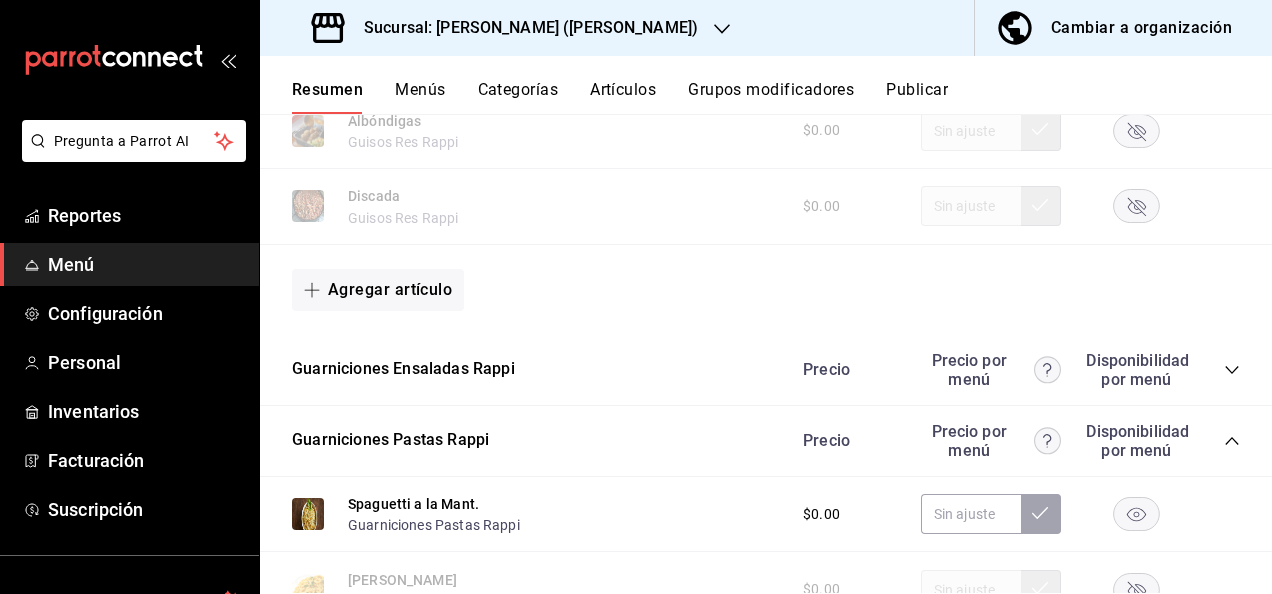 click 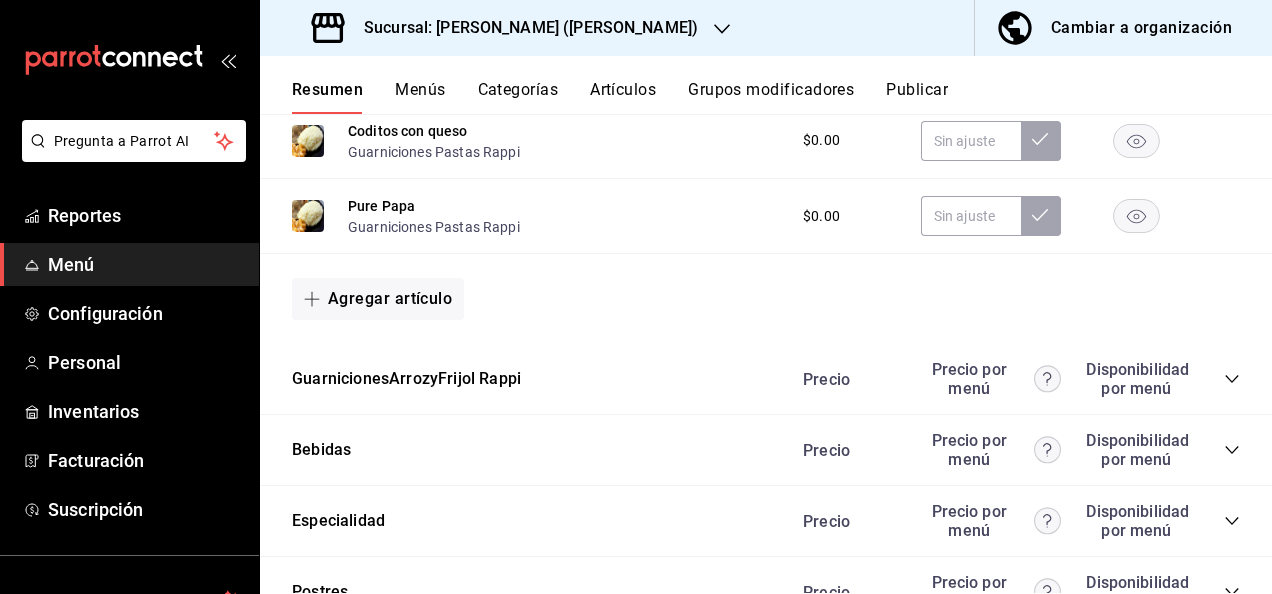 scroll, scrollTop: 5000, scrollLeft: 0, axis: vertical 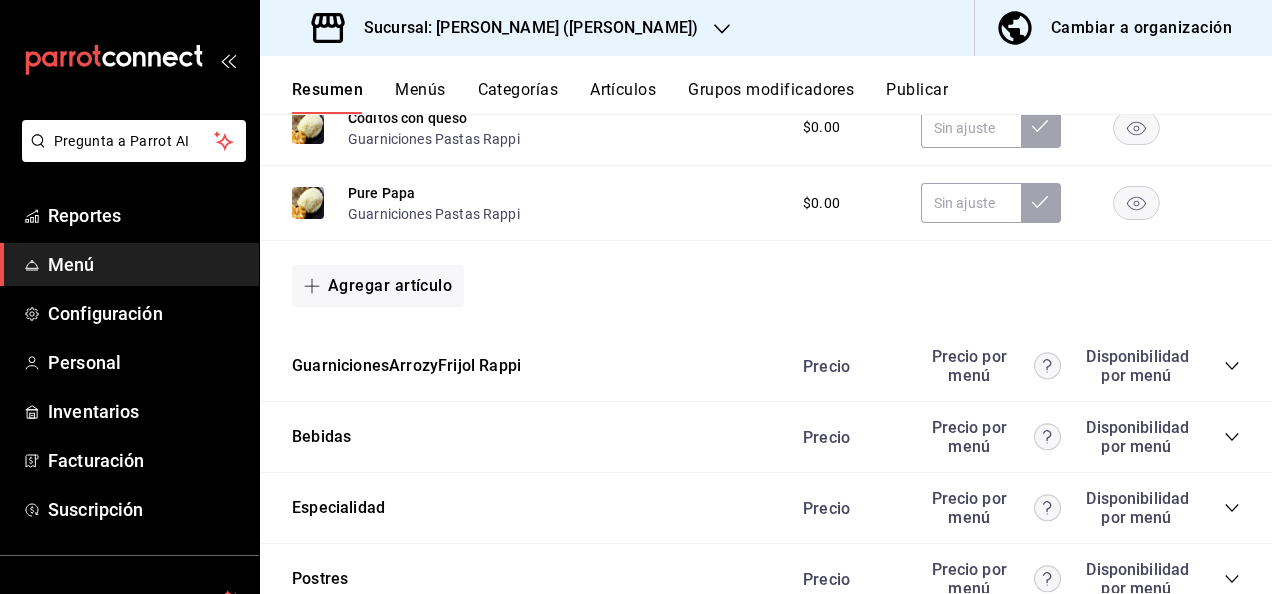 click 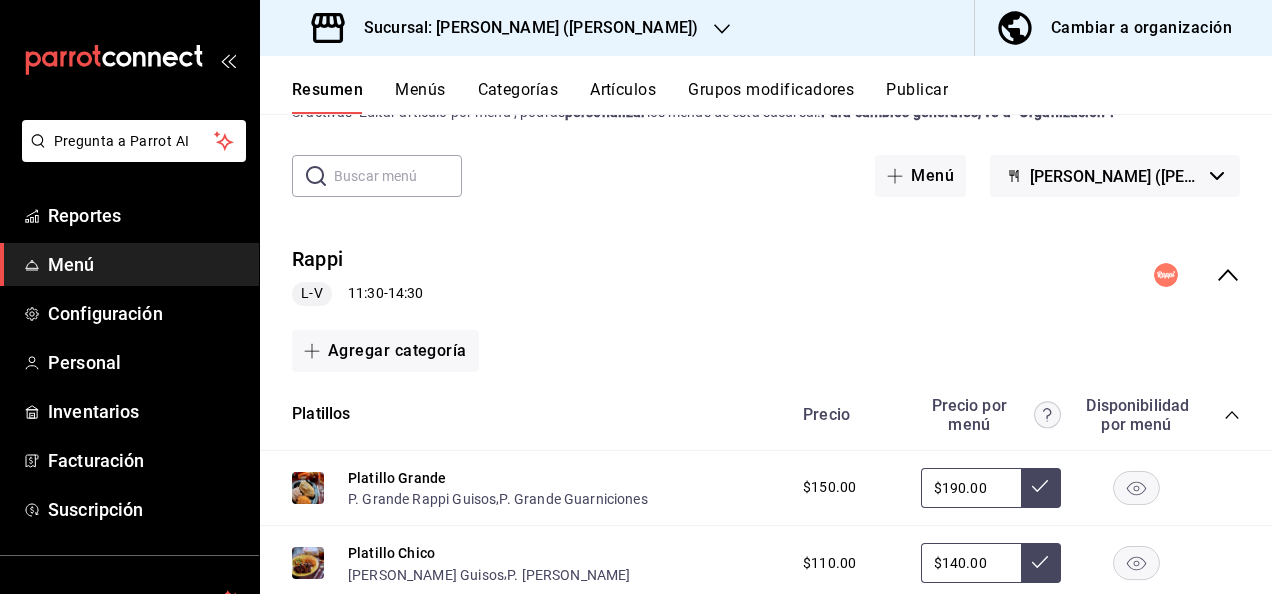 scroll, scrollTop: 0, scrollLeft: 0, axis: both 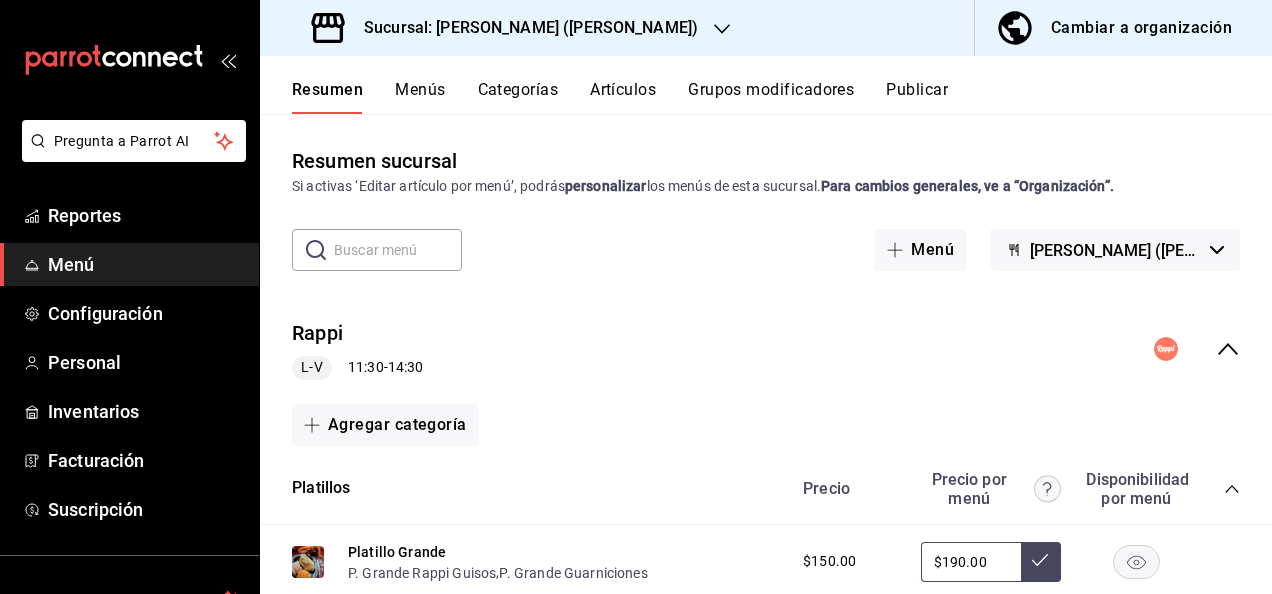 click on "Publicar" at bounding box center (917, 97) 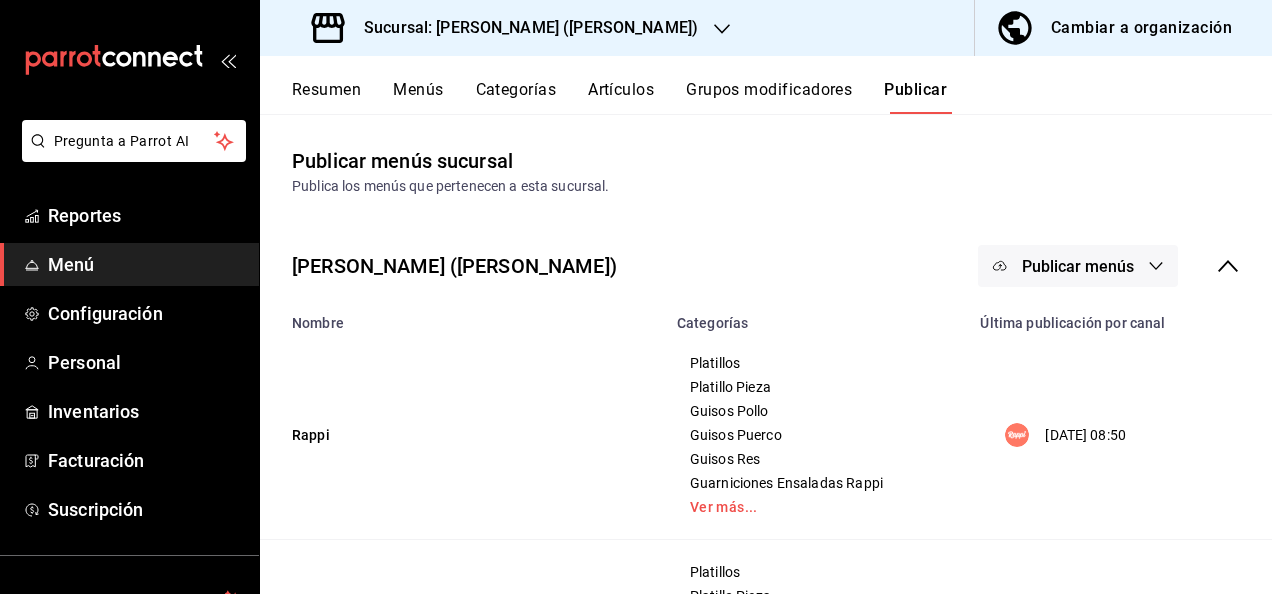click 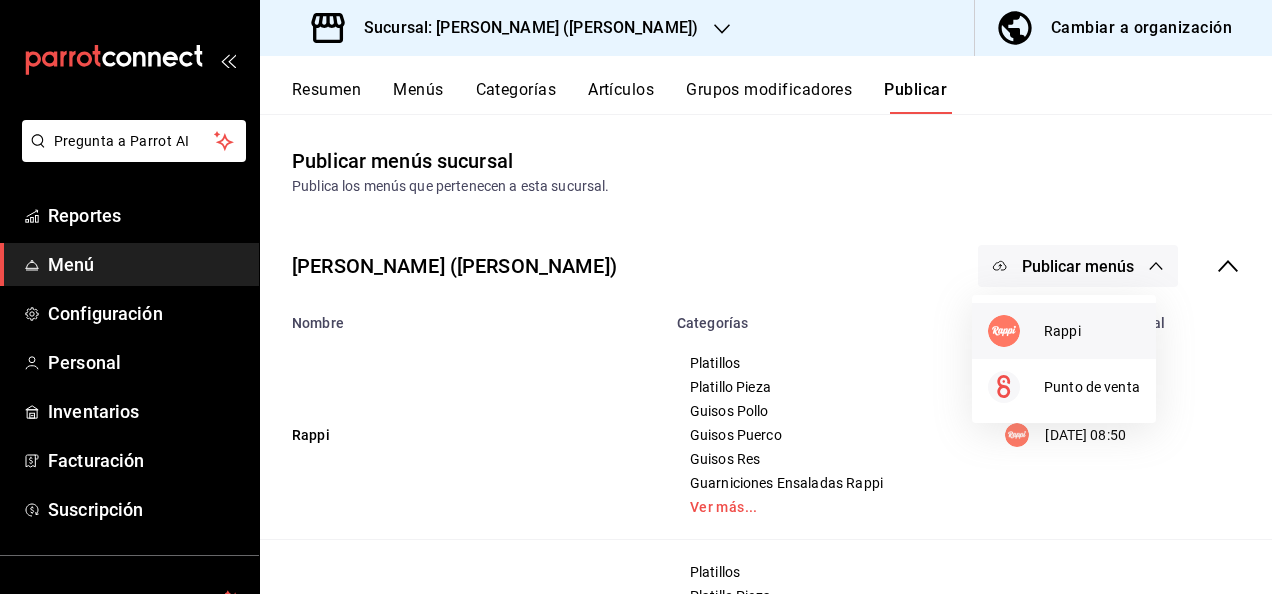 click on "Rappi" at bounding box center [1092, 331] 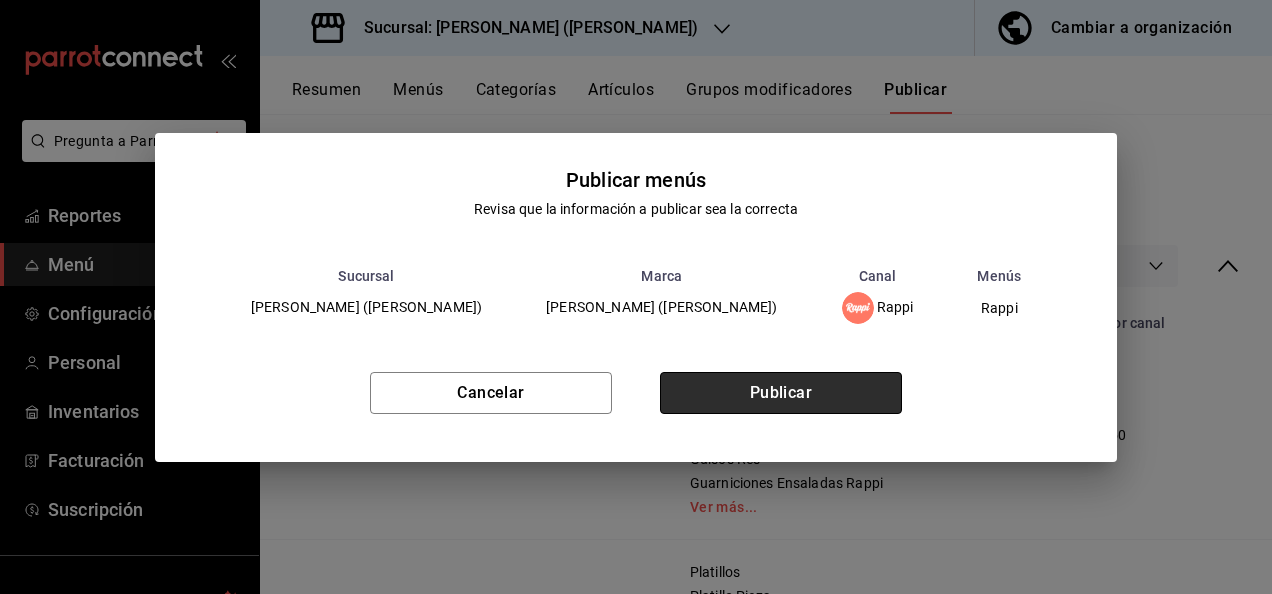 click on "Publicar" at bounding box center (781, 393) 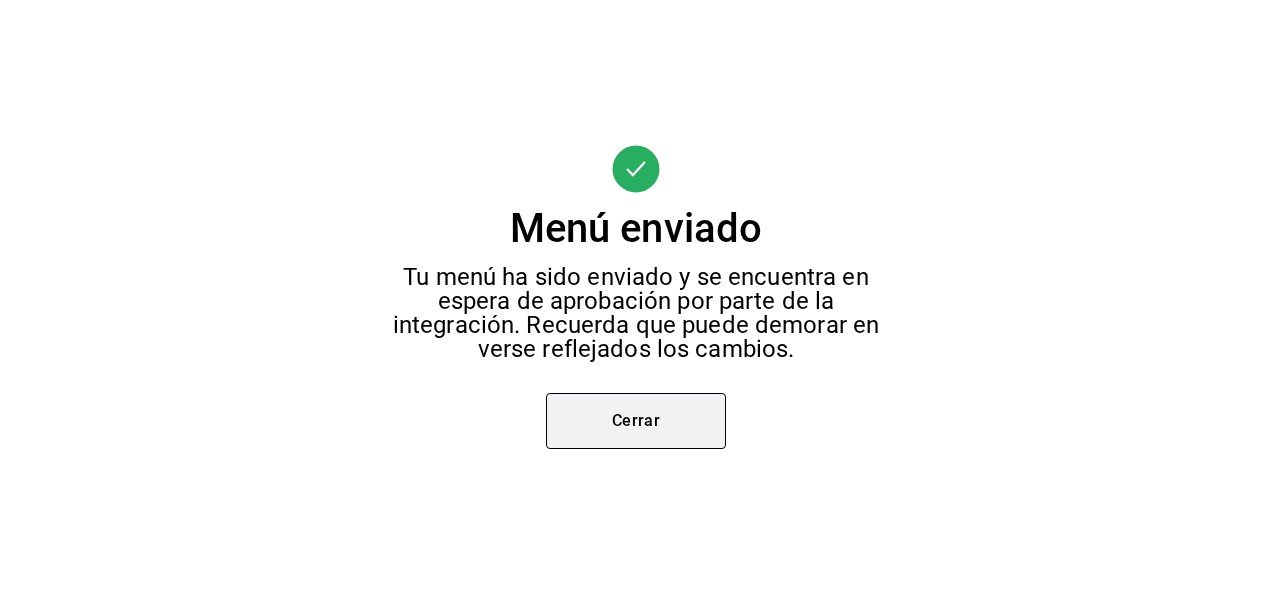 click on "Cerrar" at bounding box center [636, 421] 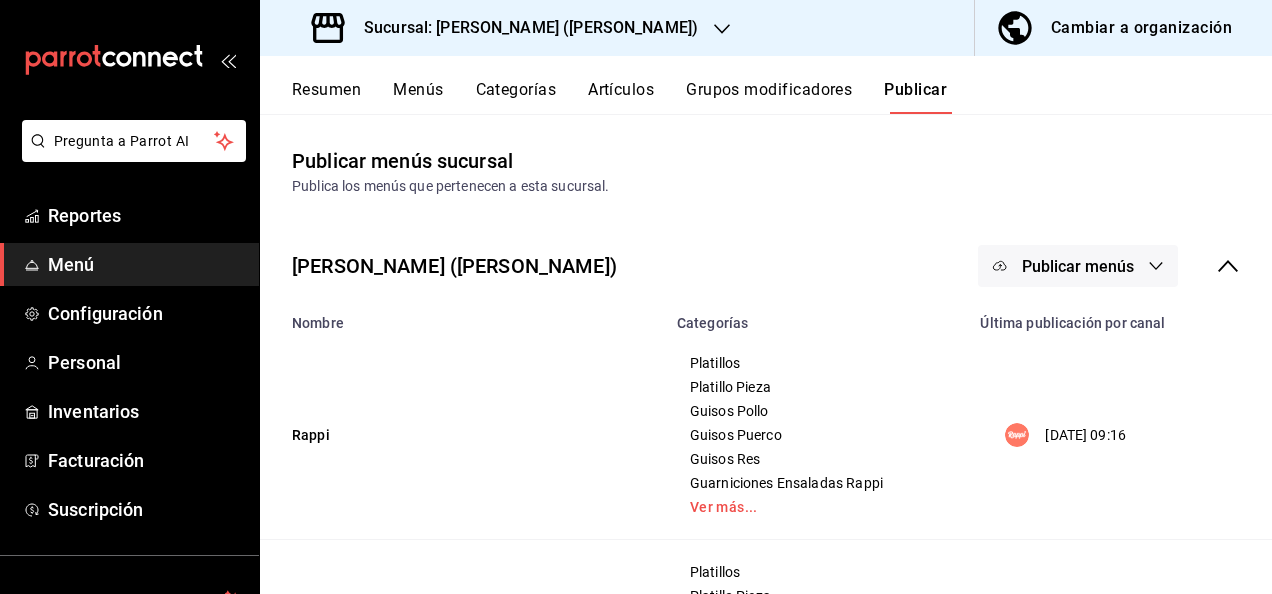 click on "Sucursal: Ceballos (Terranova)" at bounding box center (523, 28) 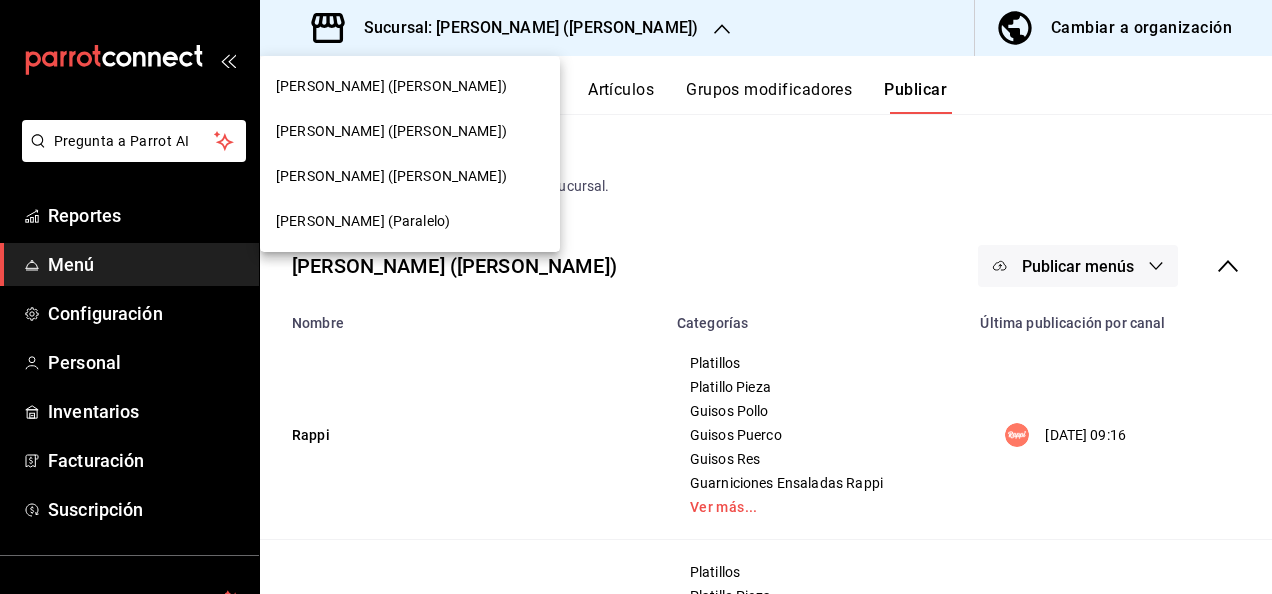 click on "Ceballos (Paralelo)" at bounding box center [363, 221] 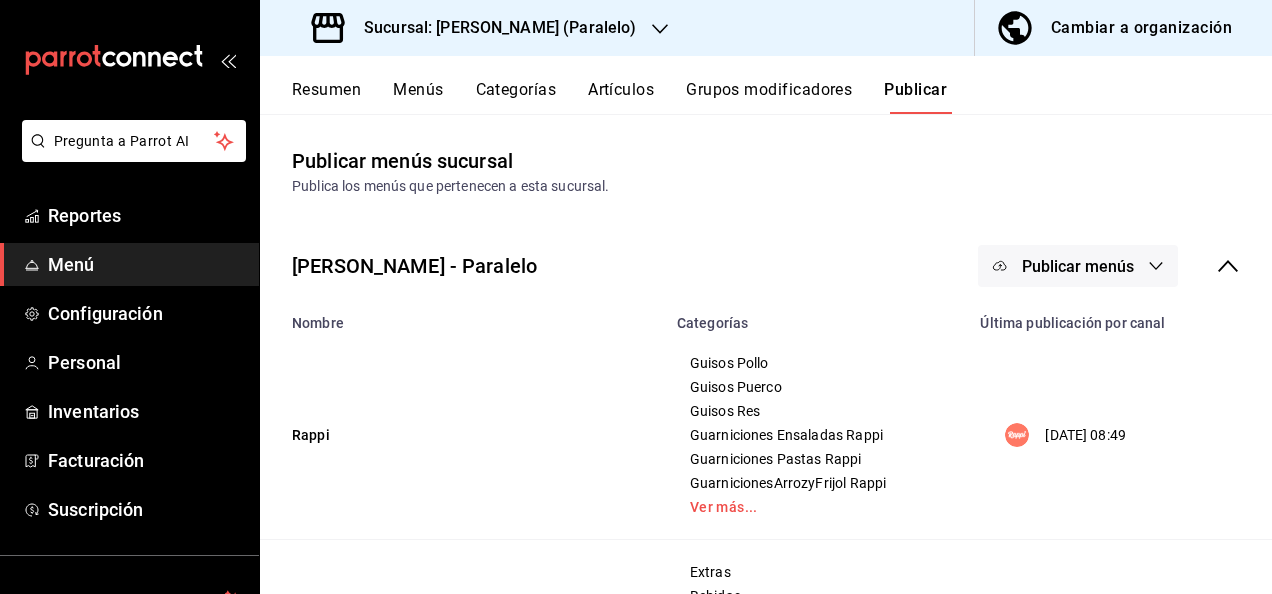 click on "Resumen" at bounding box center (326, 97) 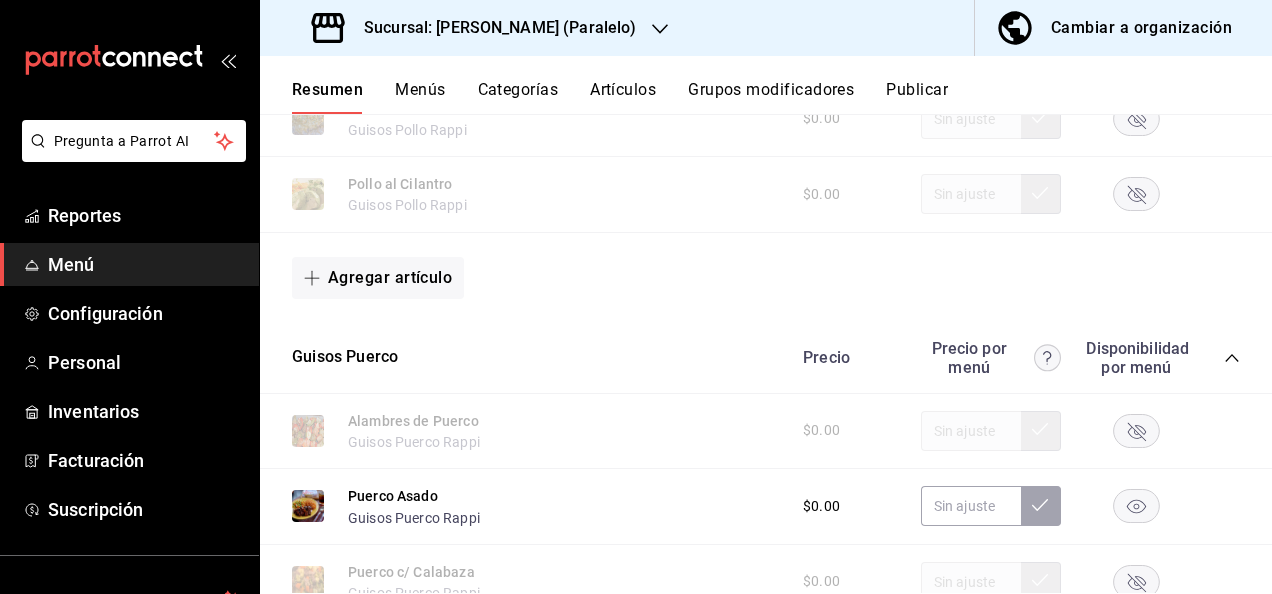 scroll, scrollTop: 1560, scrollLeft: 0, axis: vertical 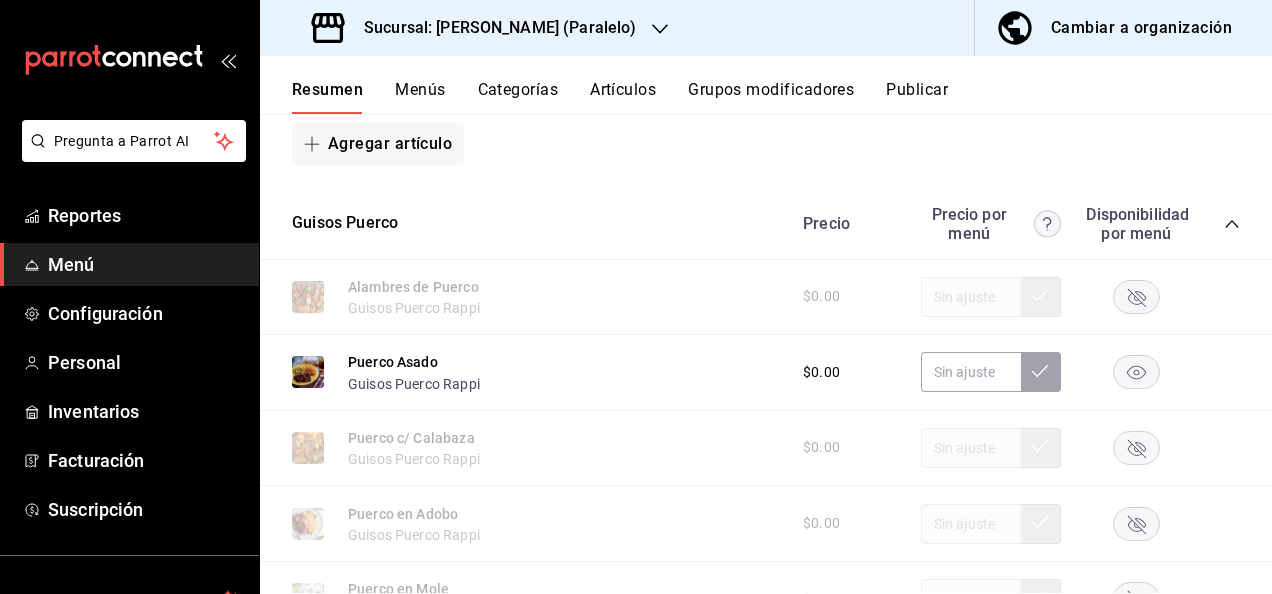 click 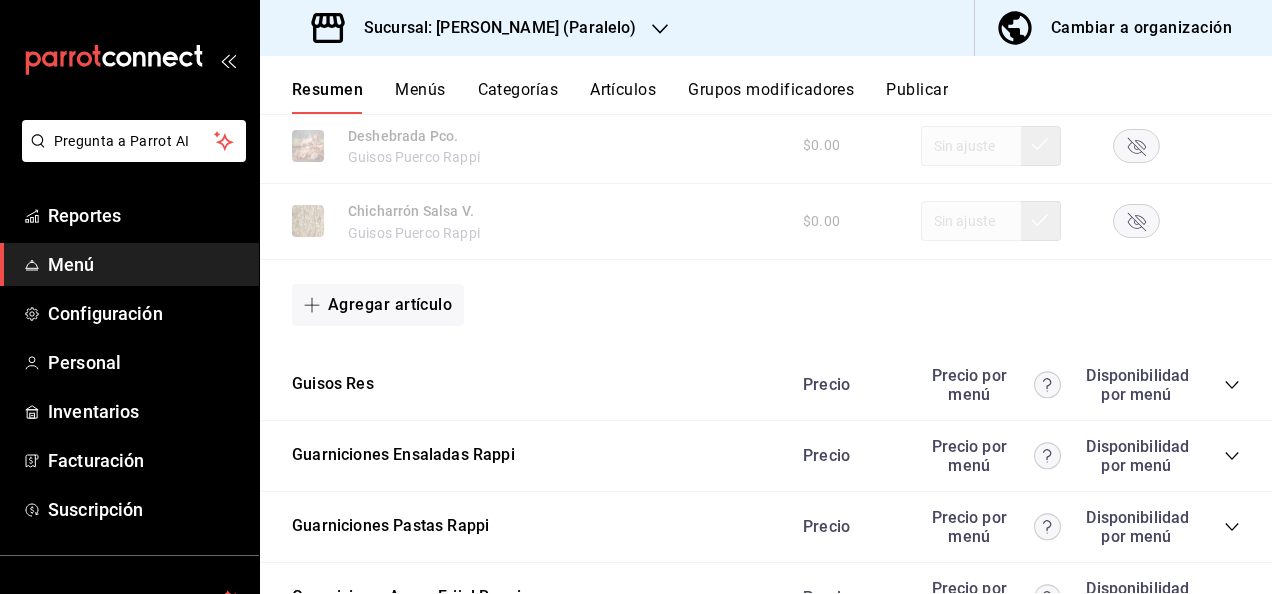 scroll, scrollTop: 2507, scrollLeft: 0, axis: vertical 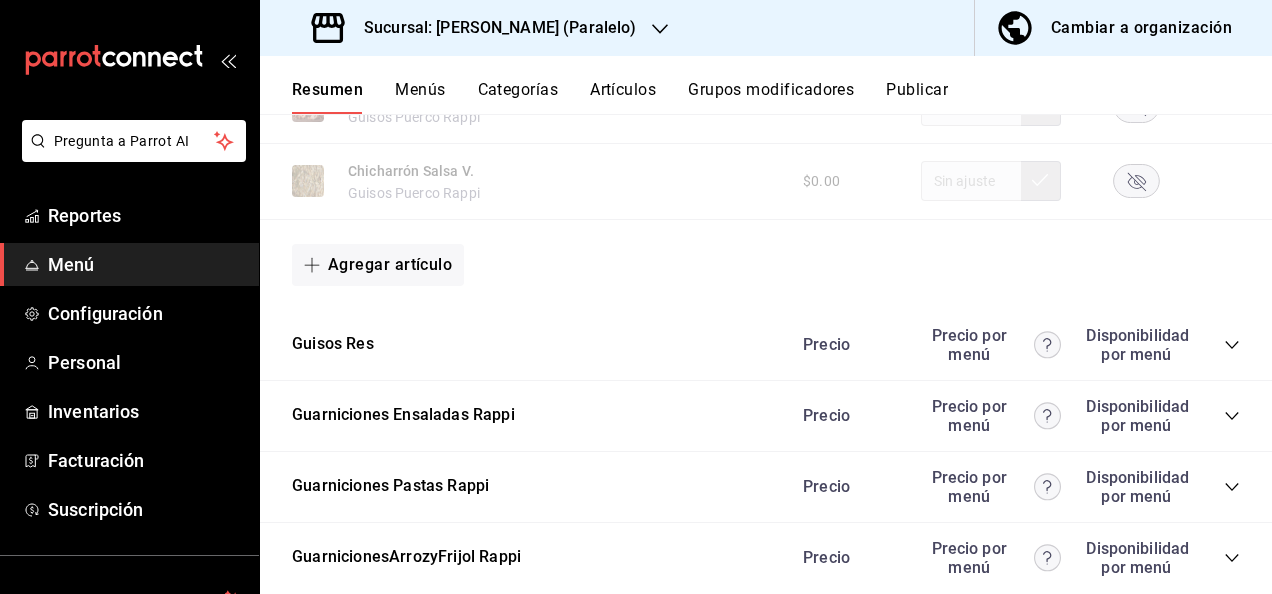 click 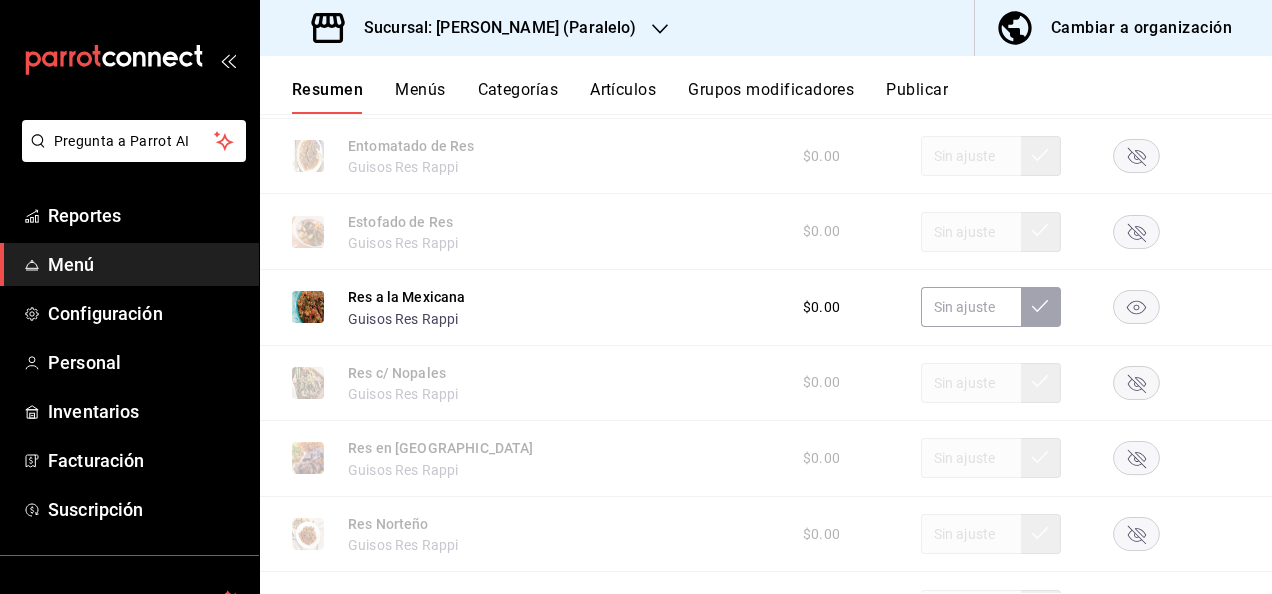 scroll, scrollTop: 2974, scrollLeft: 0, axis: vertical 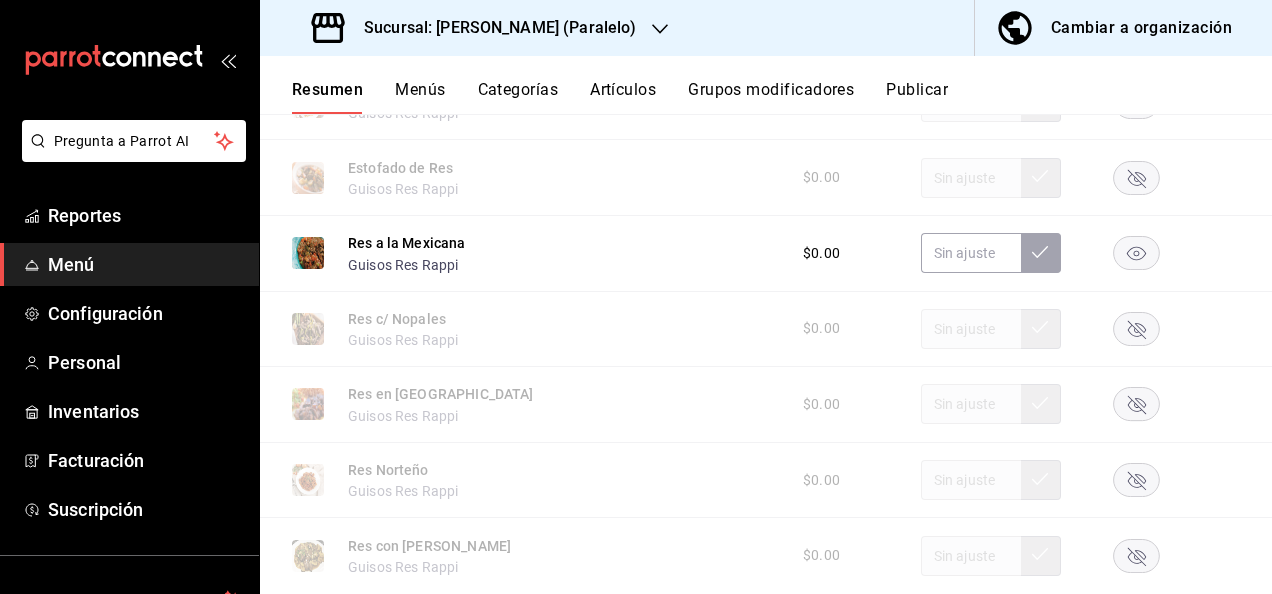 click 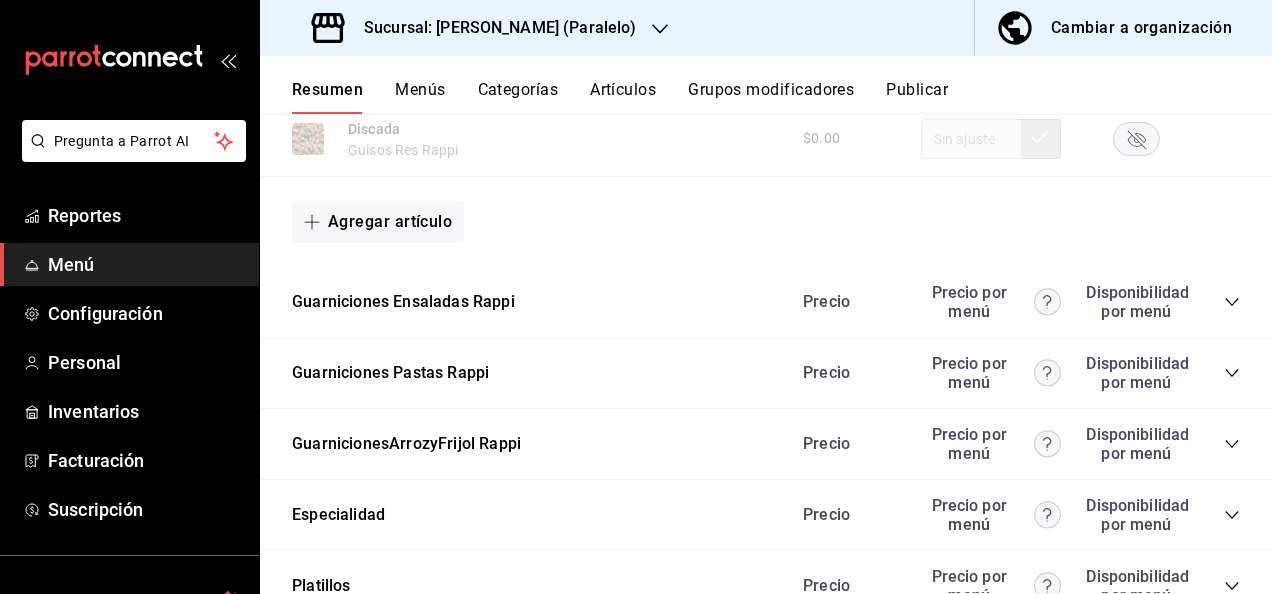 scroll, scrollTop: 3787, scrollLeft: 0, axis: vertical 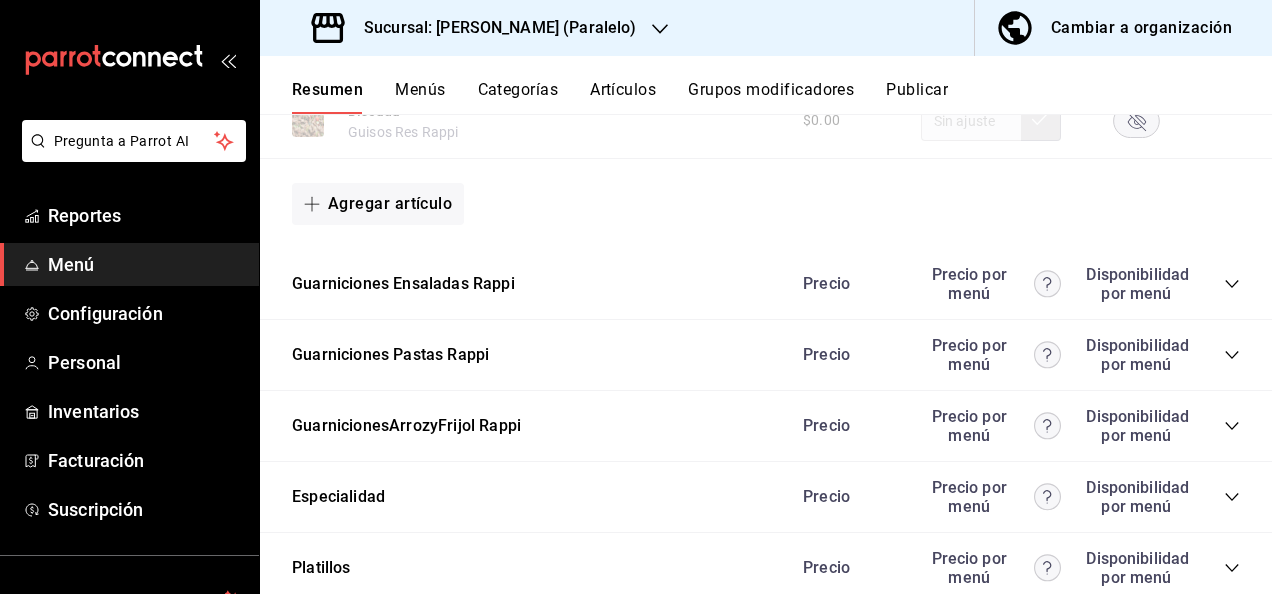 click 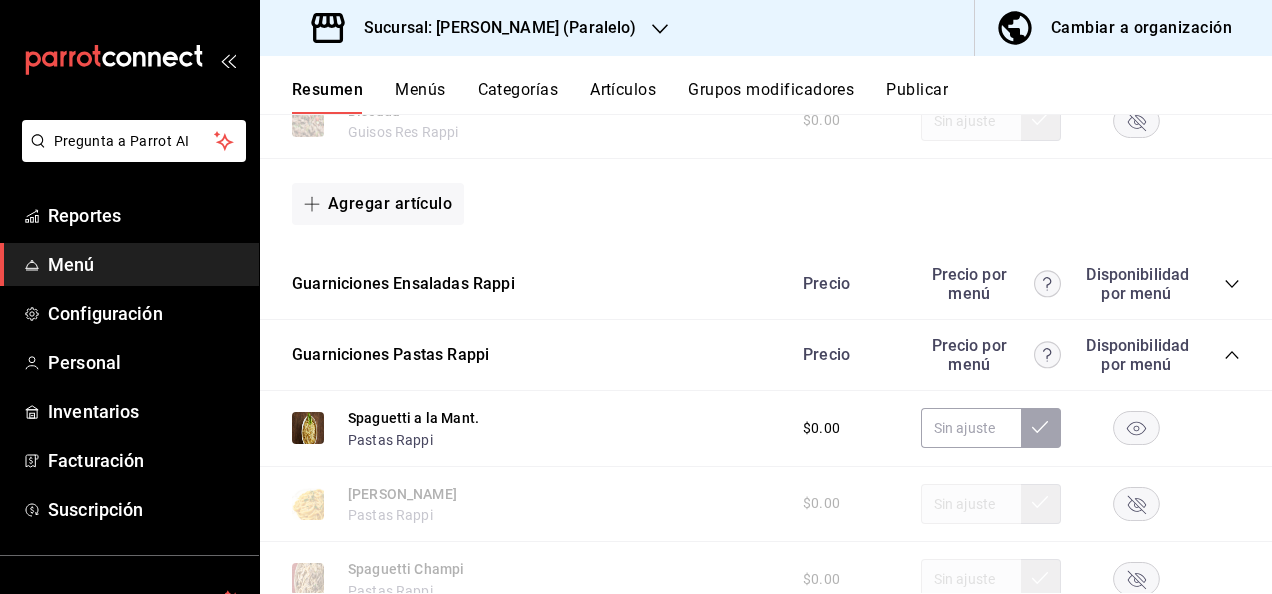 click 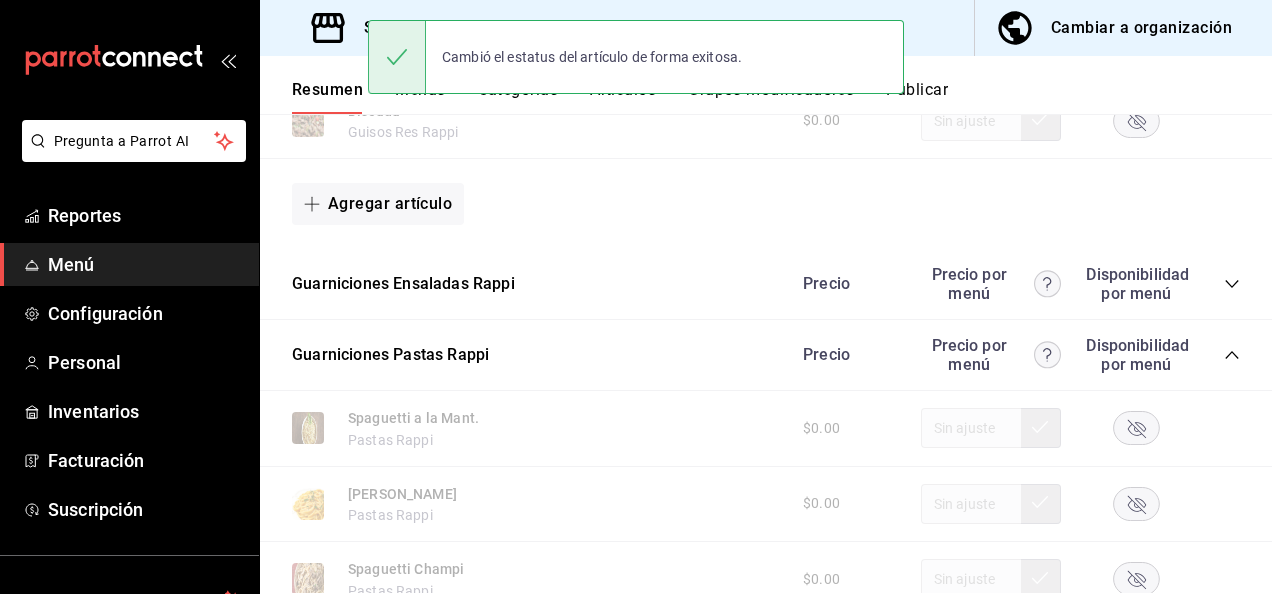 click 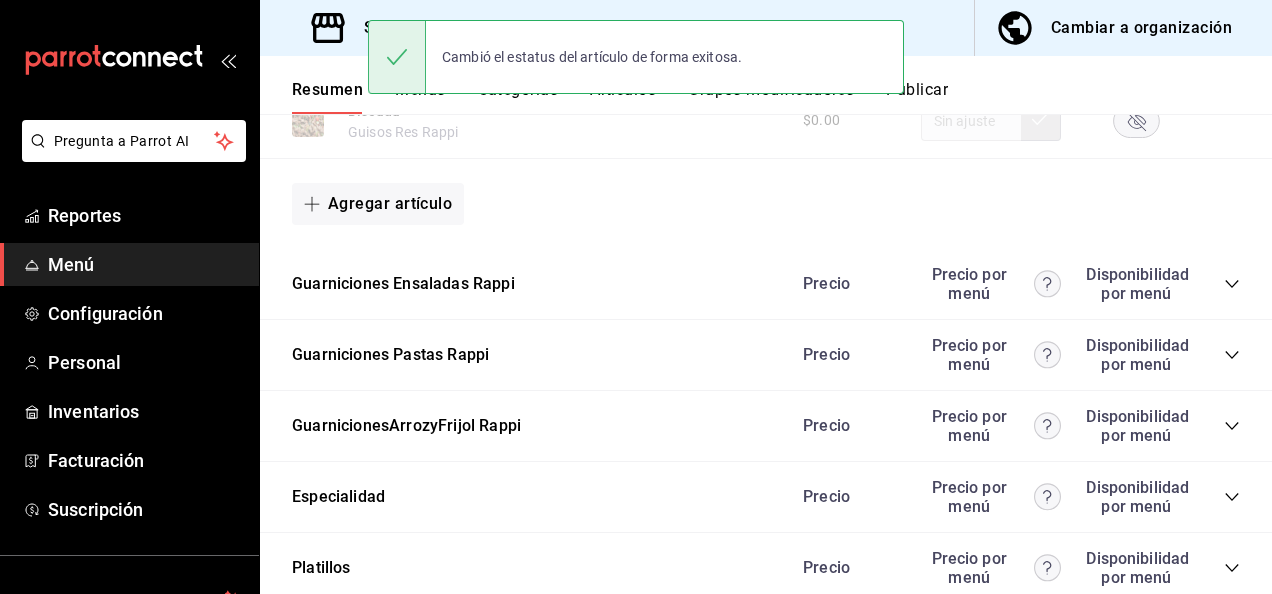 click 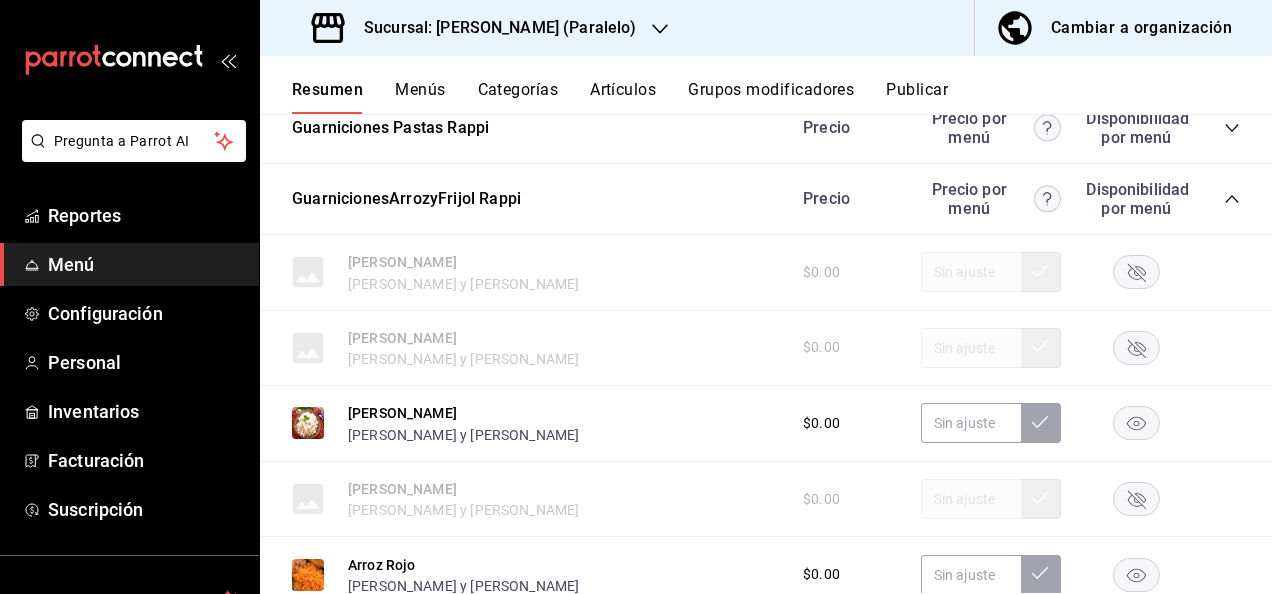 scroll, scrollTop: 4187, scrollLeft: 0, axis: vertical 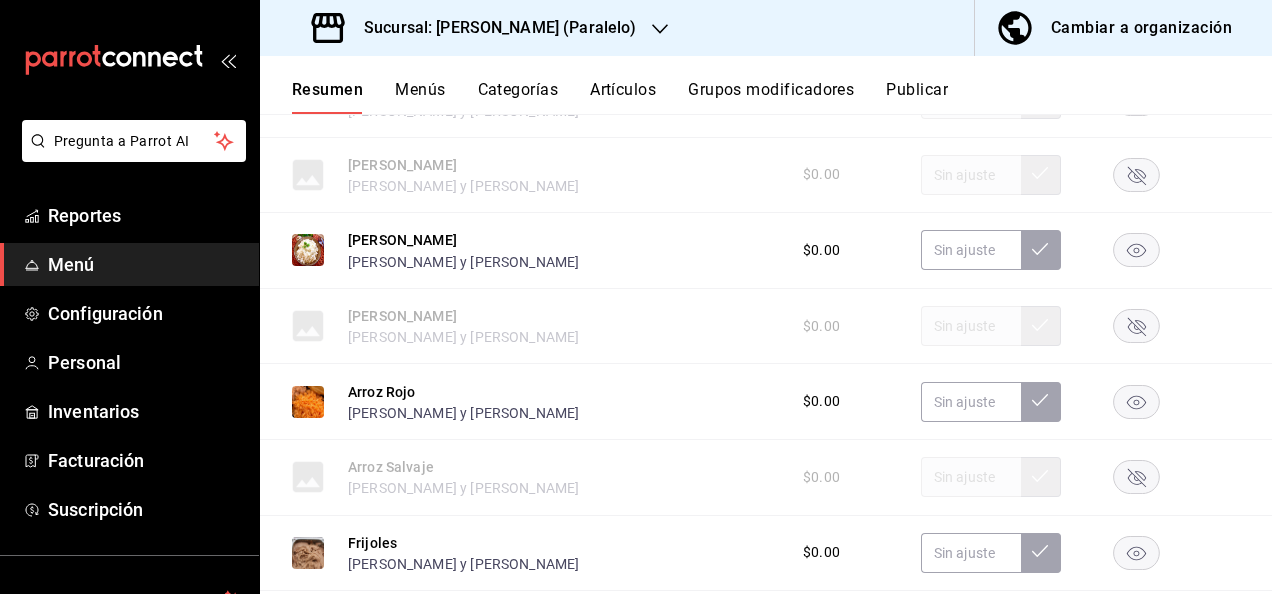 click 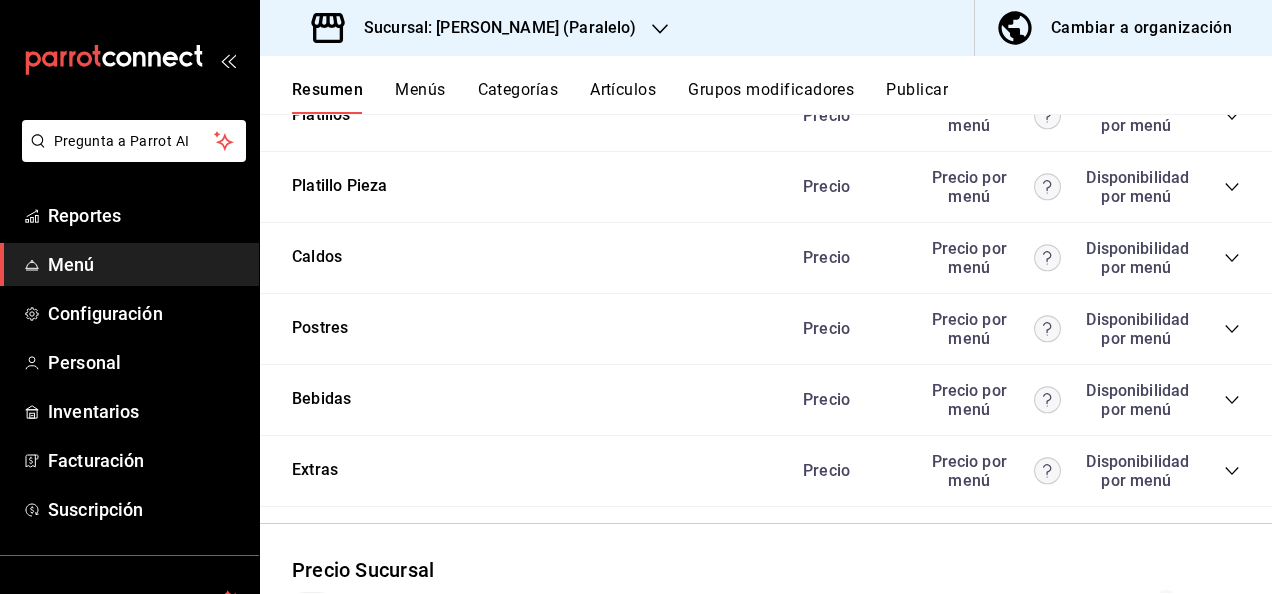 scroll, scrollTop: 5000, scrollLeft: 0, axis: vertical 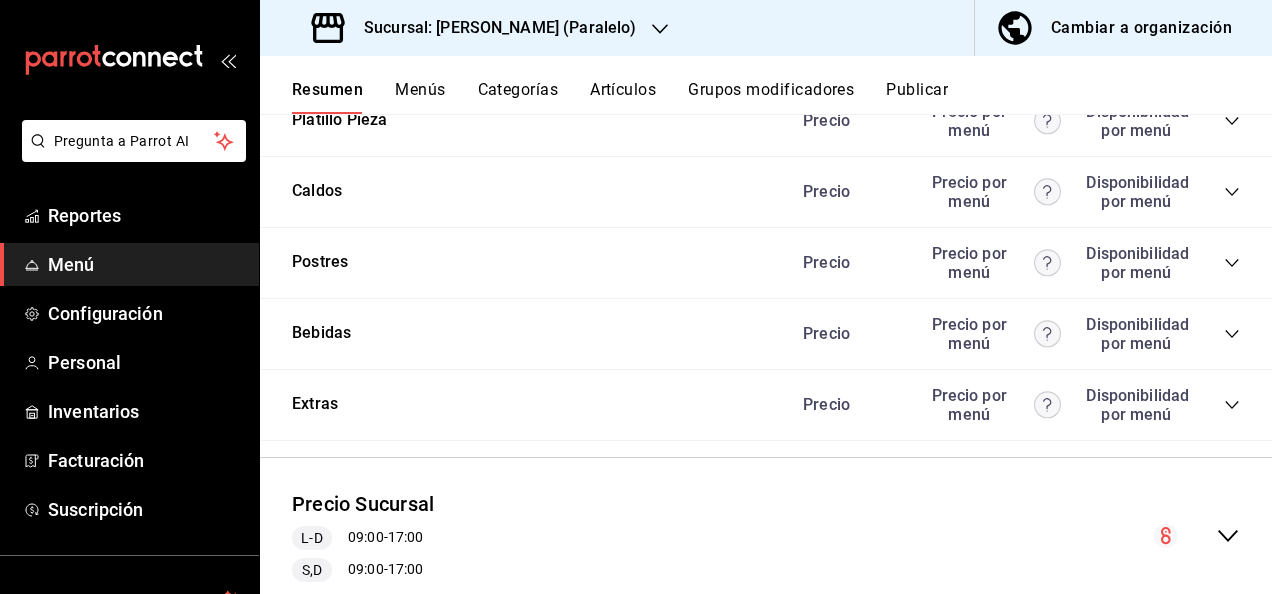 click on "Publicar" at bounding box center (917, 97) 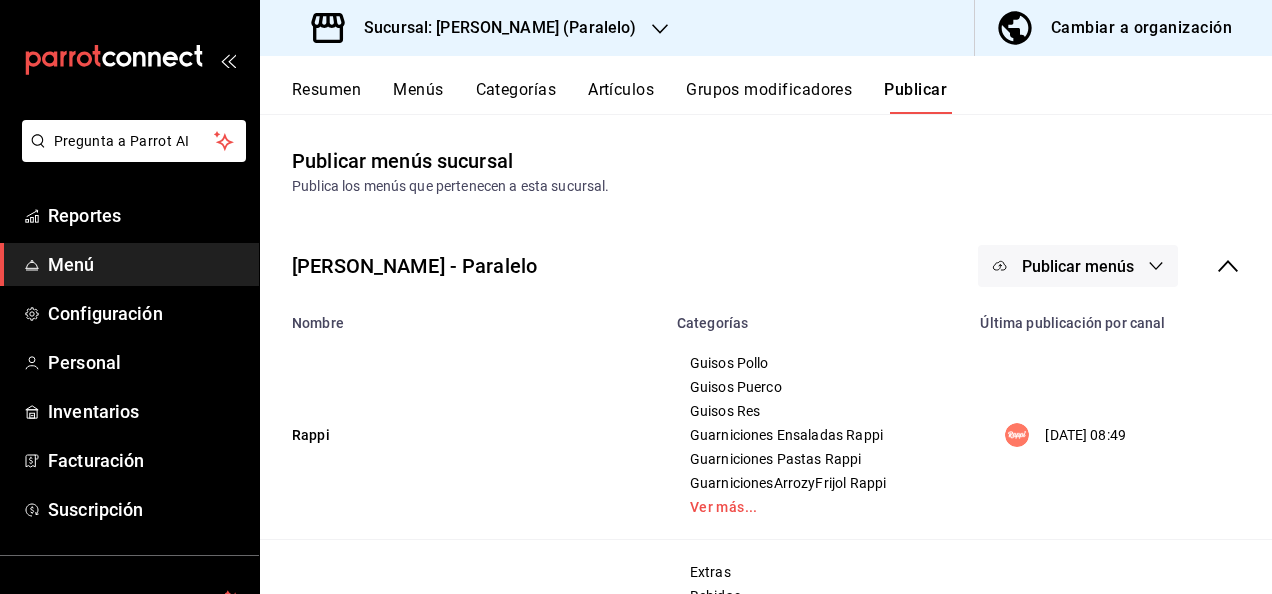 click on "Resumen" at bounding box center (326, 97) 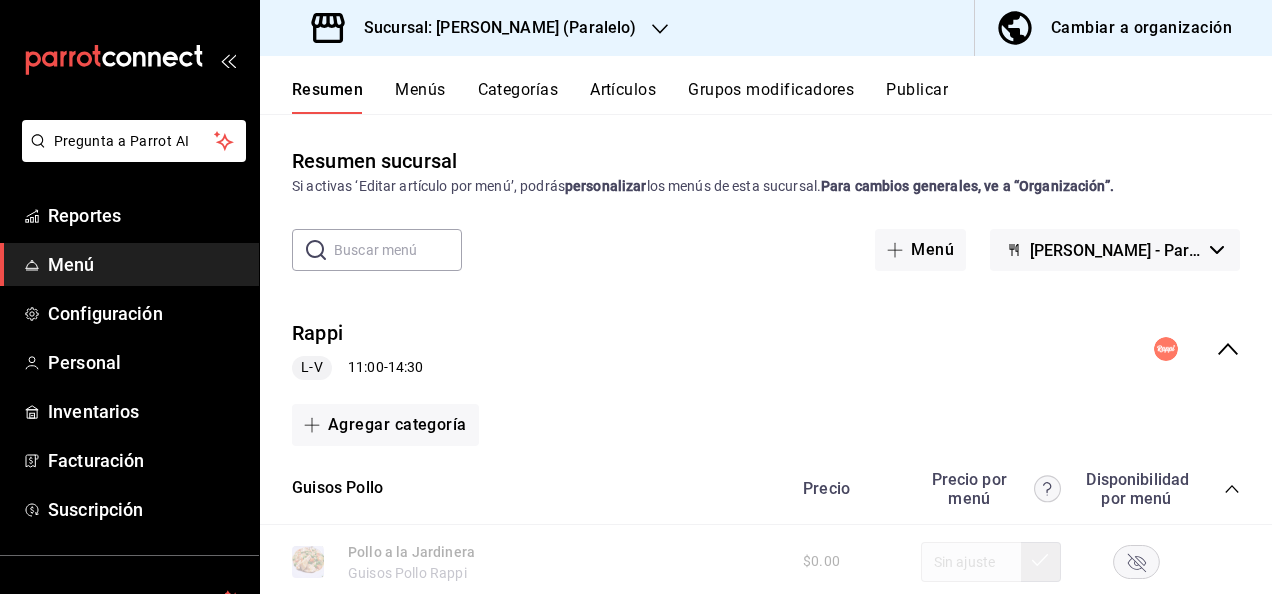 click 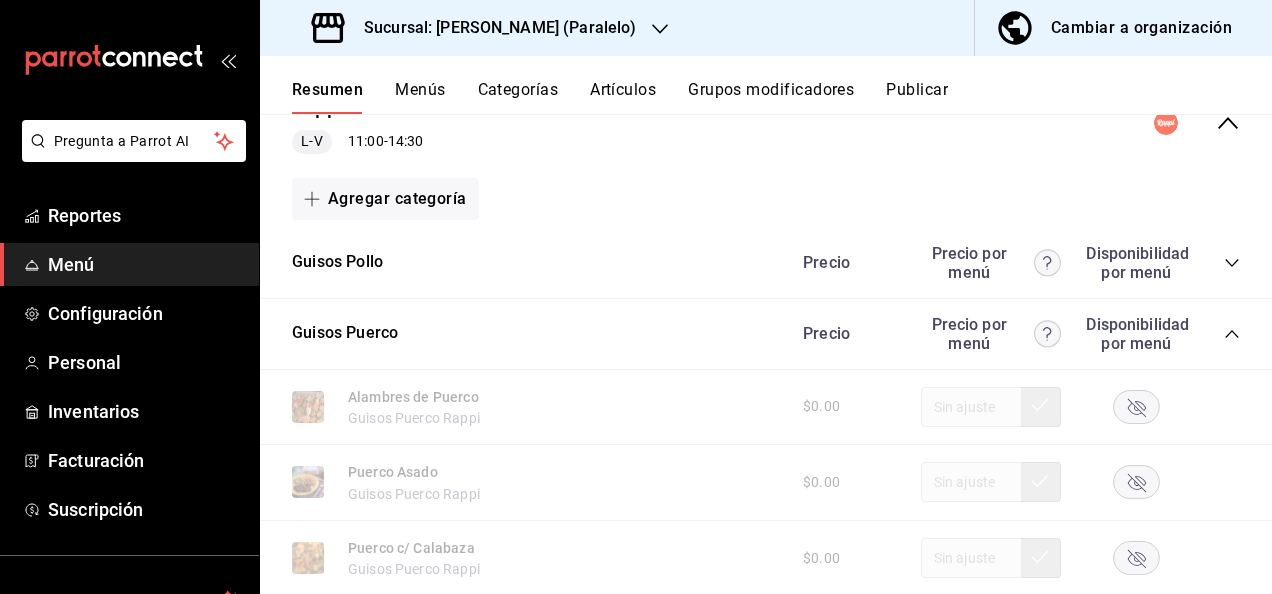 scroll, scrollTop: 253, scrollLeft: 0, axis: vertical 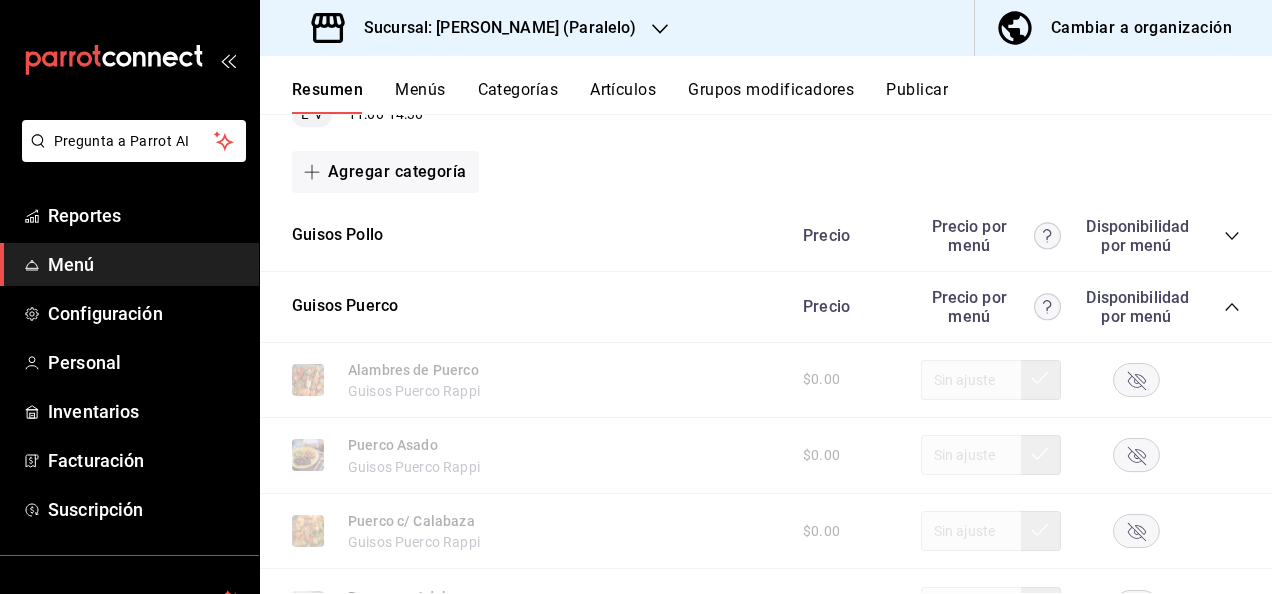 click 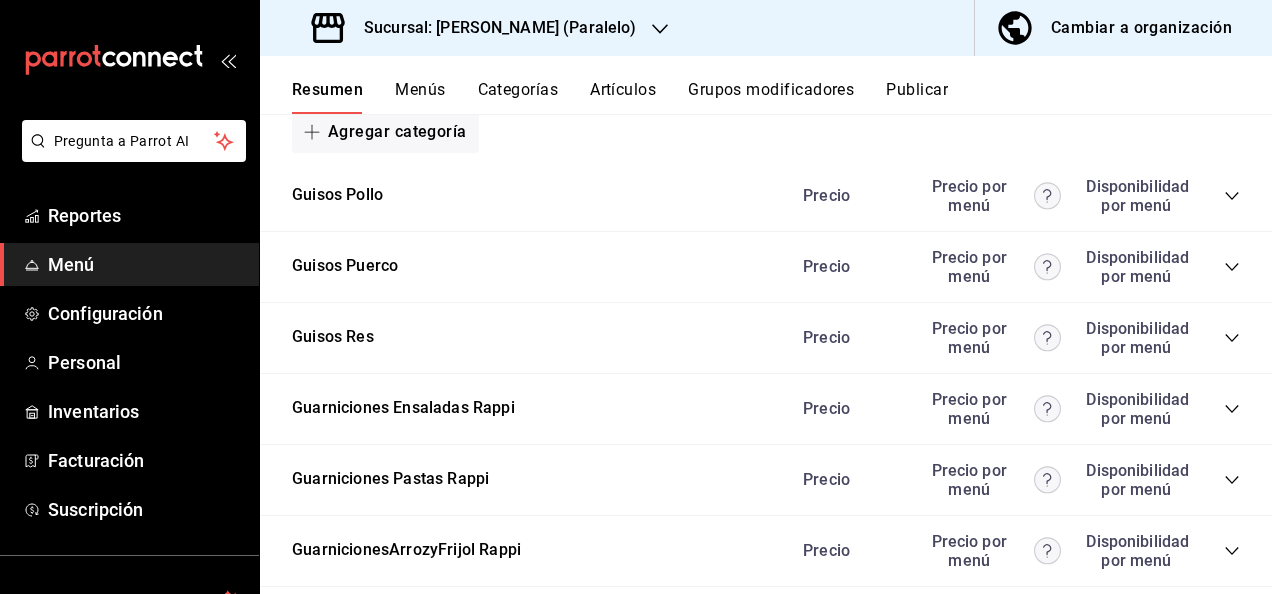 scroll, scrollTop: 453, scrollLeft: 0, axis: vertical 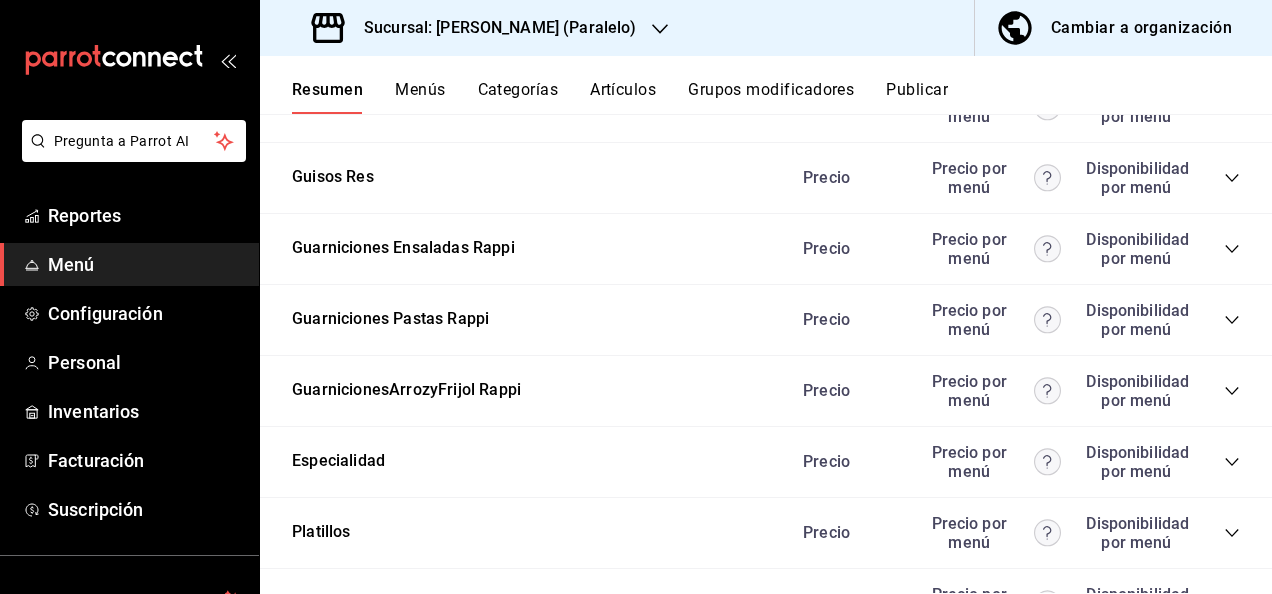 click 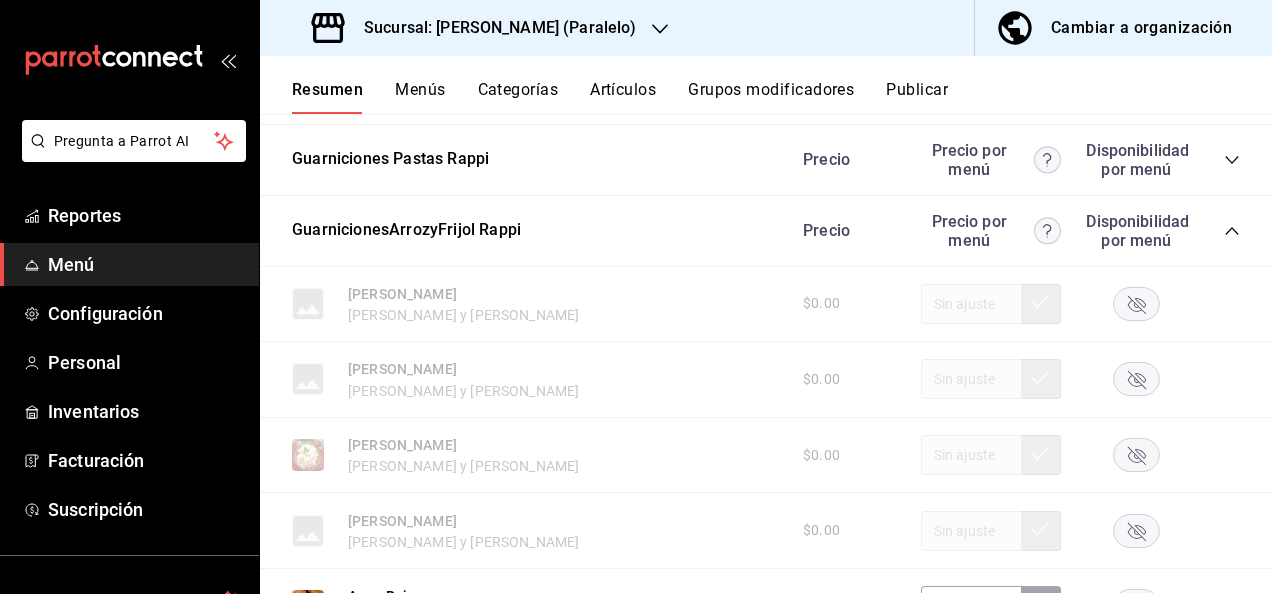 scroll, scrollTop: 773, scrollLeft: 0, axis: vertical 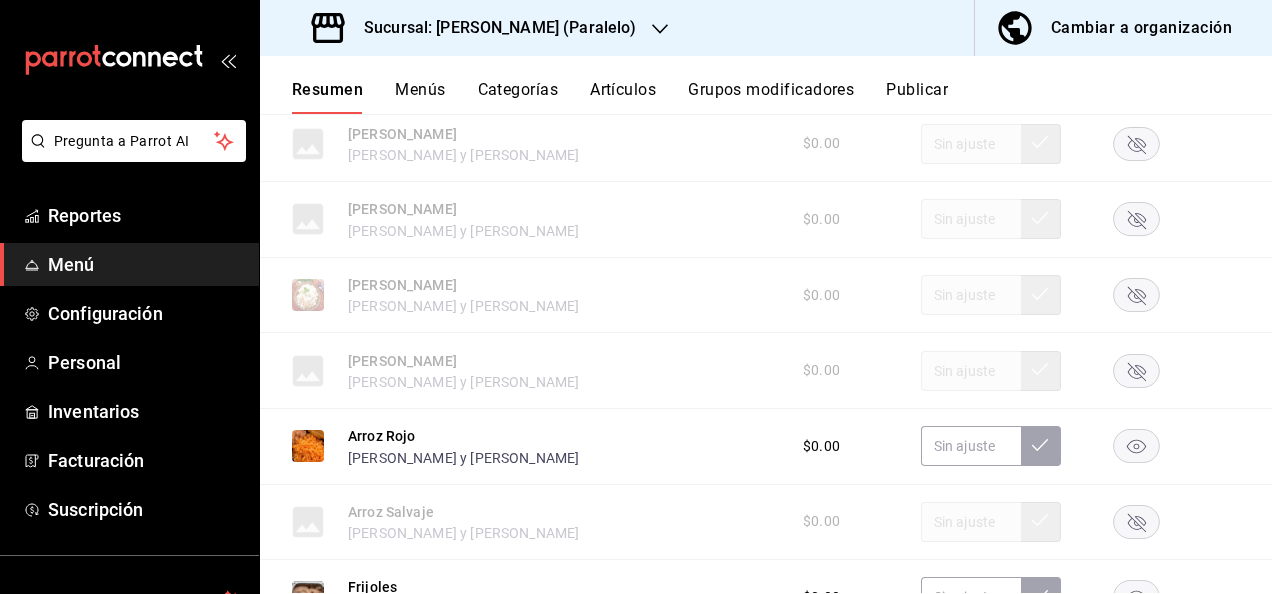 click on "Publicar" at bounding box center [917, 97] 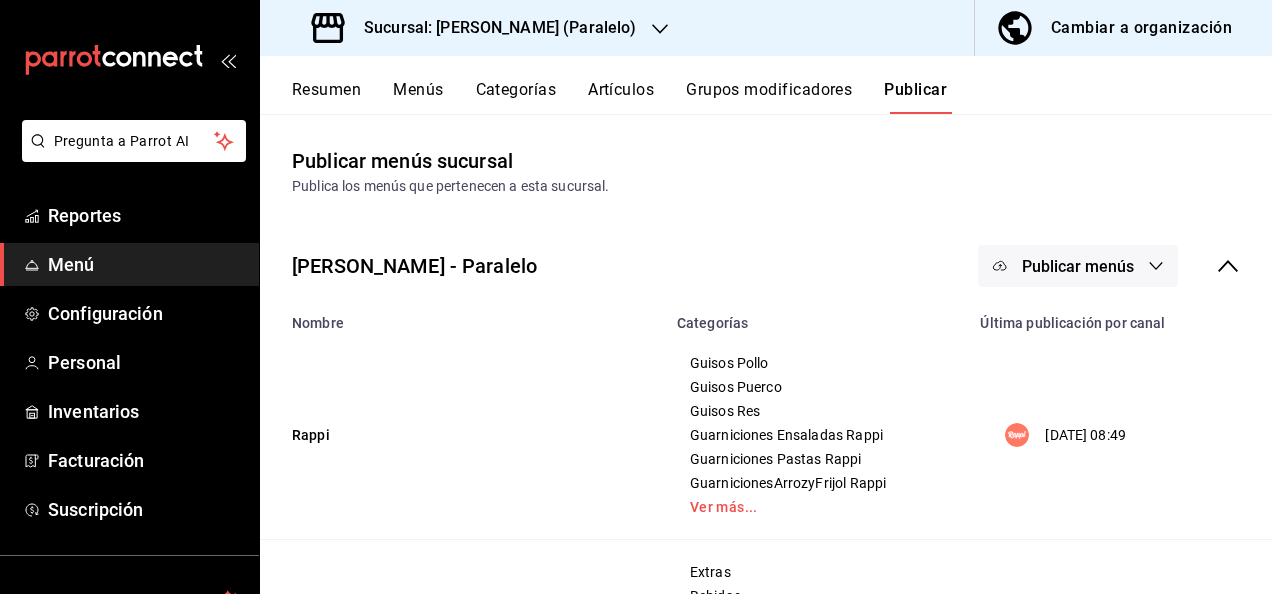 click on "Publicar menús" at bounding box center (1078, 266) 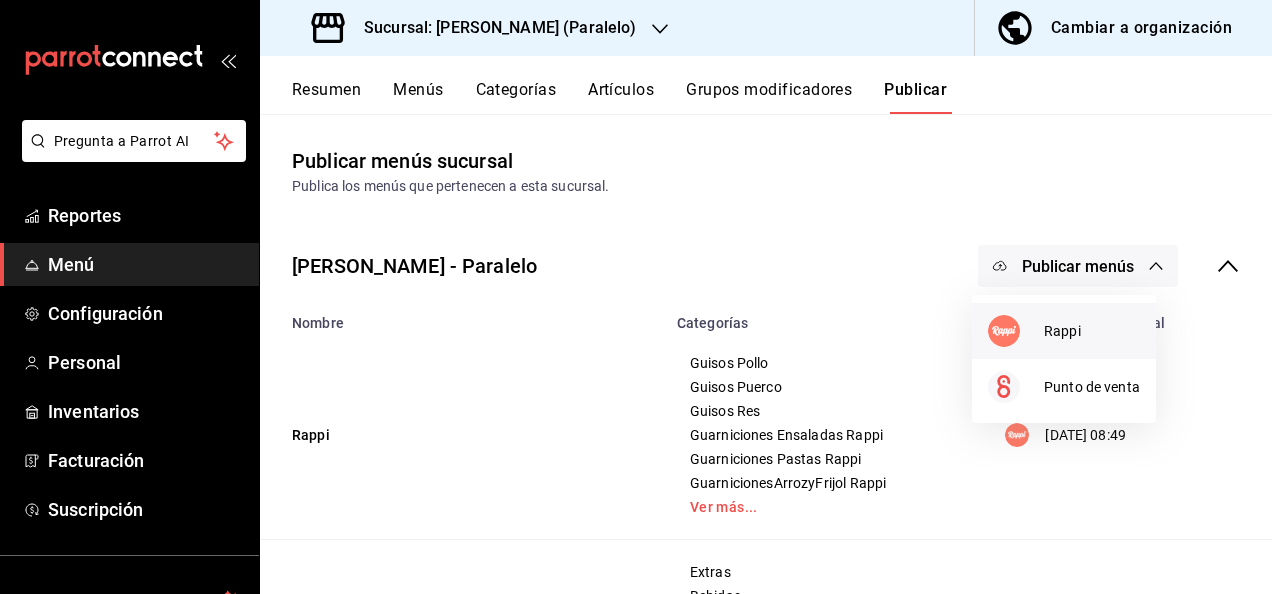 click on "Rappi" at bounding box center (1092, 331) 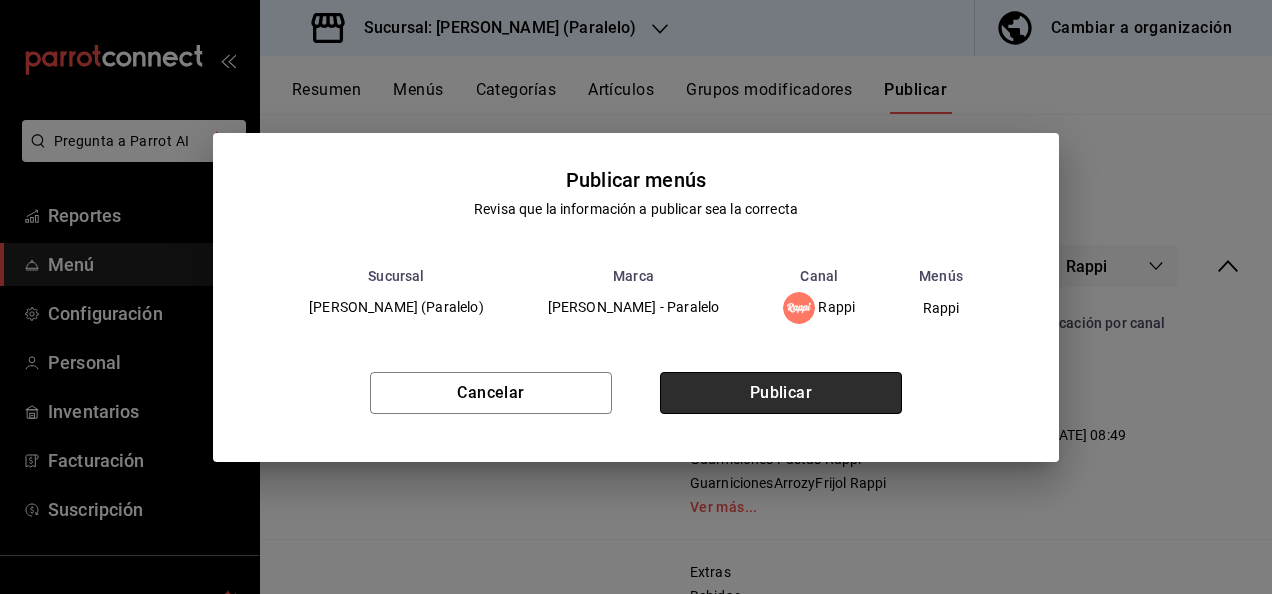 click on "Publicar" at bounding box center (781, 393) 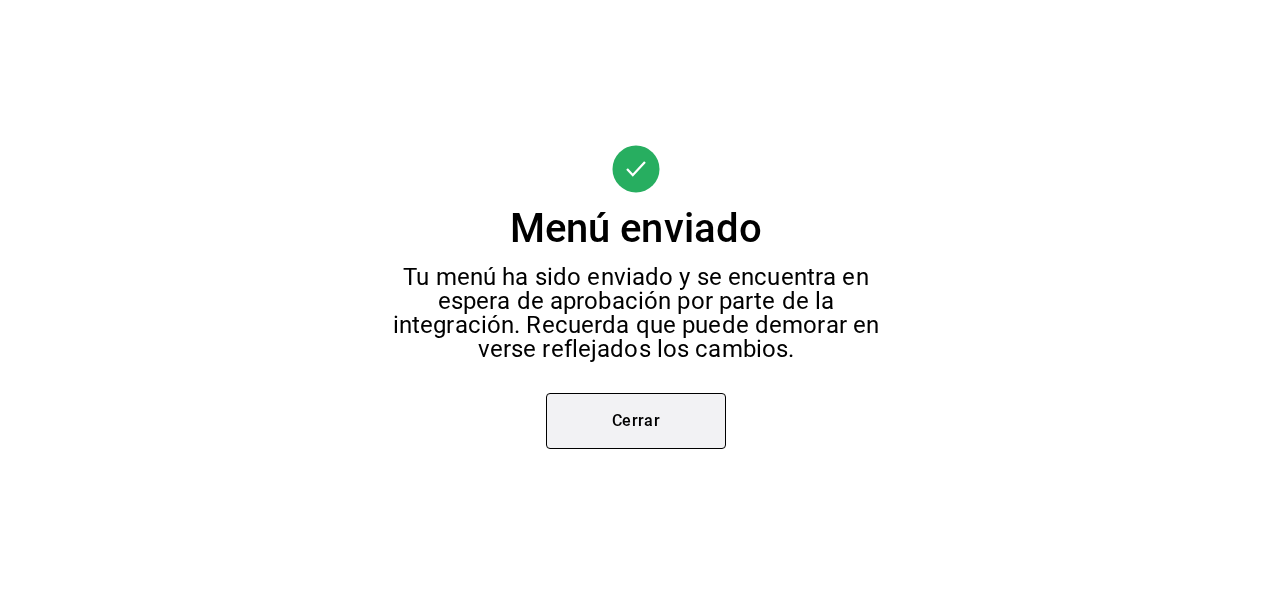 click on "Cerrar" at bounding box center (636, 421) 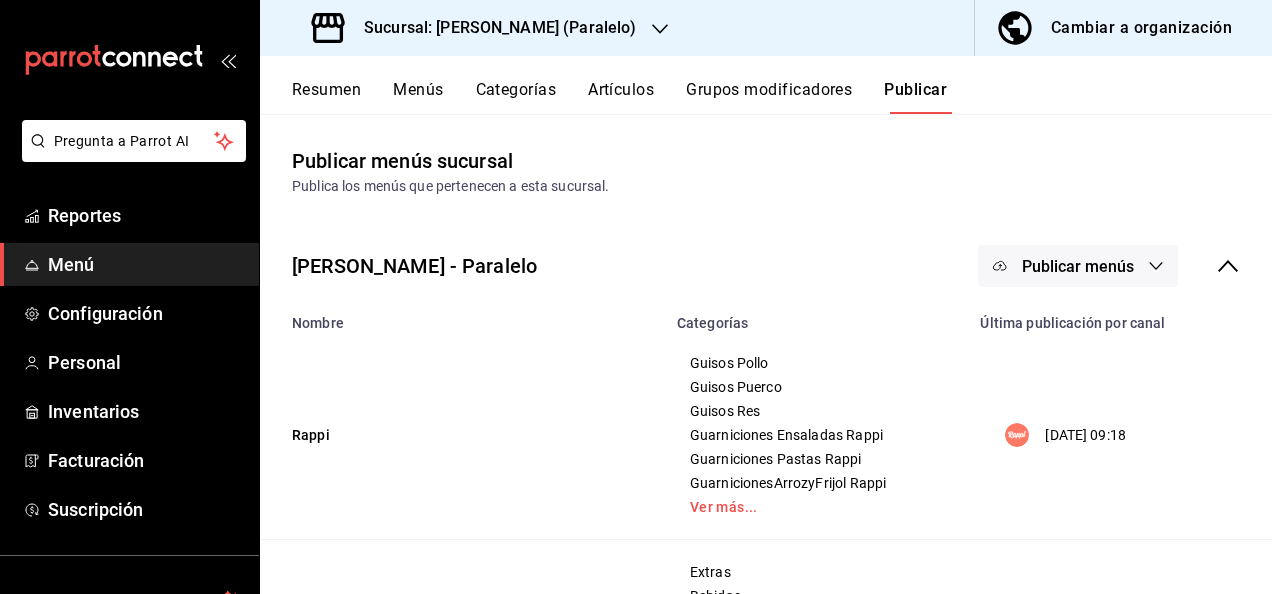 click 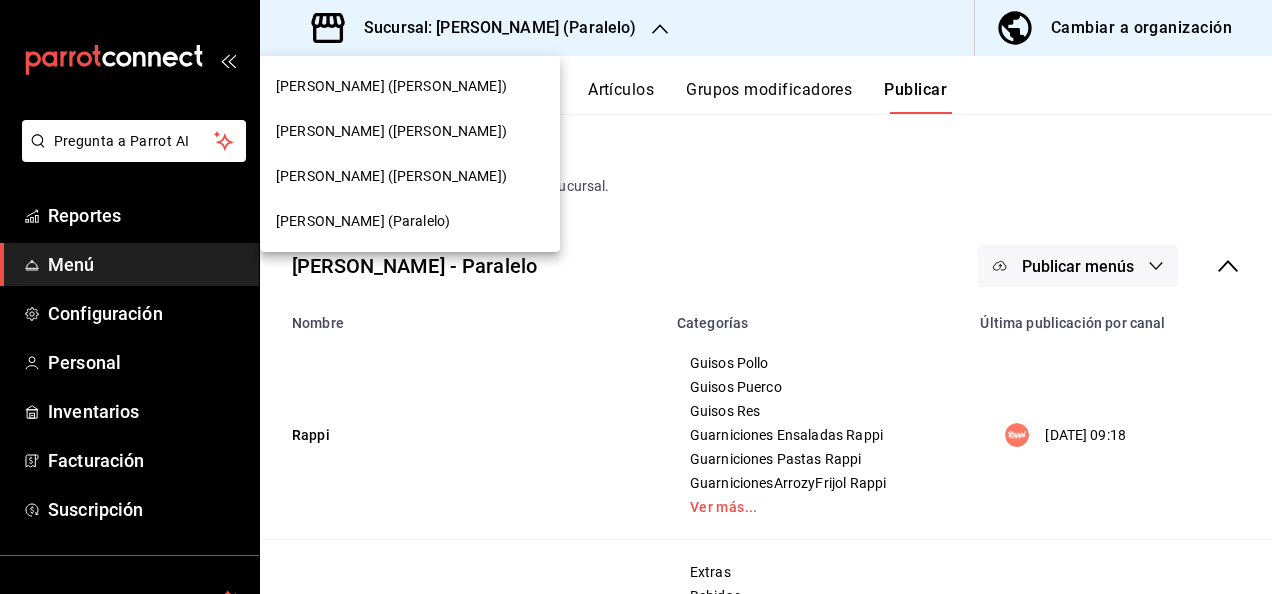 click on "Ceballos (Vasconcelos)" at bounding box center [391, 176] 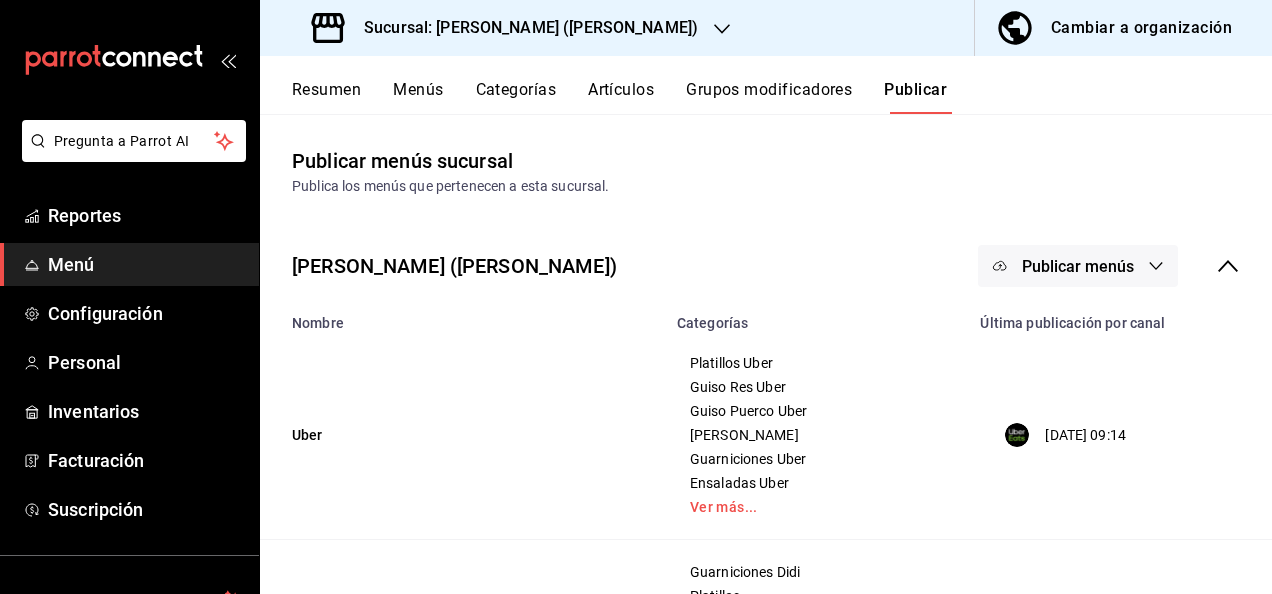 click on "Resumen Menús Categorías Artículos Grupos modificadores Publicar" at bounding box center [782, 97] 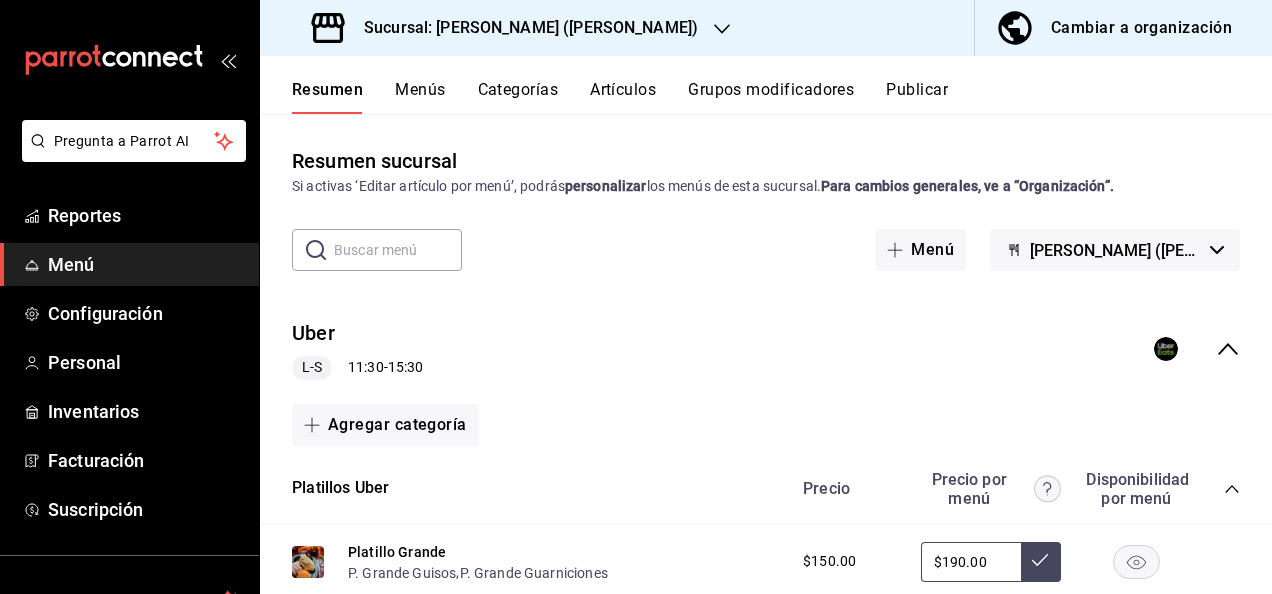 click 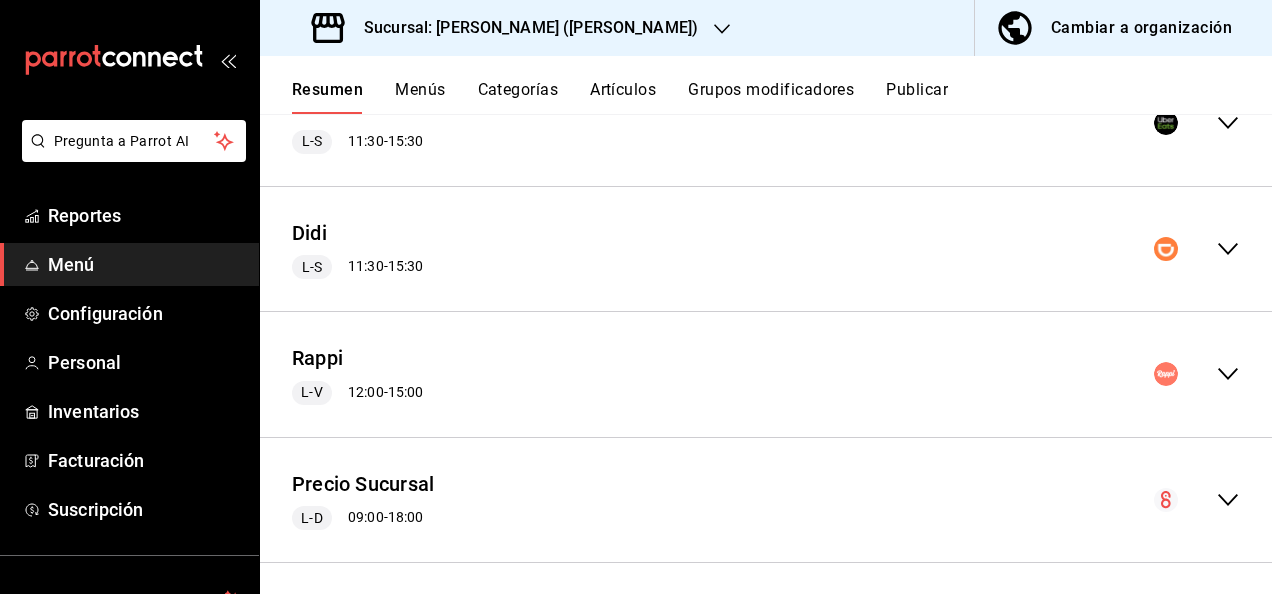 scroll, scrollTop: 234, scrollLeft: 0, axis: vertical 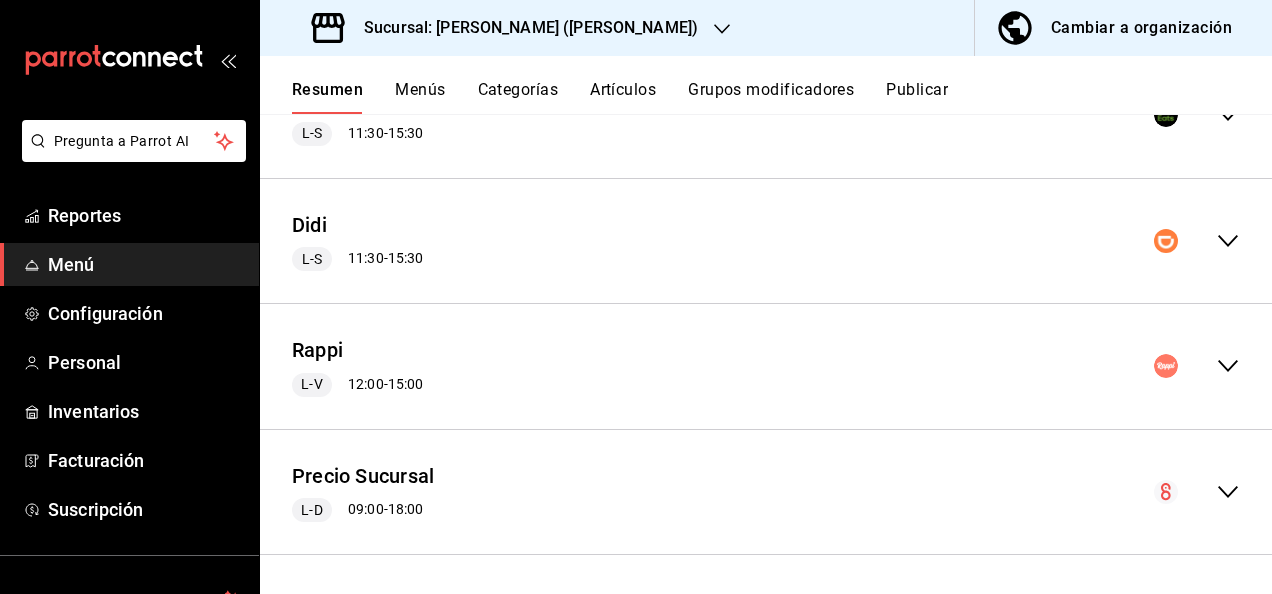 click 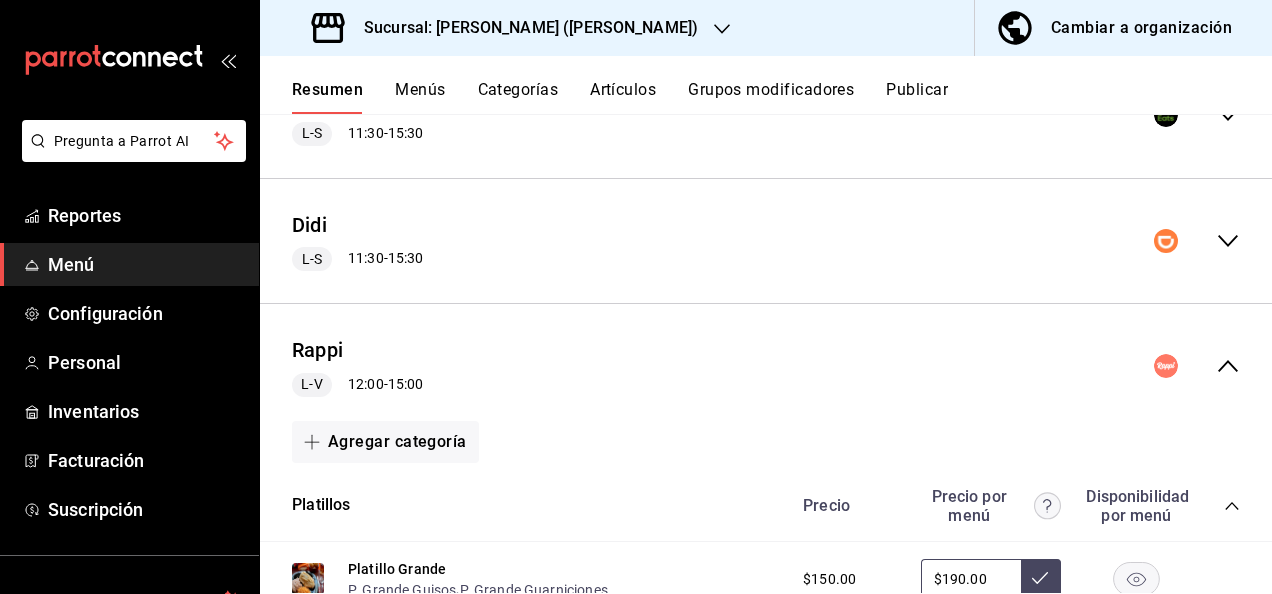 click 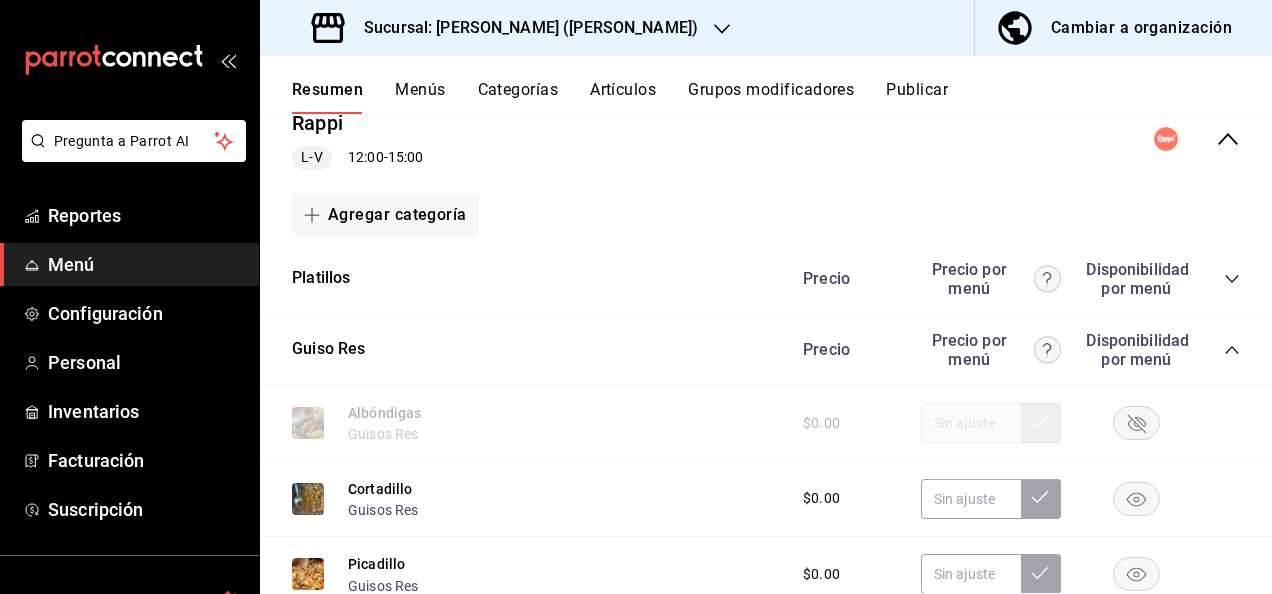 scroll, scrollTop: 541, scrollLeft: 0, axis: vertical 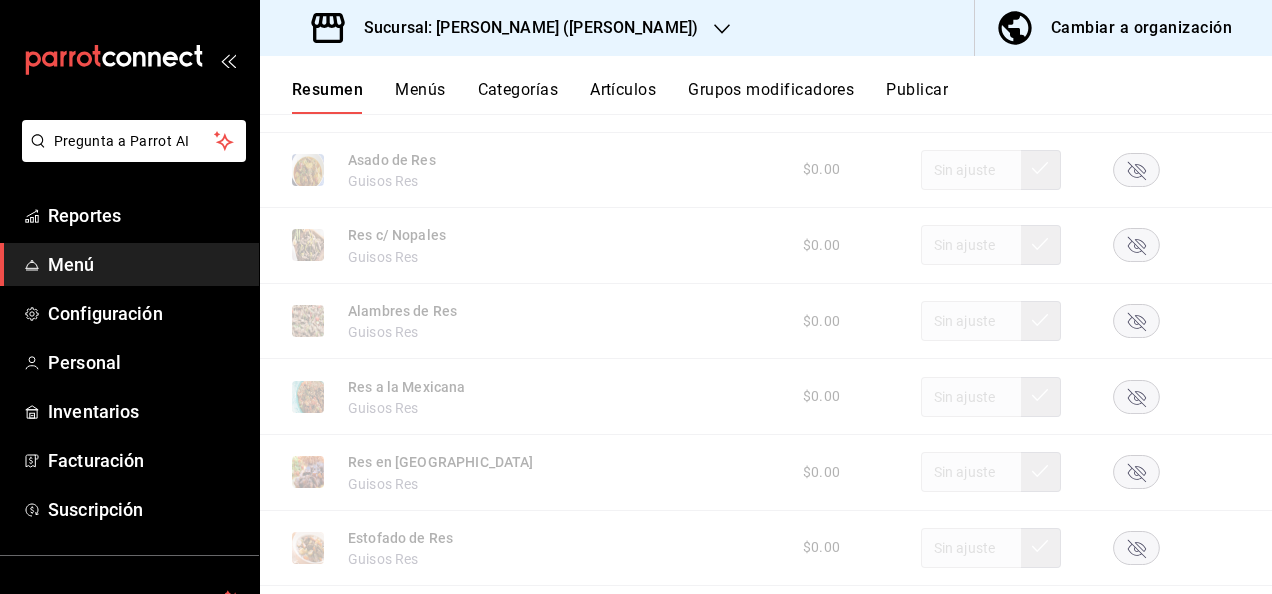 click 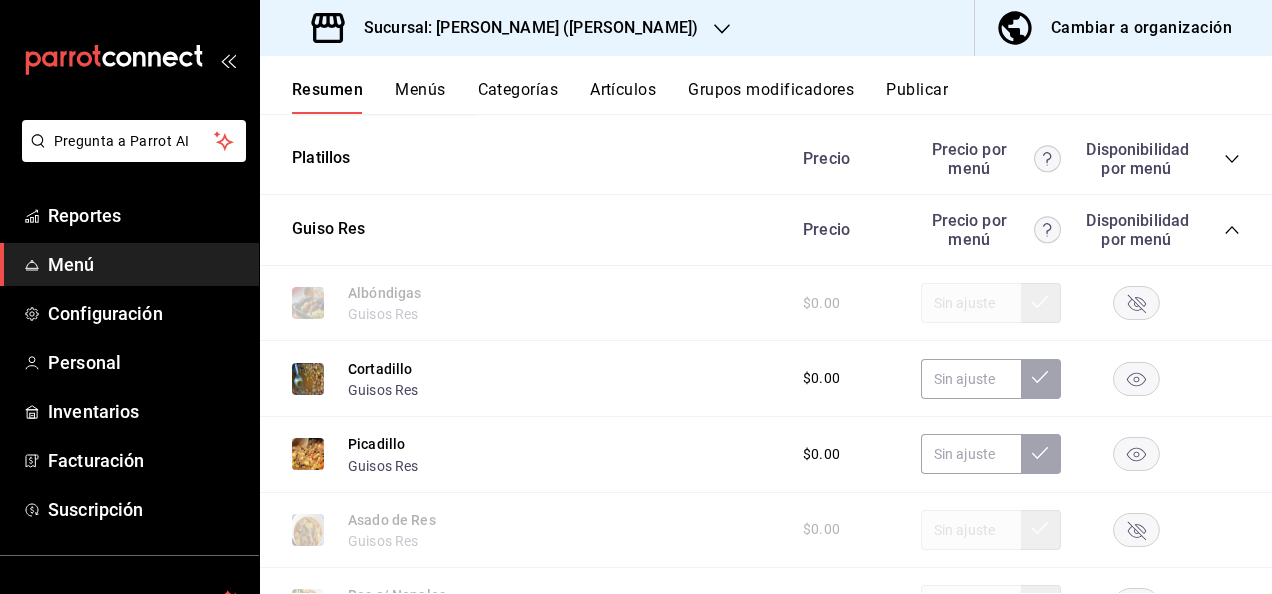 scroll, scrollTop: 541, scrollLeft: 0, axis: vertical 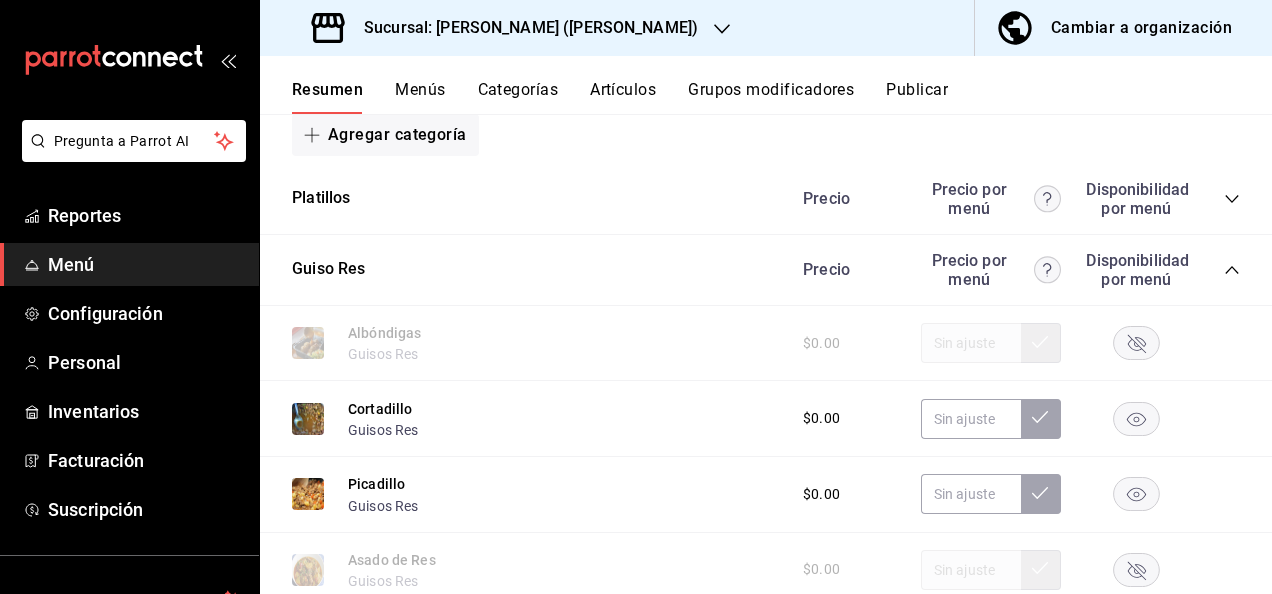 click on "Guiso Res Precio Precio por menú   Disponibilidad por menú" at bounding box center [766, 270] 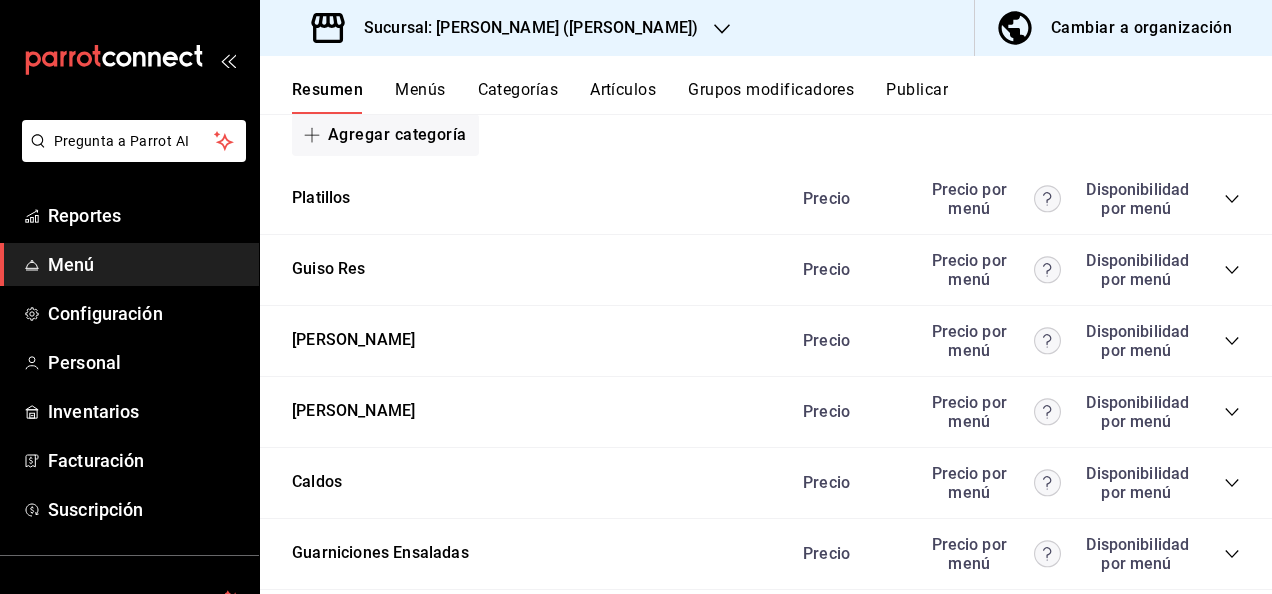 click 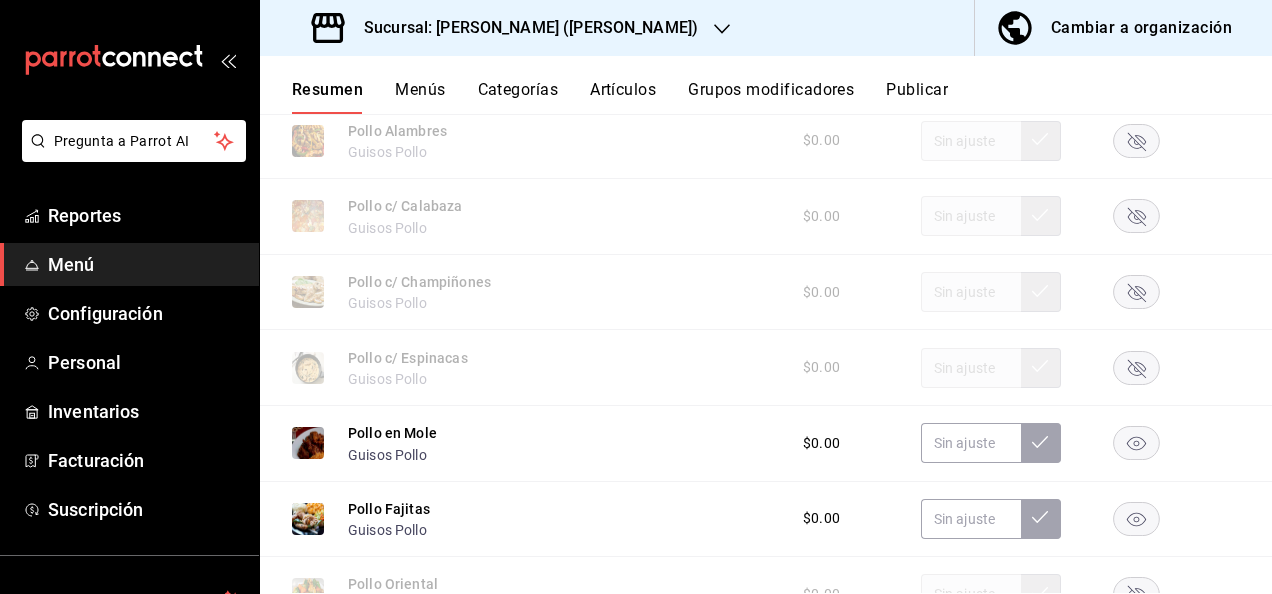 scroll, scrollTop: 1061, scrollLeft: 0, axis: vertical 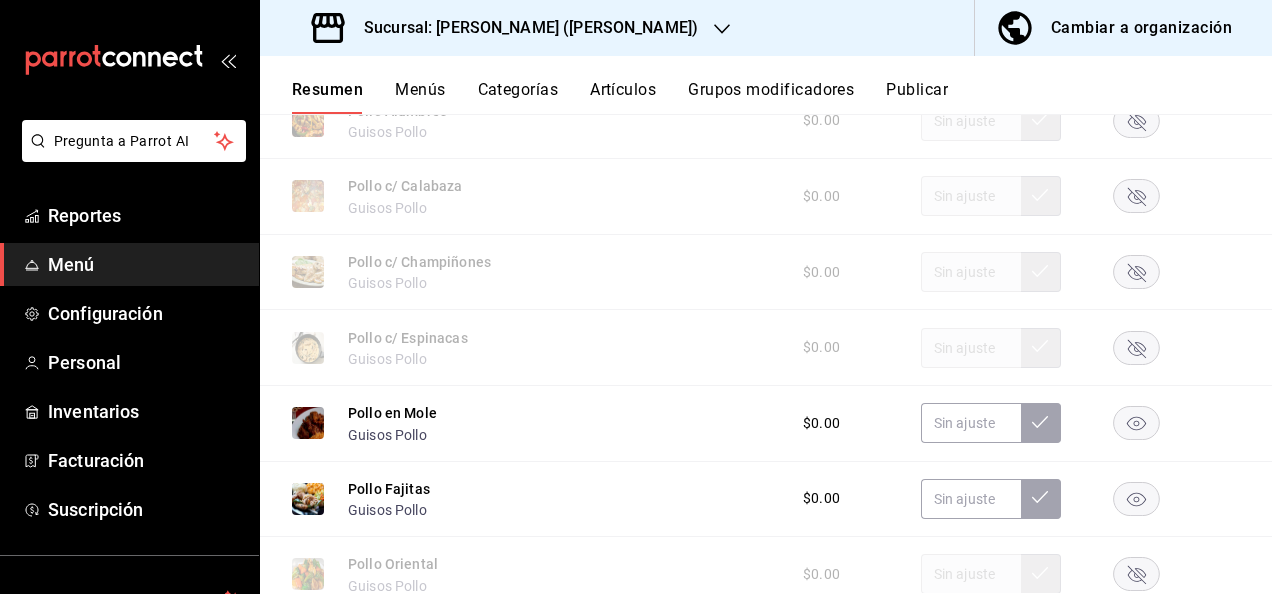 click 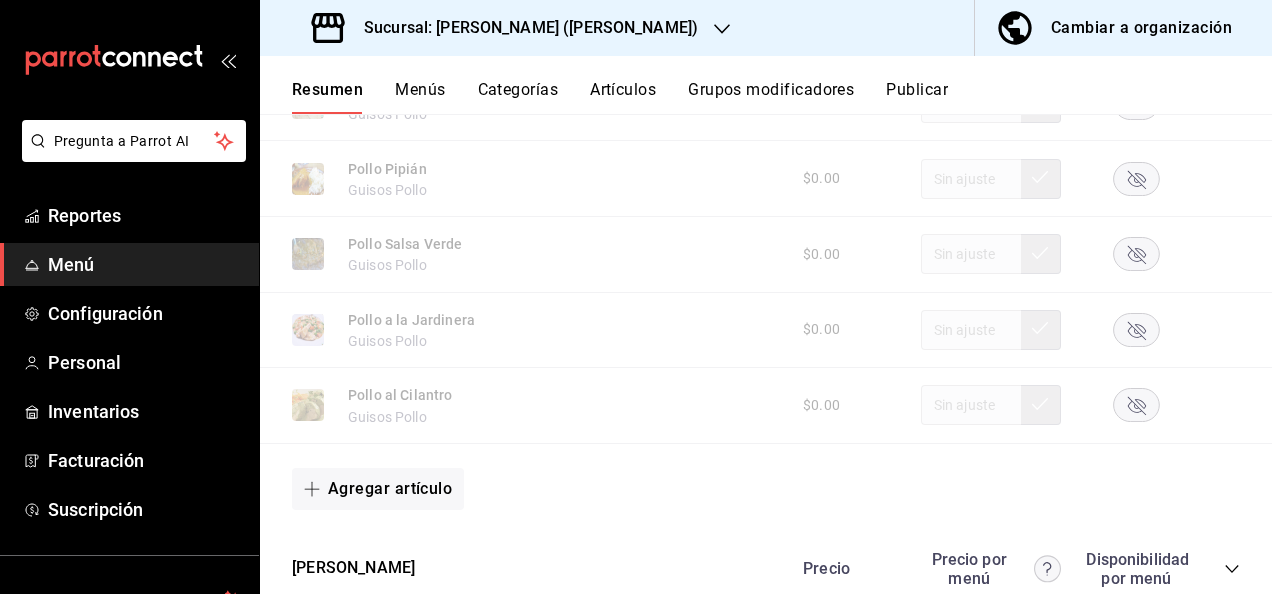 scroll, scrollTop: 1781, scrollLeft: 0, axis: vertical 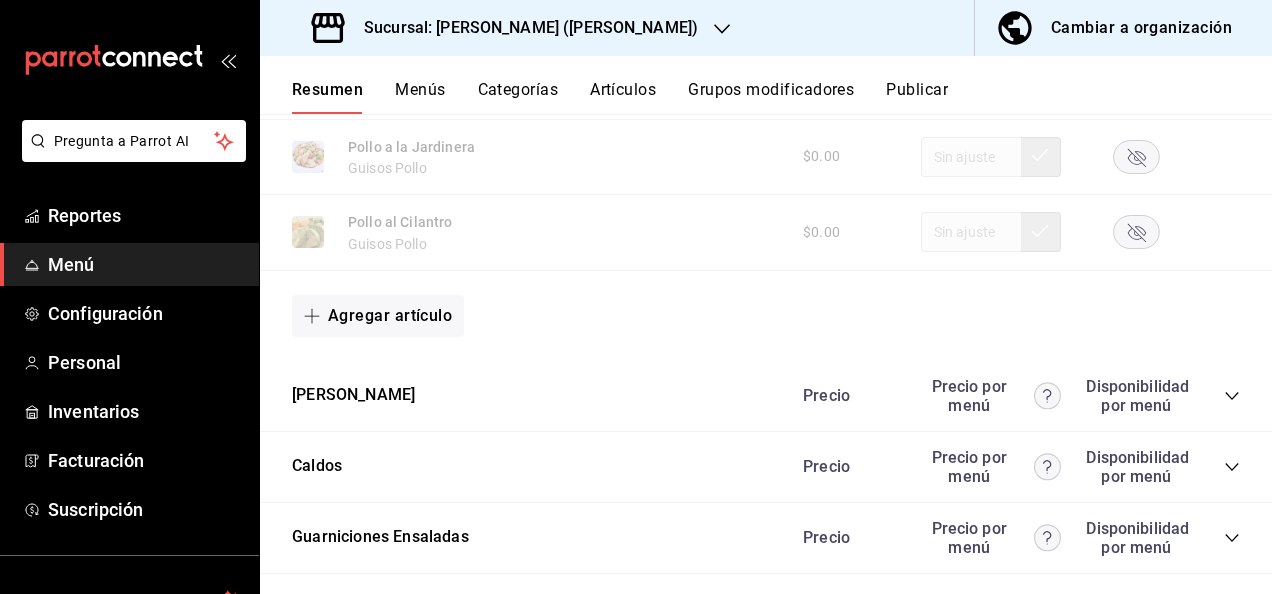 click 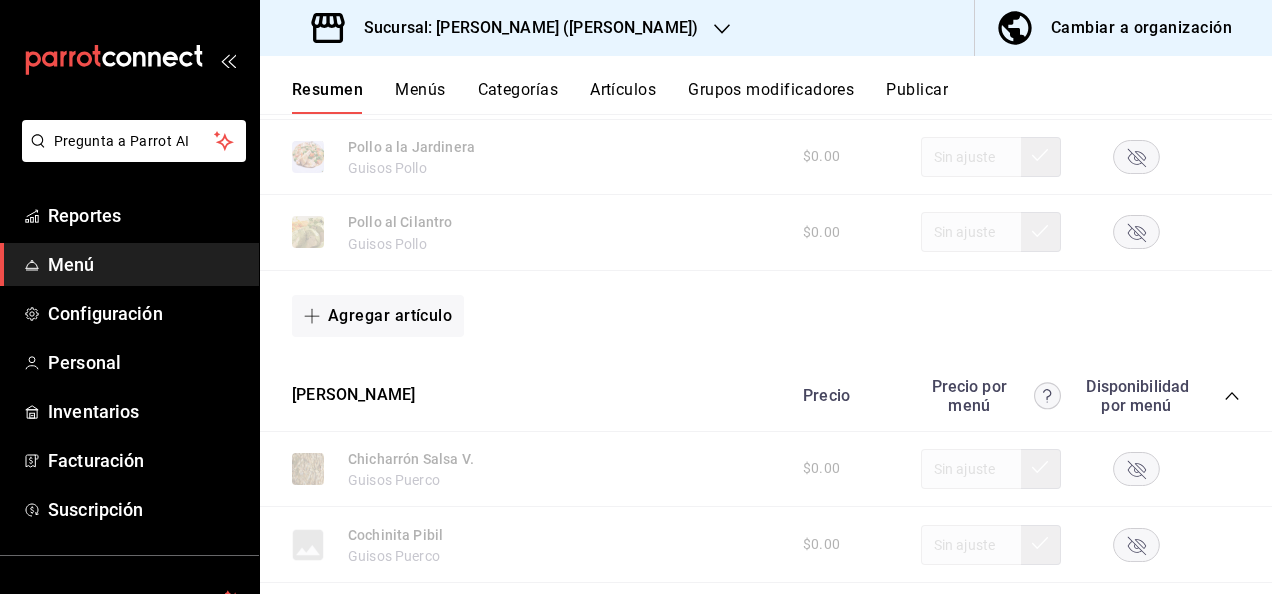click 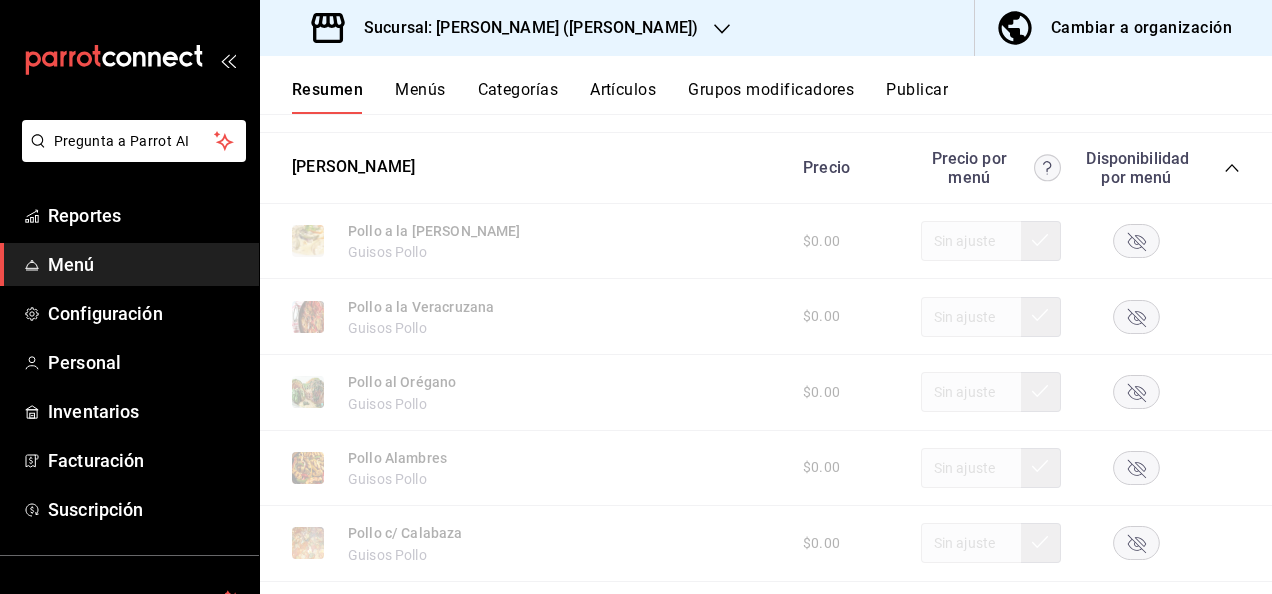 scroll, scrollTop: 687, scrollLeft: 0, axis: vertical 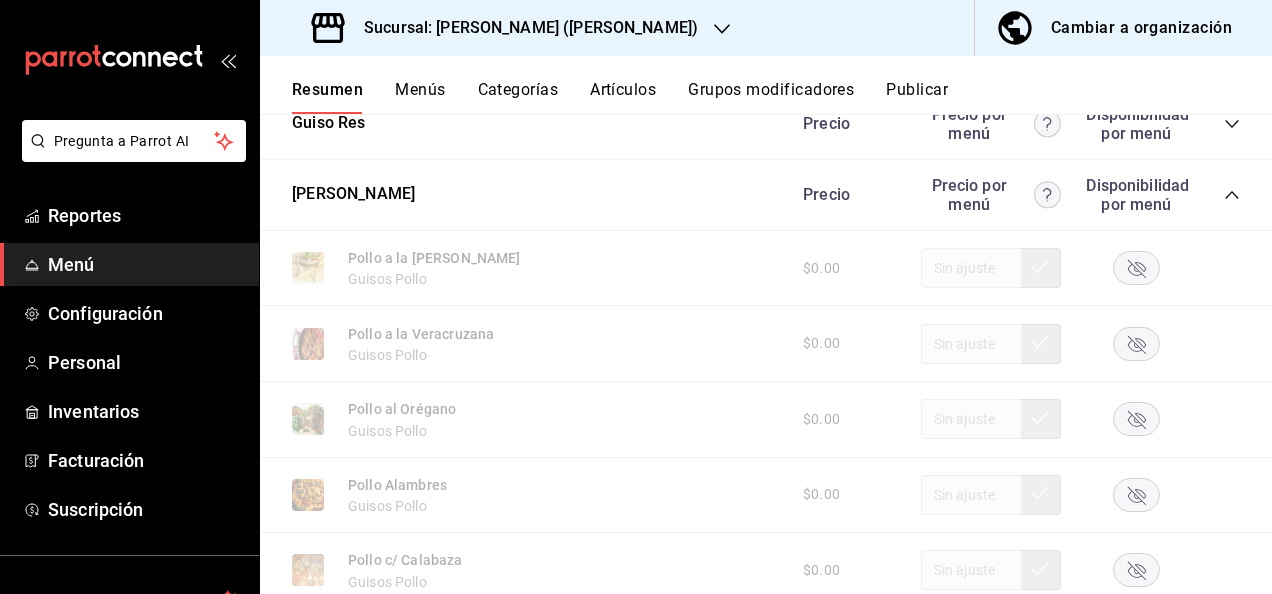 click 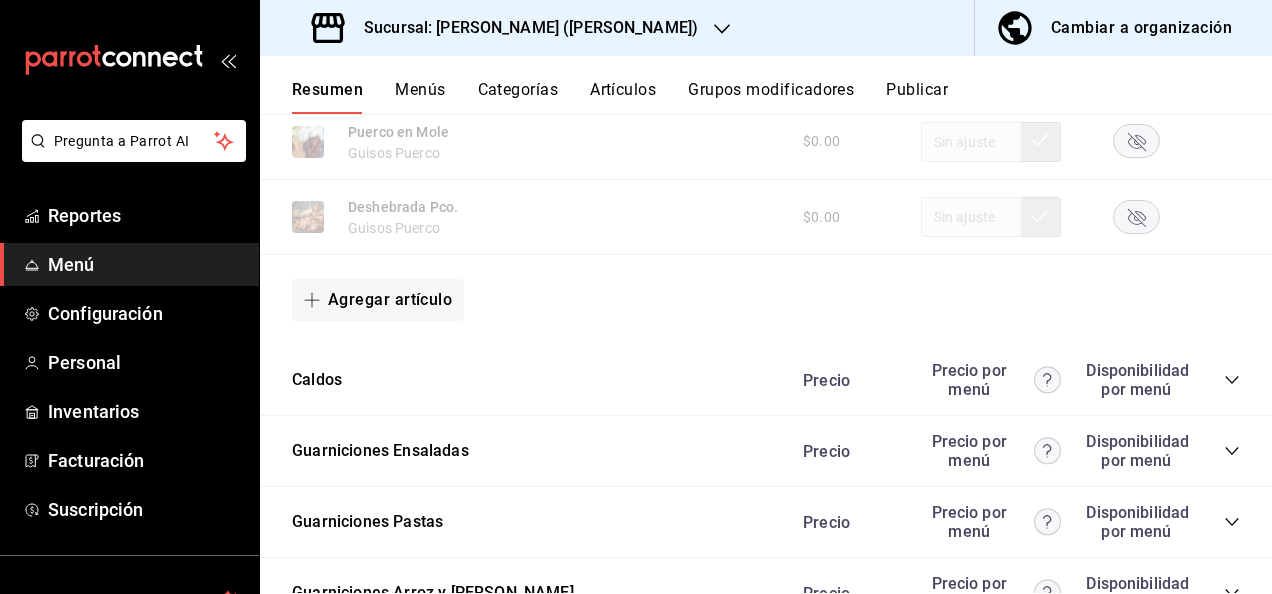 scroll, scrollTop: 3060, scrollLeft: 0, axis: vertical 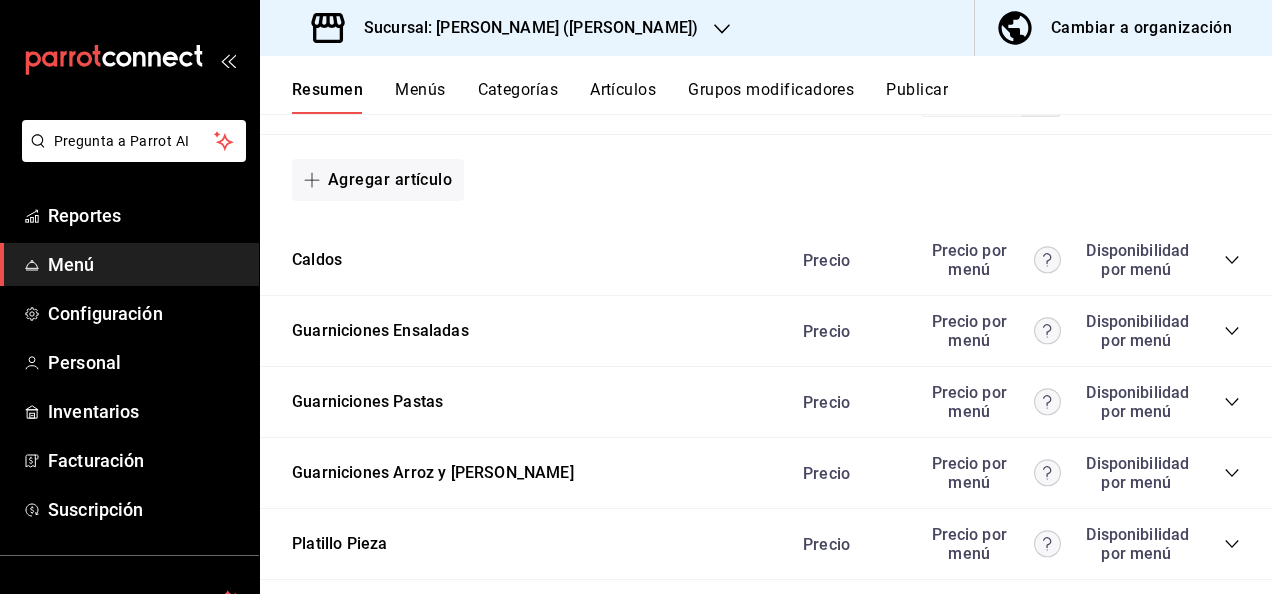 click 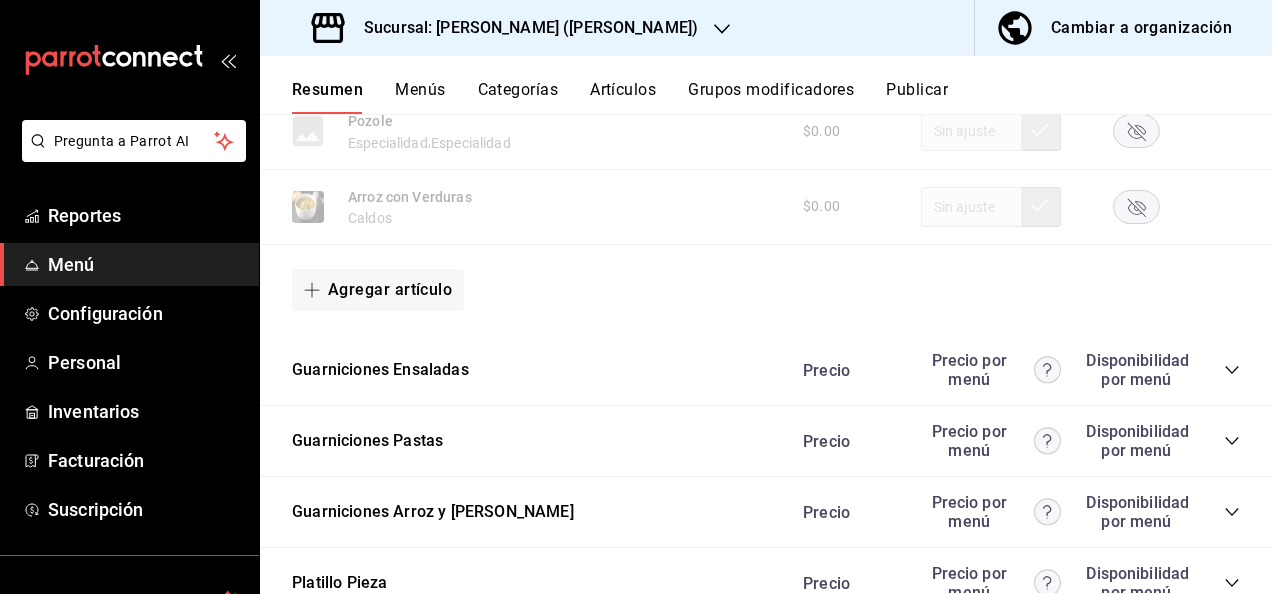 scroll, scrollTop: 5100, scrollLeft: 0, axis: vertical 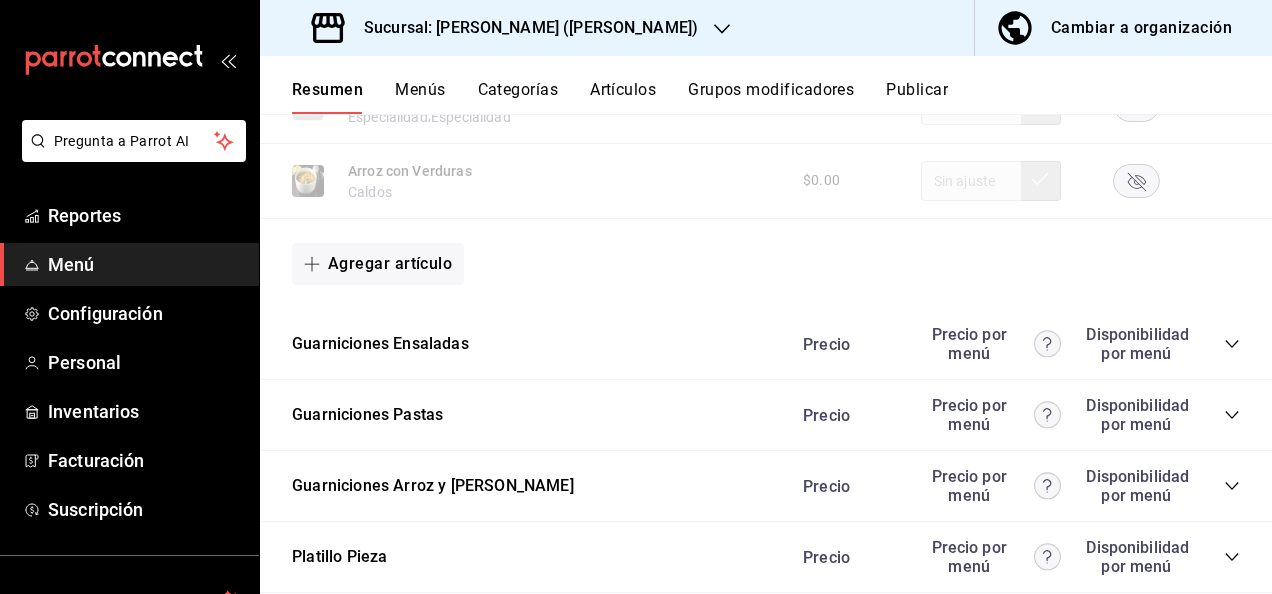 click 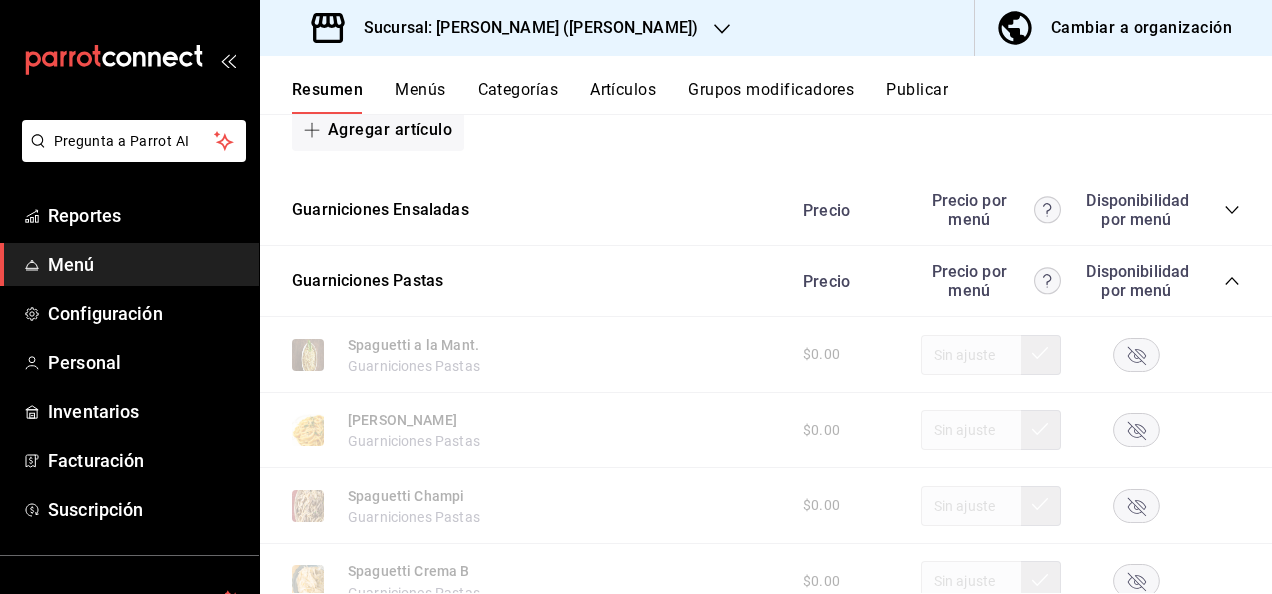 scroll, scrollTop: 5287, scrollLeft: 0, axis: vertical 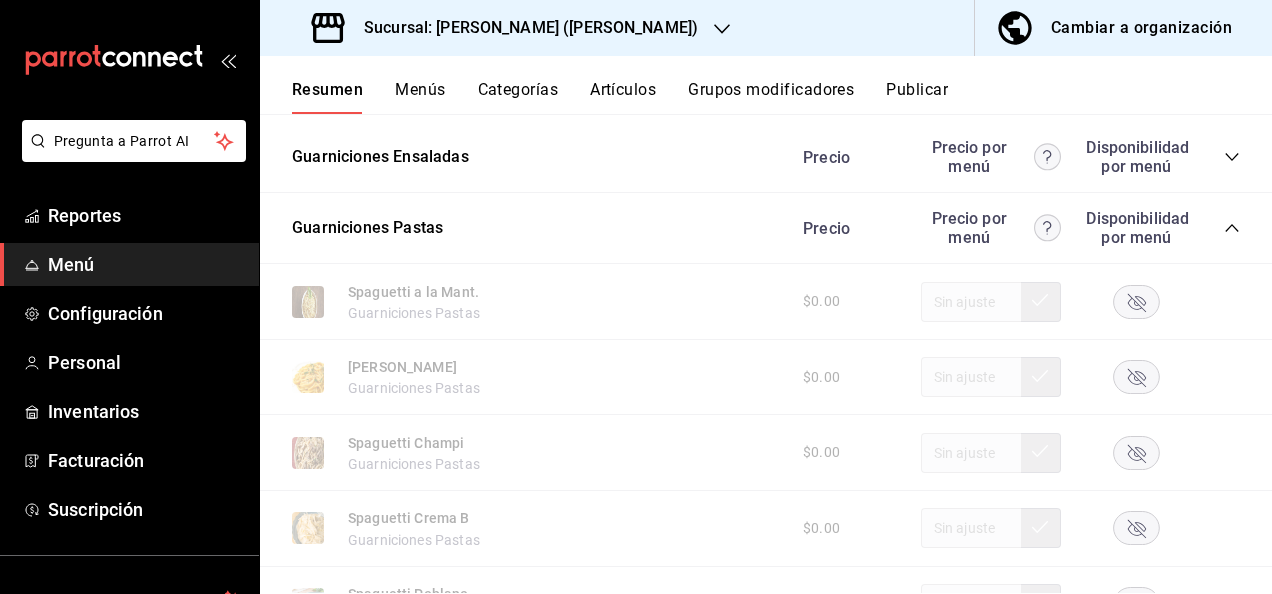 click 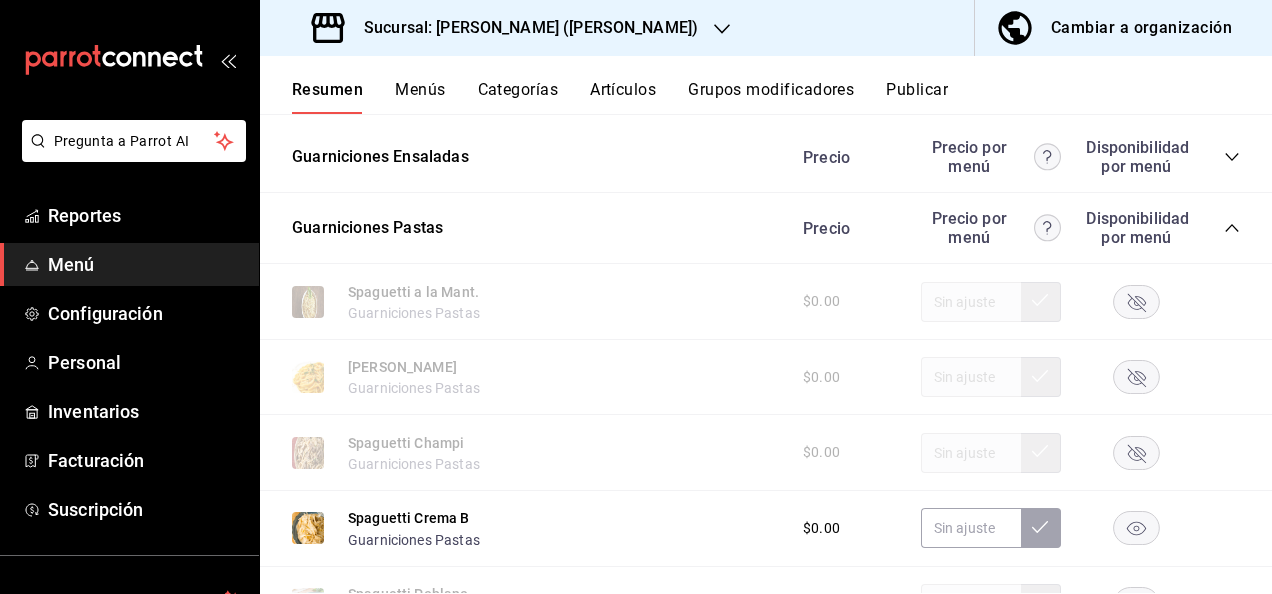 click on "Publicar" at bounding box center (917, 97) 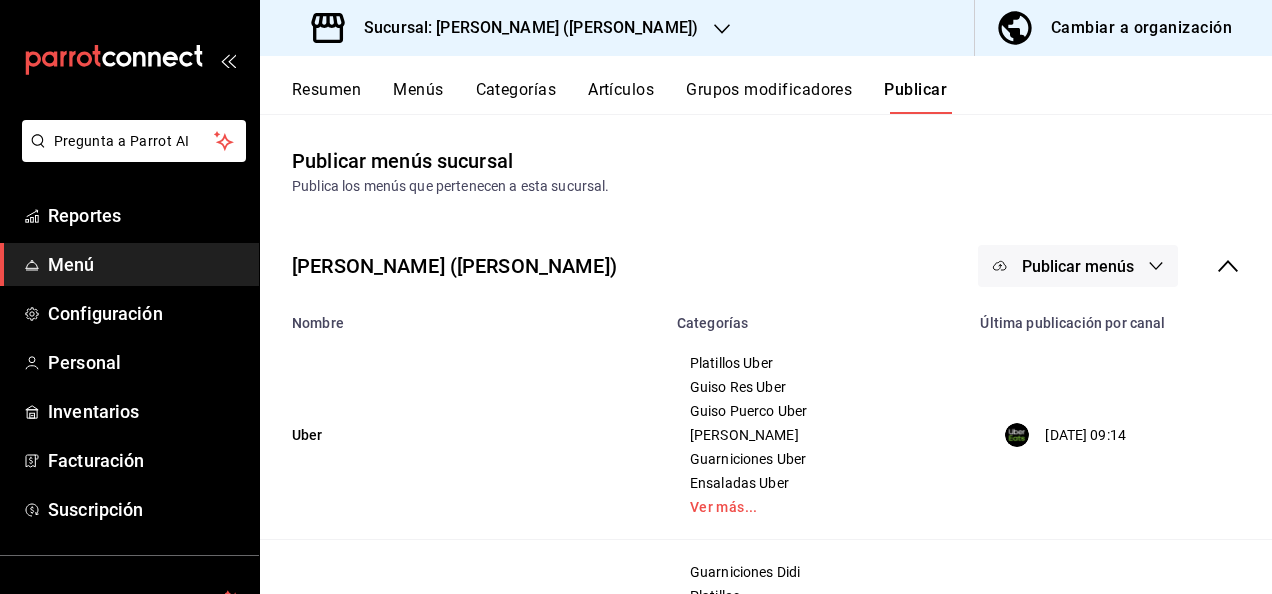click on "Publicar menús" at bounding box center (1078, 266) 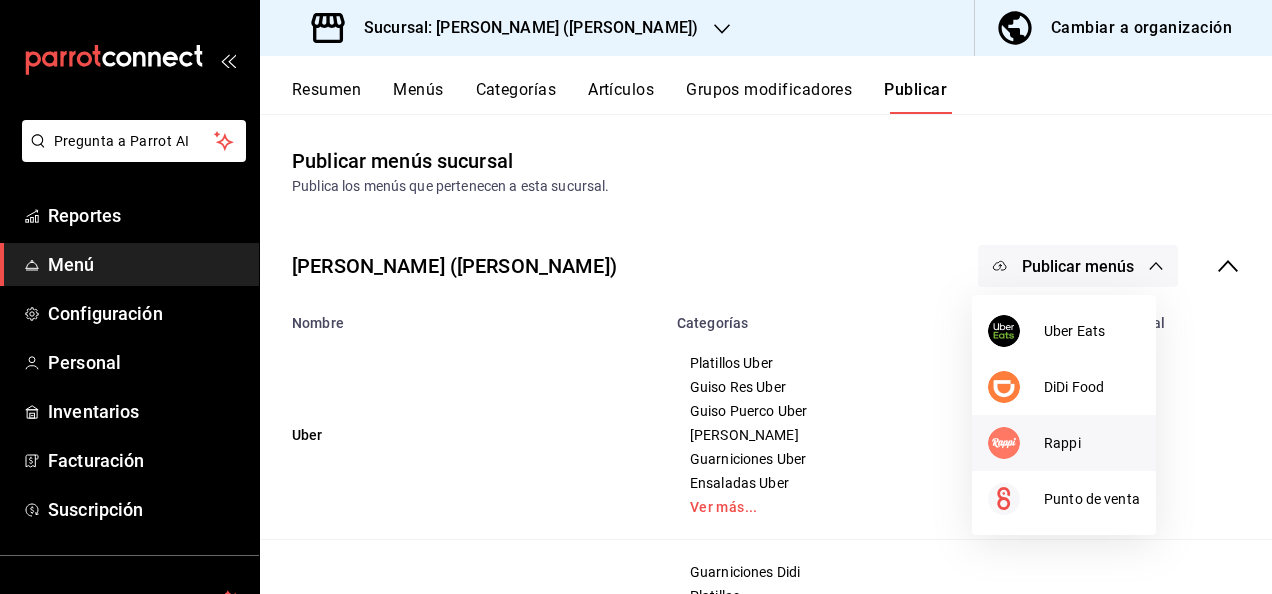 click on "Rappi" at bounding box center (1064, 443) 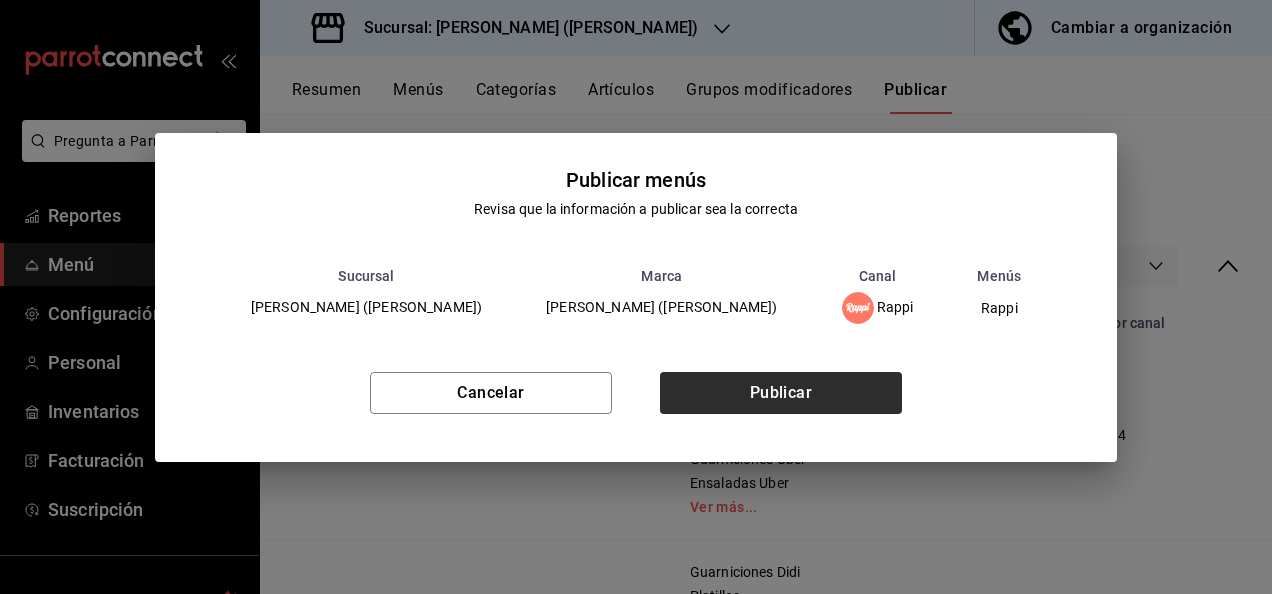 drag, startPoint x: 766, startPoint y: 419, endPoint x: 749, endPoint y: 391, distance: 32.75668 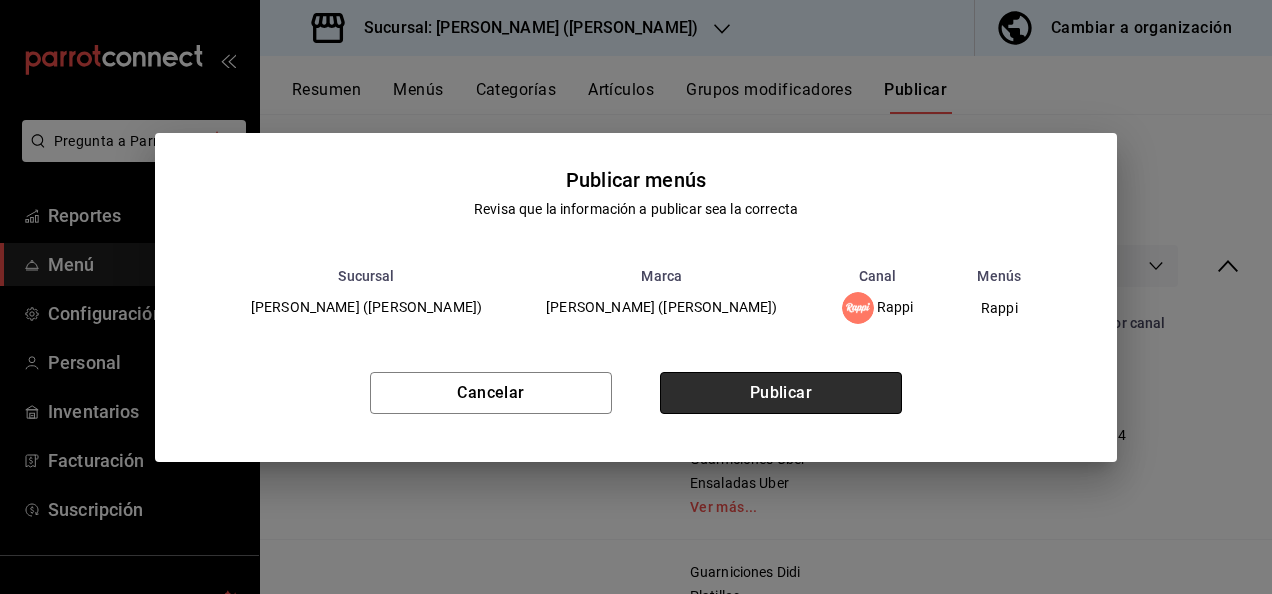click on "Publicar" at bounding box center [781, 393] 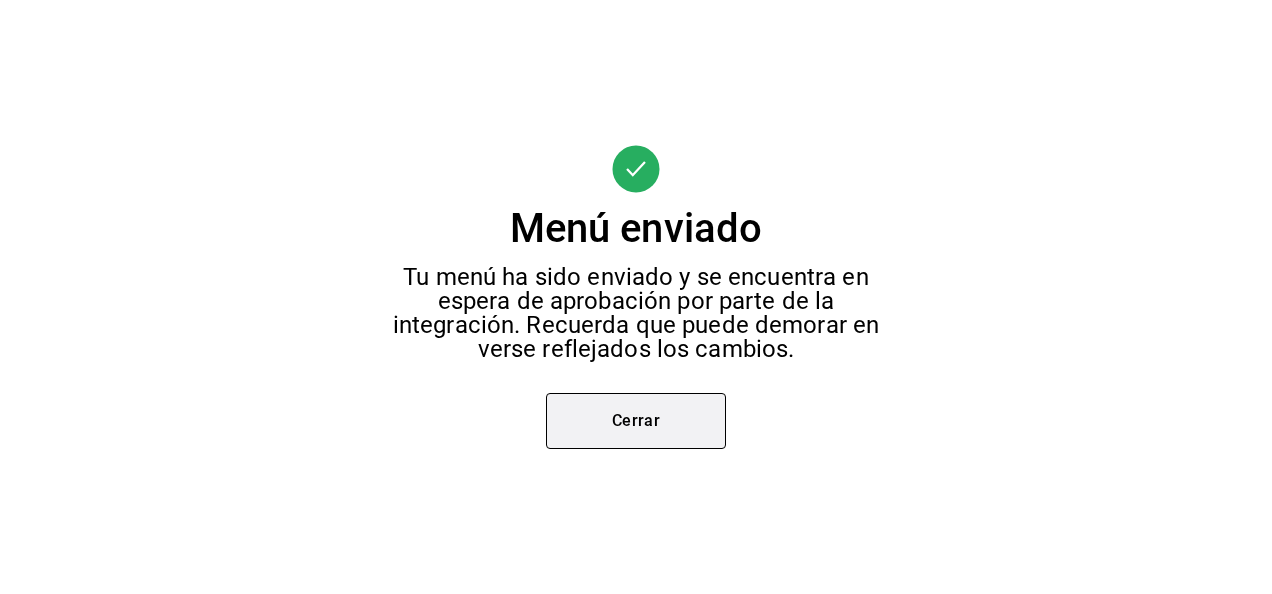 click on "Cerrar" at bounding box center (636, 421) 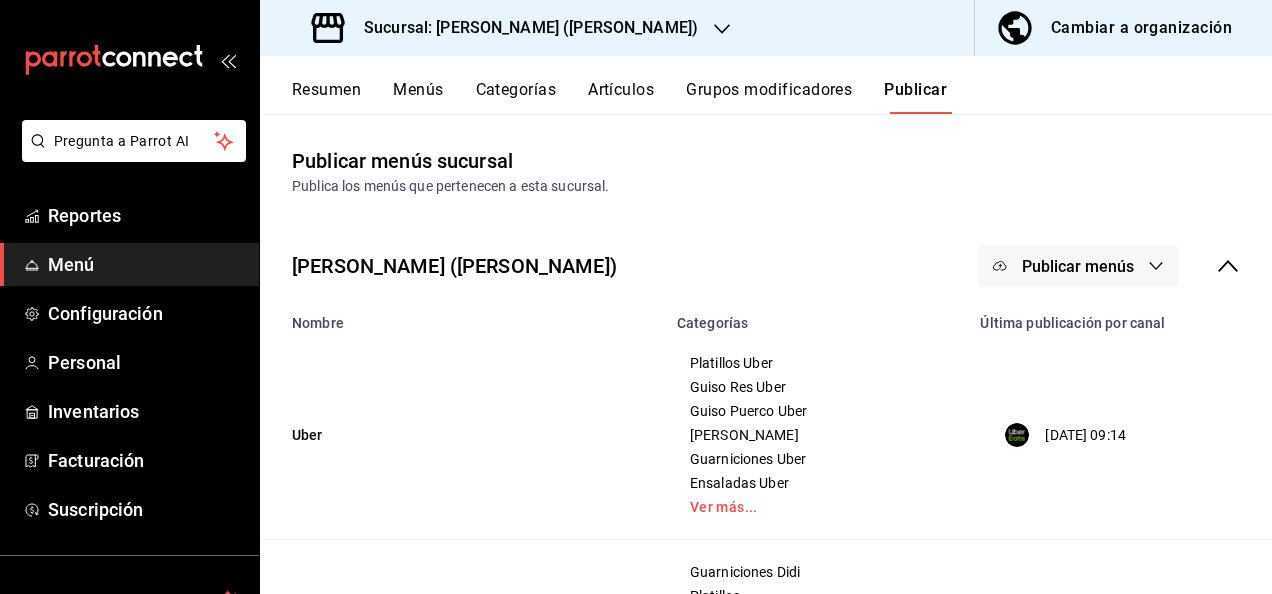 click on "Resumen" at bounding box center (326, 97) 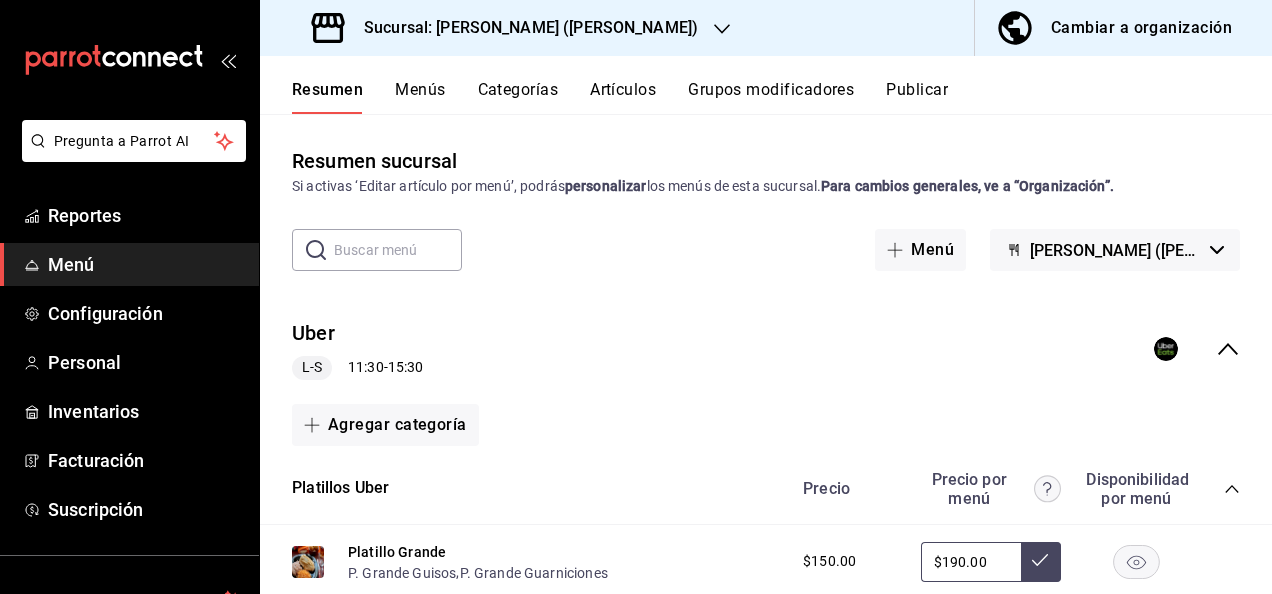 click 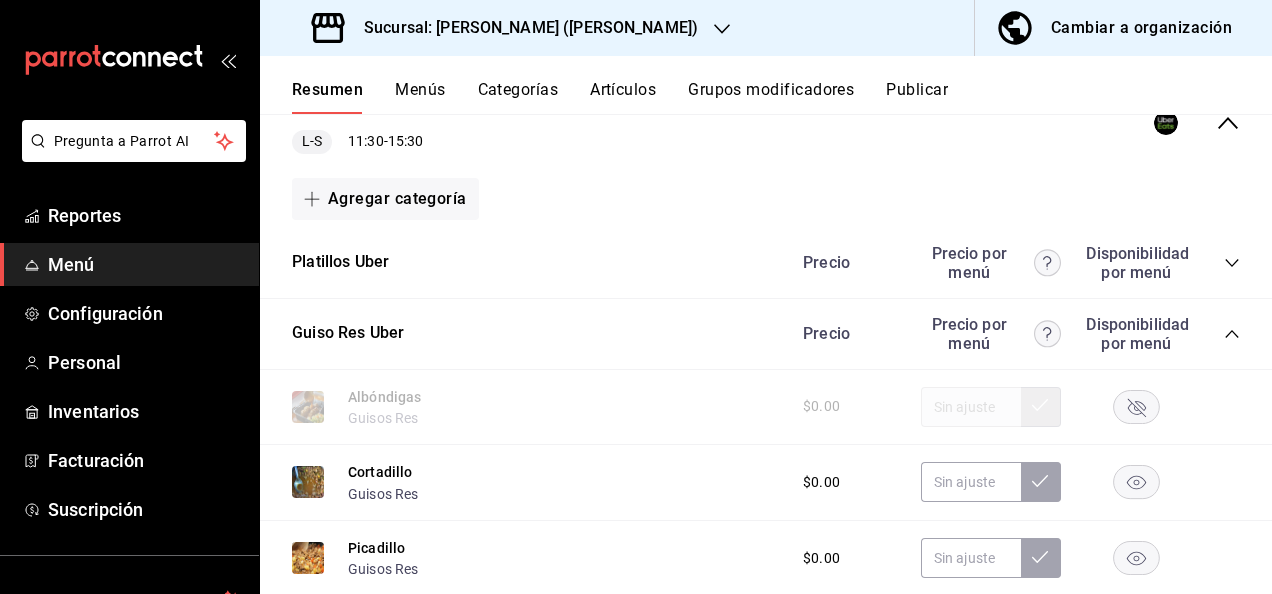 scroll, scrollTop: 293, scrollLeft: 0, axis: vertical 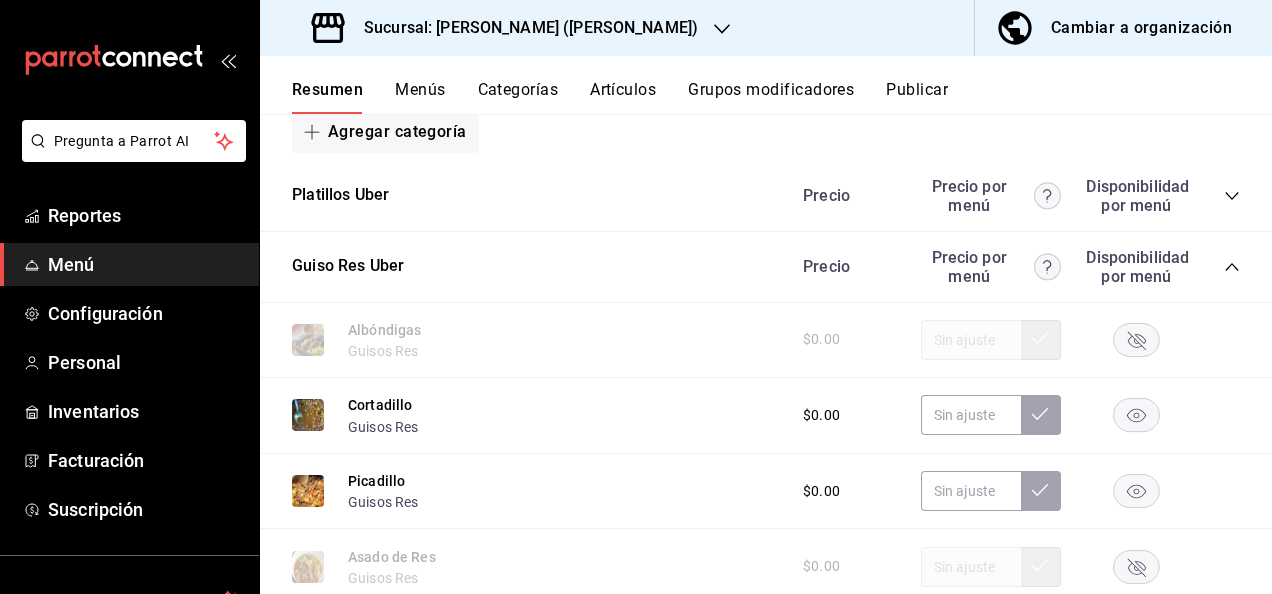 click 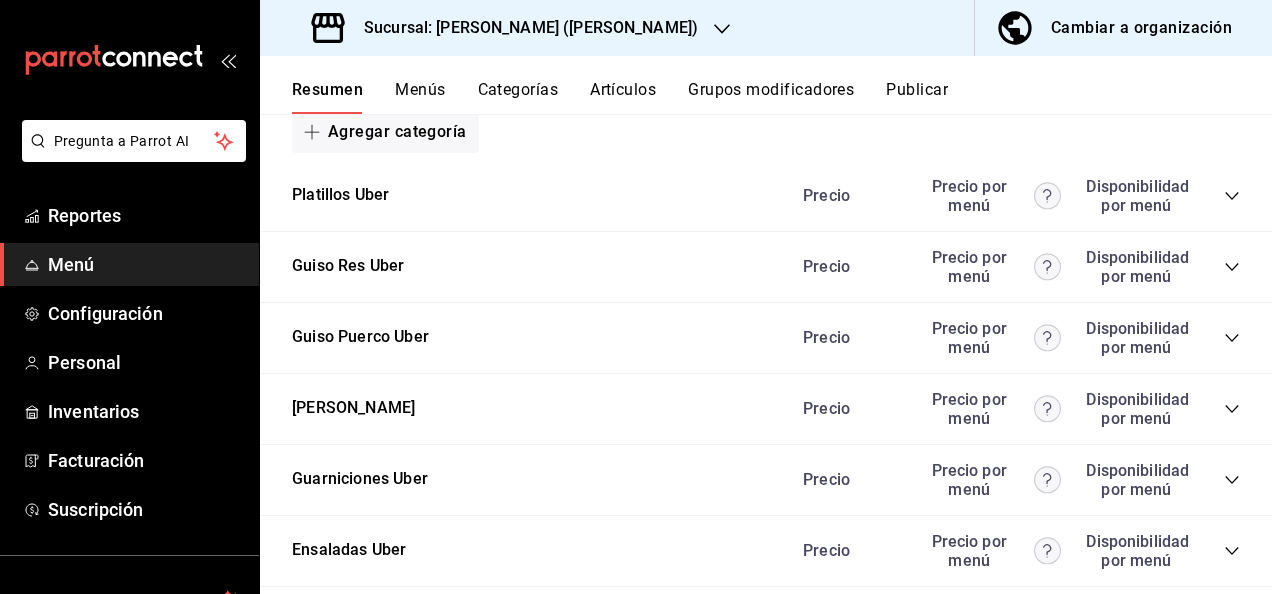 click 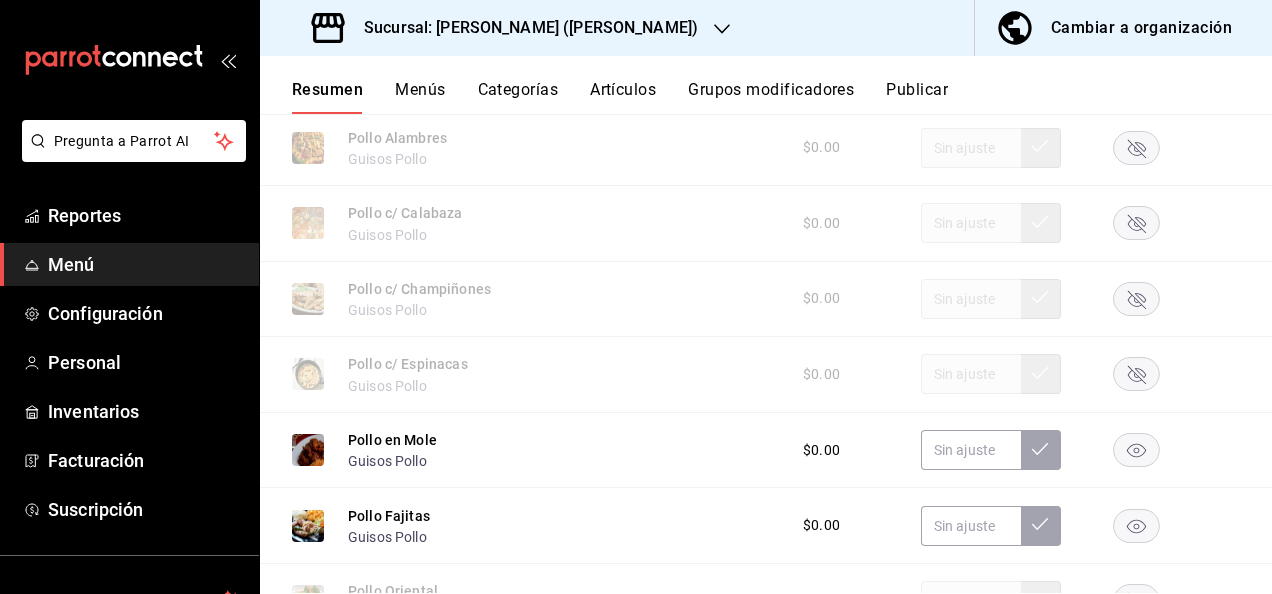 scroll, scrollTop: 866, scrollLeft: 0, axis: vertical 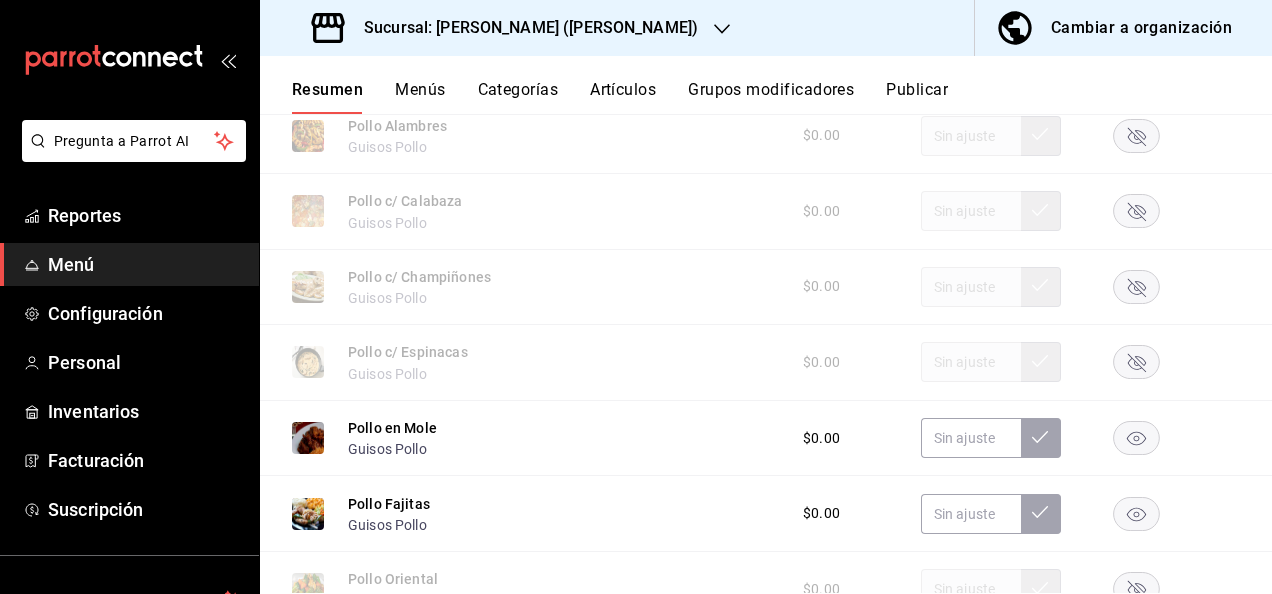 click 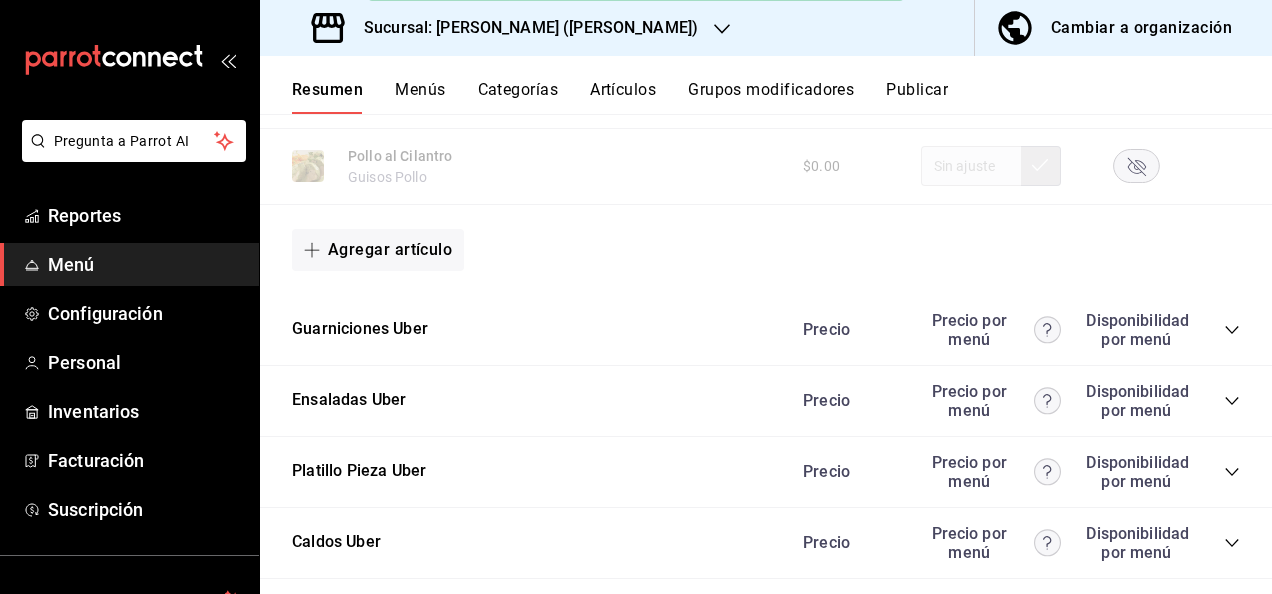 scroll, scrollTop: 1827, scrollLeft: 0, axis: vertical 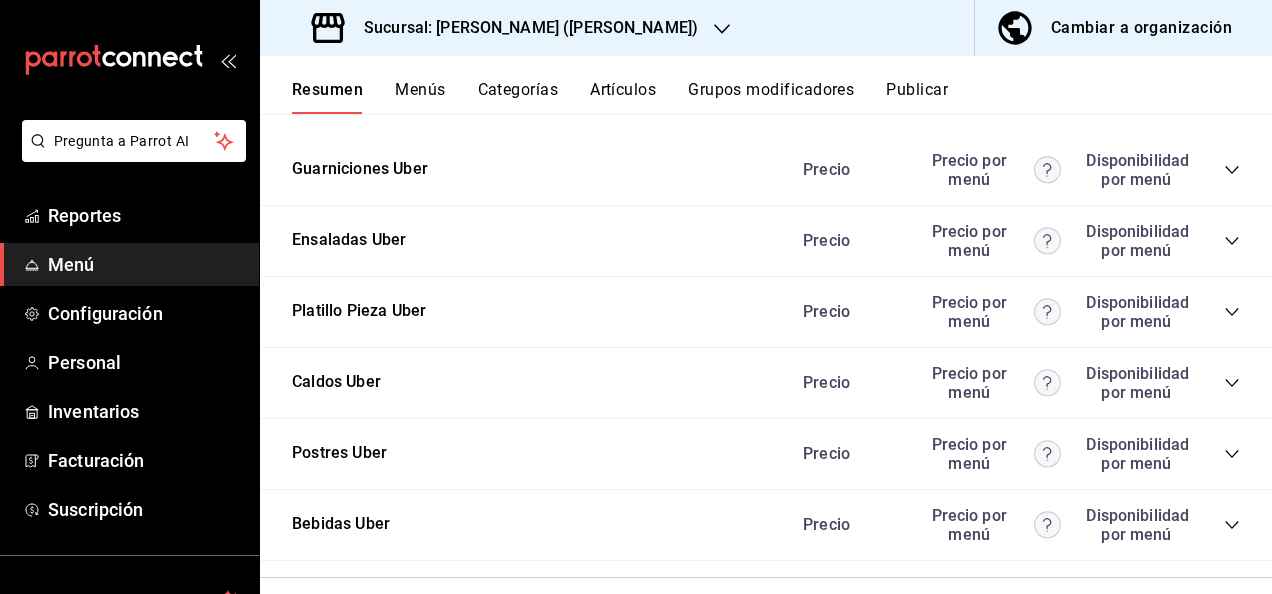 click 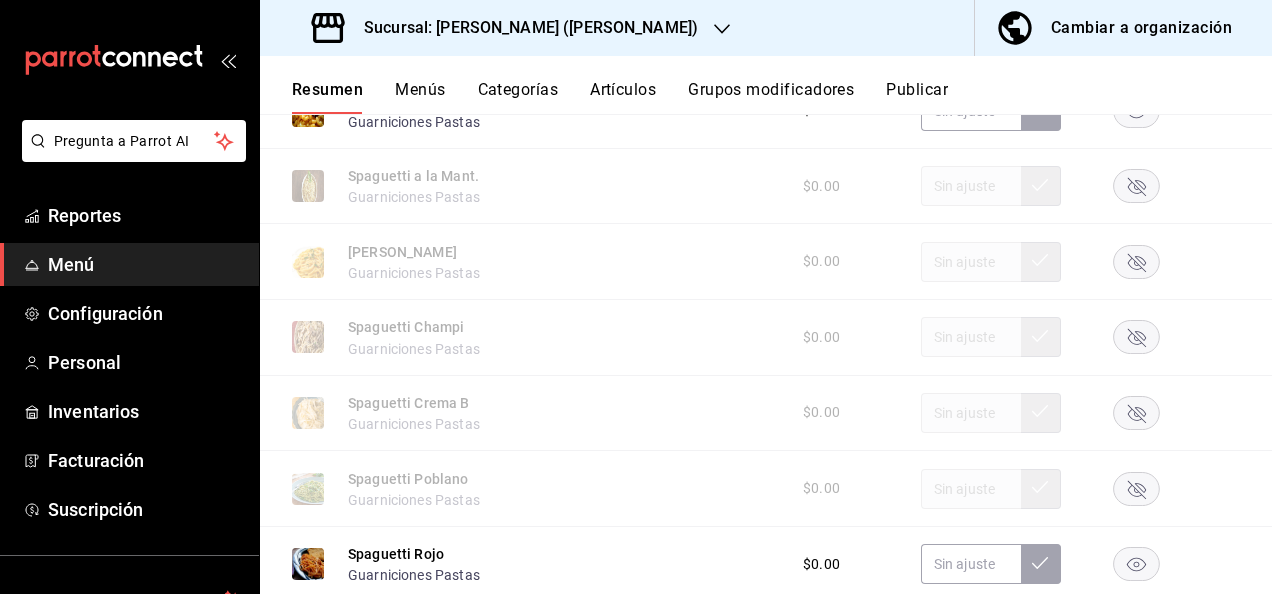 scroll, scrollTop: 2227, scrollLeft: 0, axis: vertical 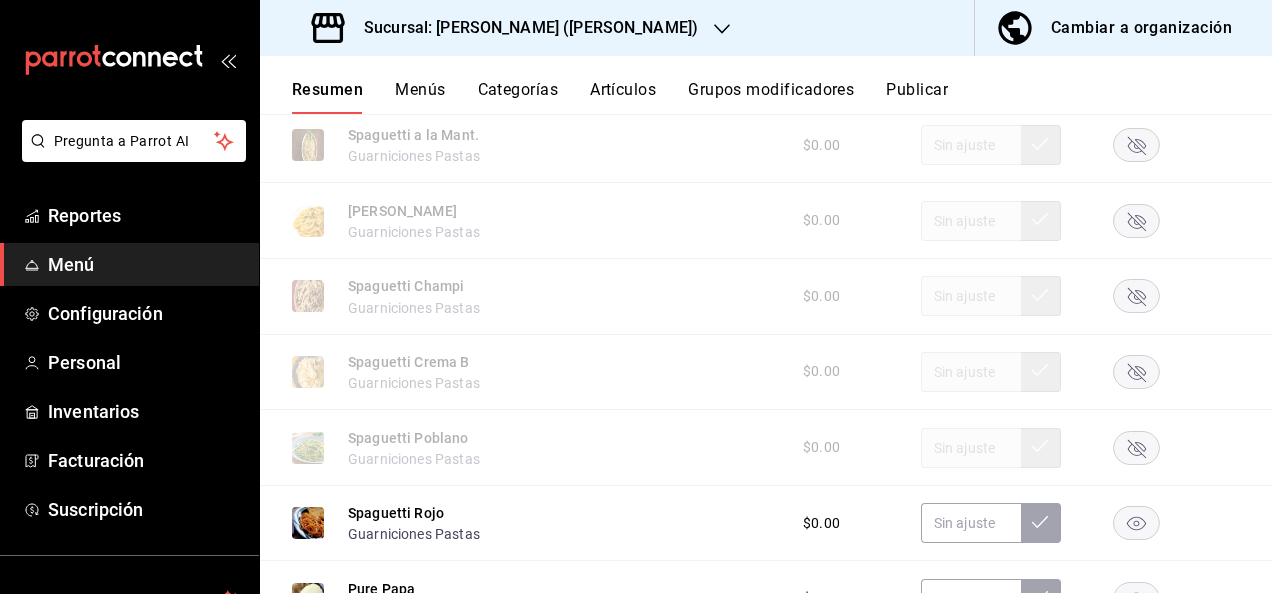 click 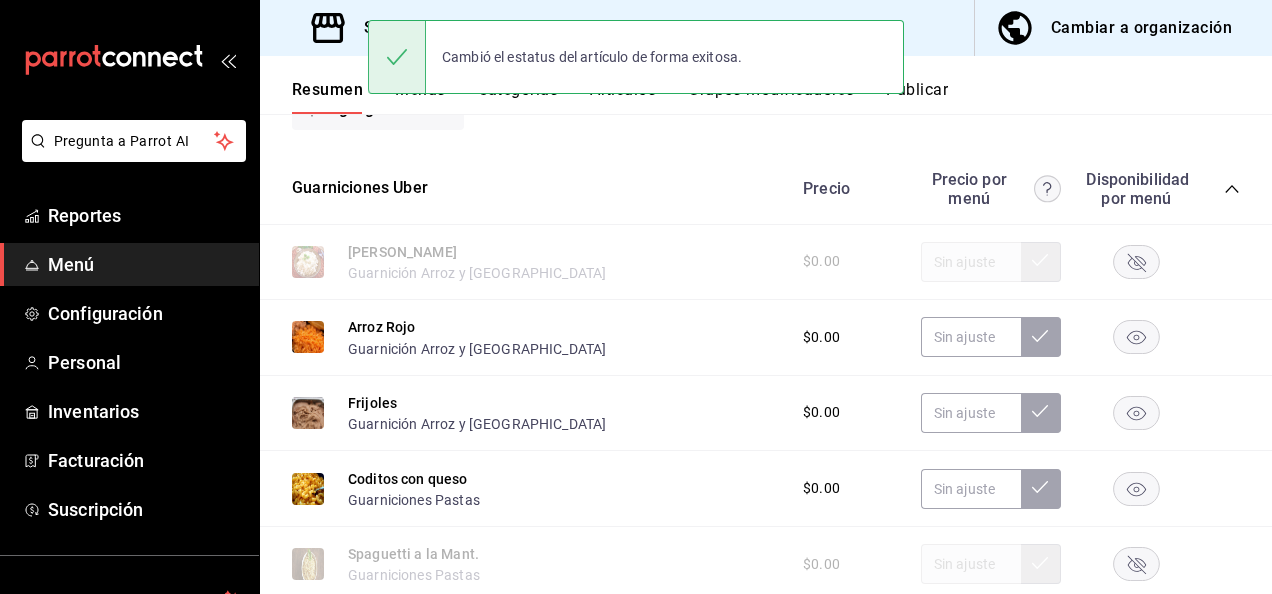 scroll, scrollTop: 130, scrollLeft: 0, axis: vertical 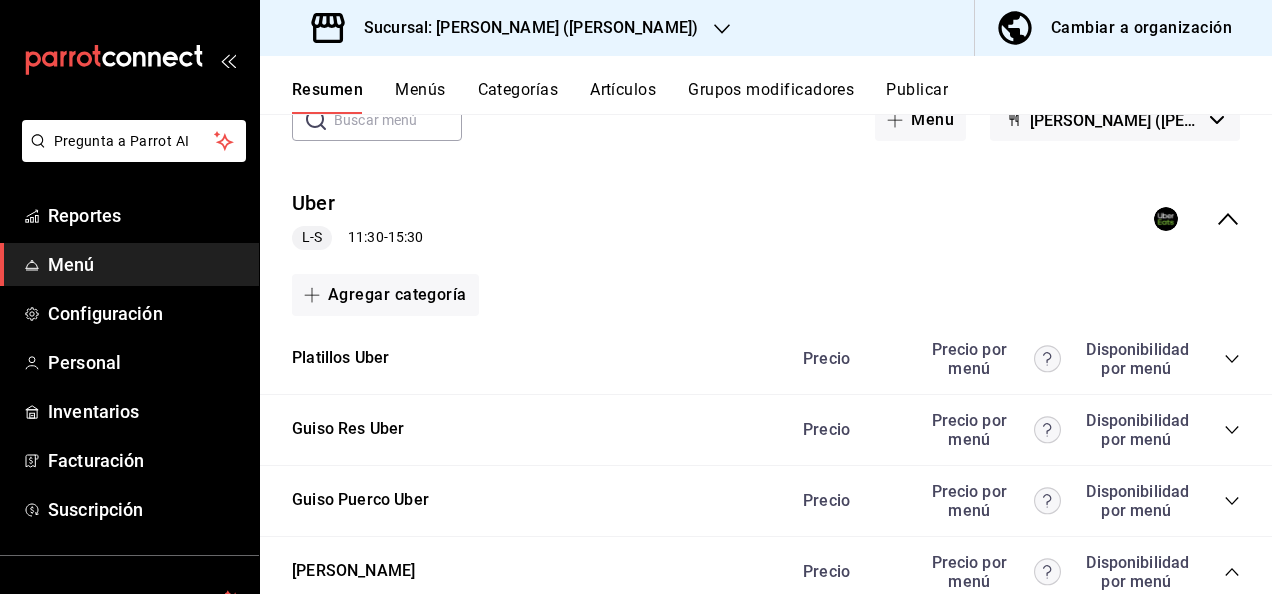 click on "Publicar" at bounding box center [917, 97] 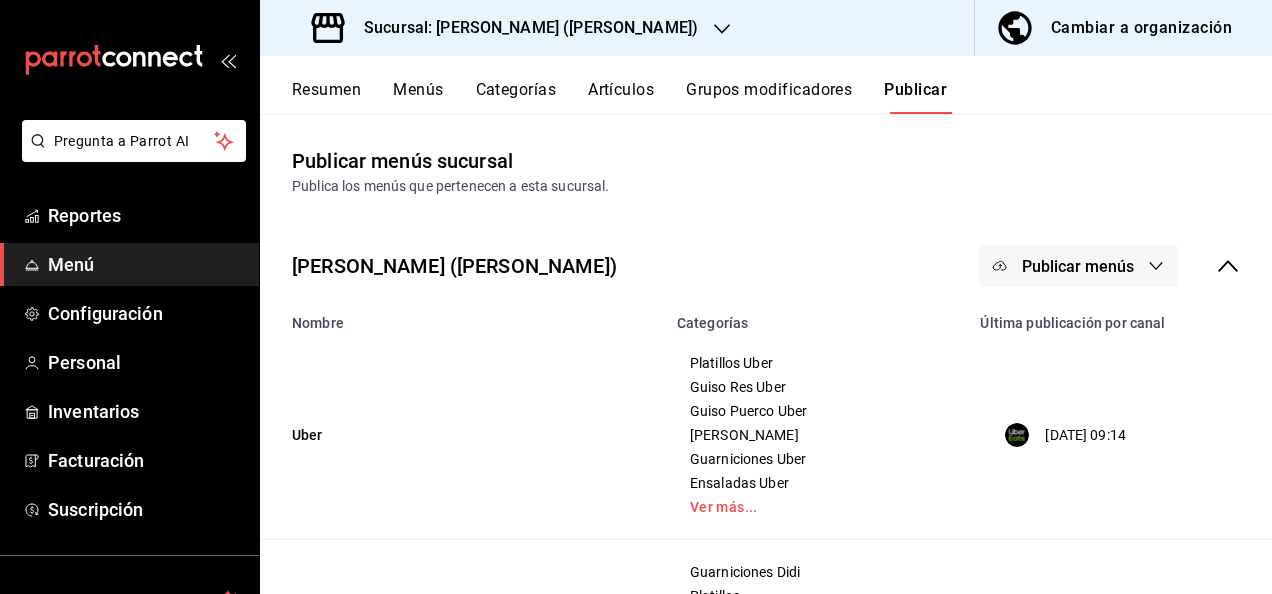 click on "Publicar menús" at bounding box center [1078, 266] 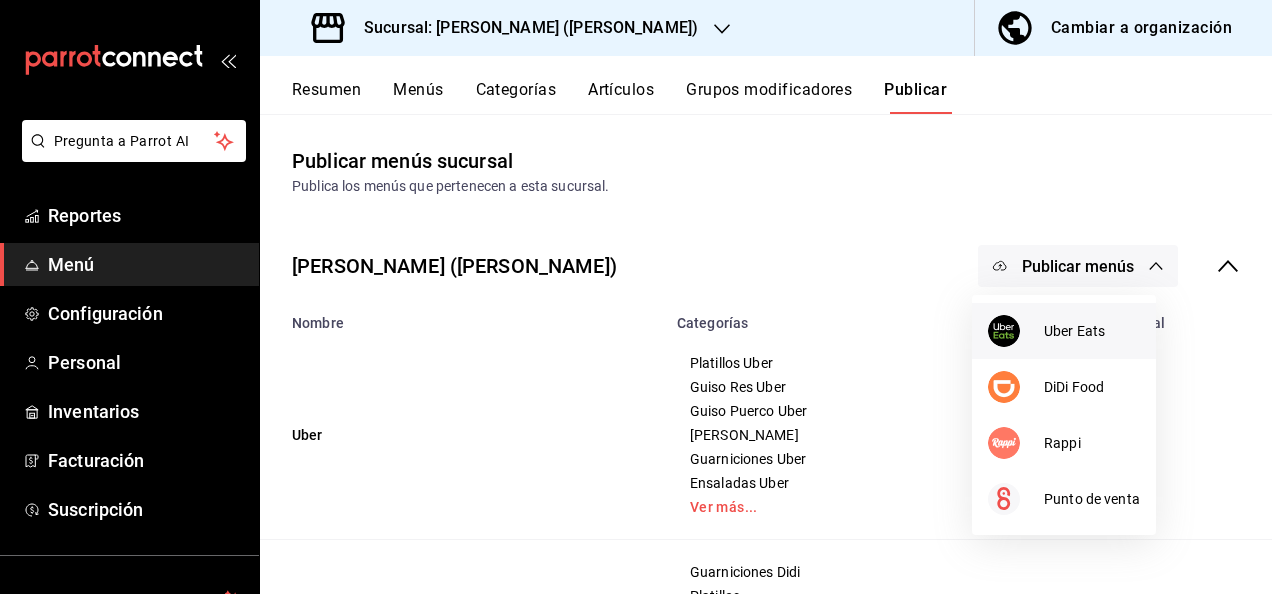 click at bounding box center [1016, 331] 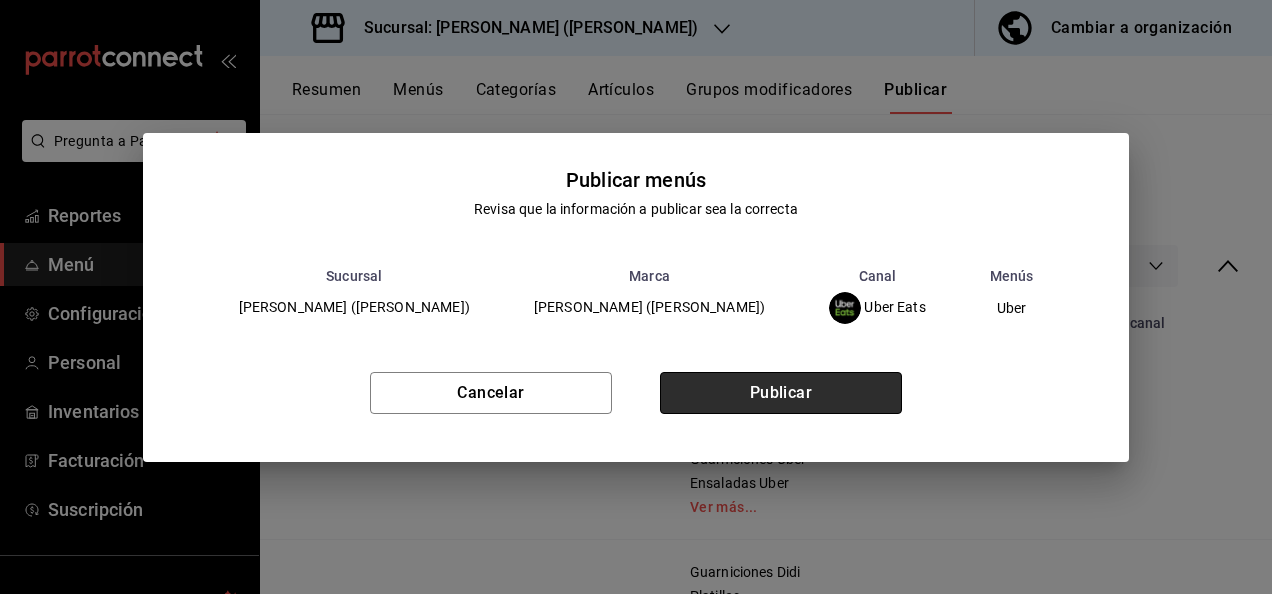 click on "Publicar" at bounding box center [781, 393] 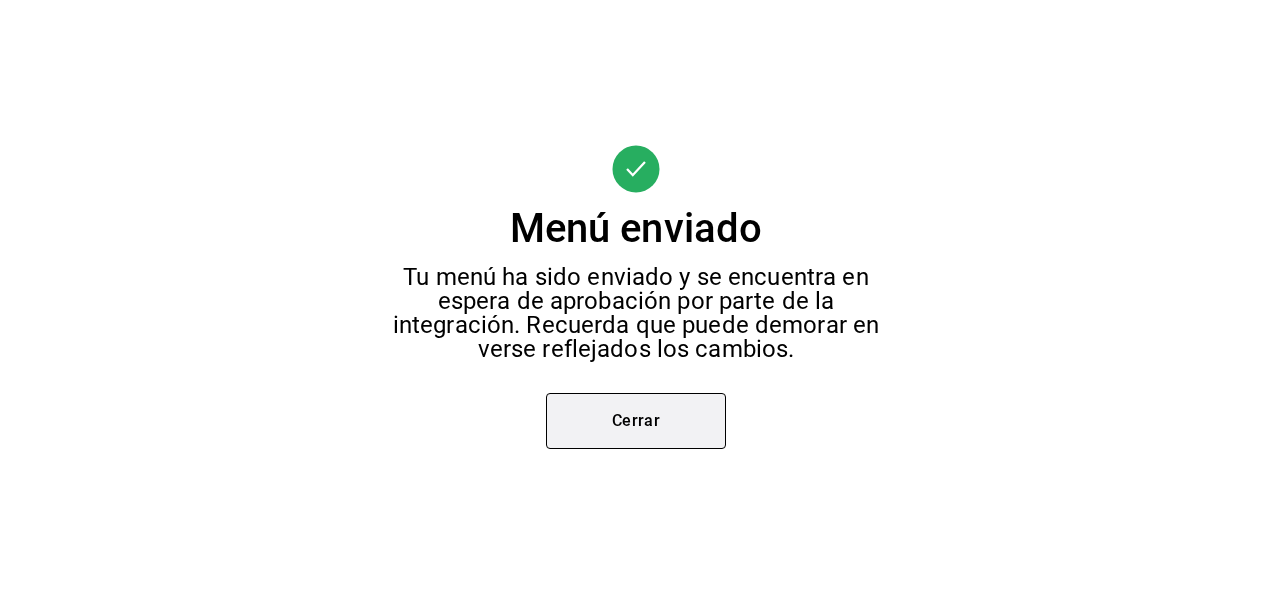 click on "Cerrar" at bounding box center [636, 421] 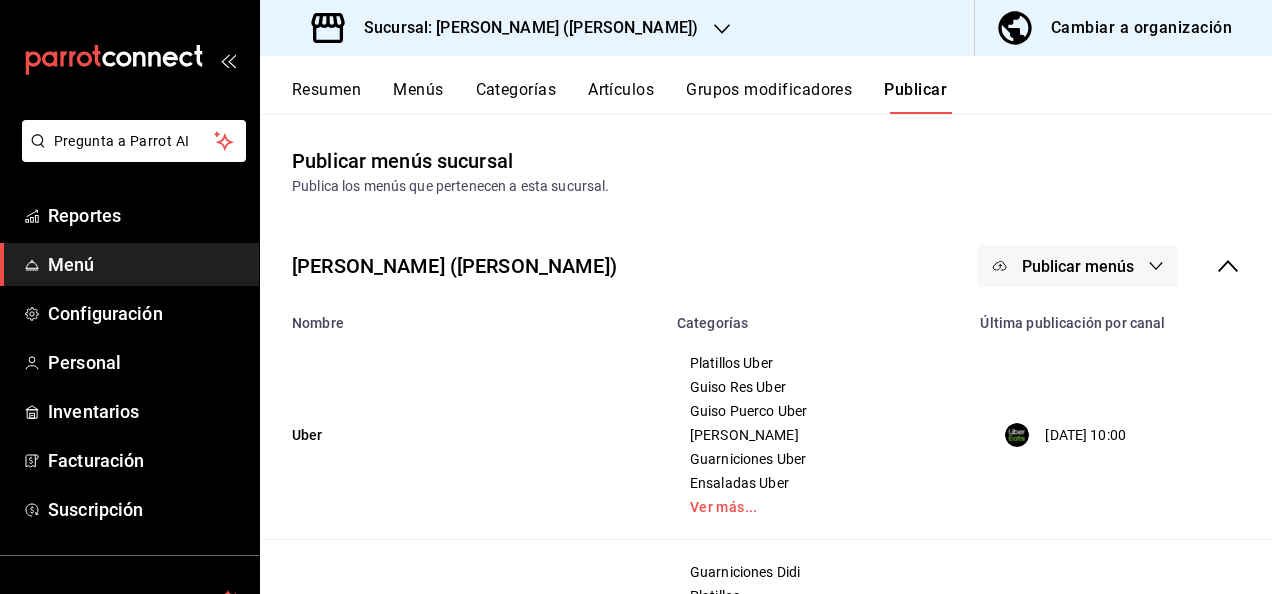 click on "Sucursal: Ceballos (Vasconcelos)" at bounding box center [523, 28] 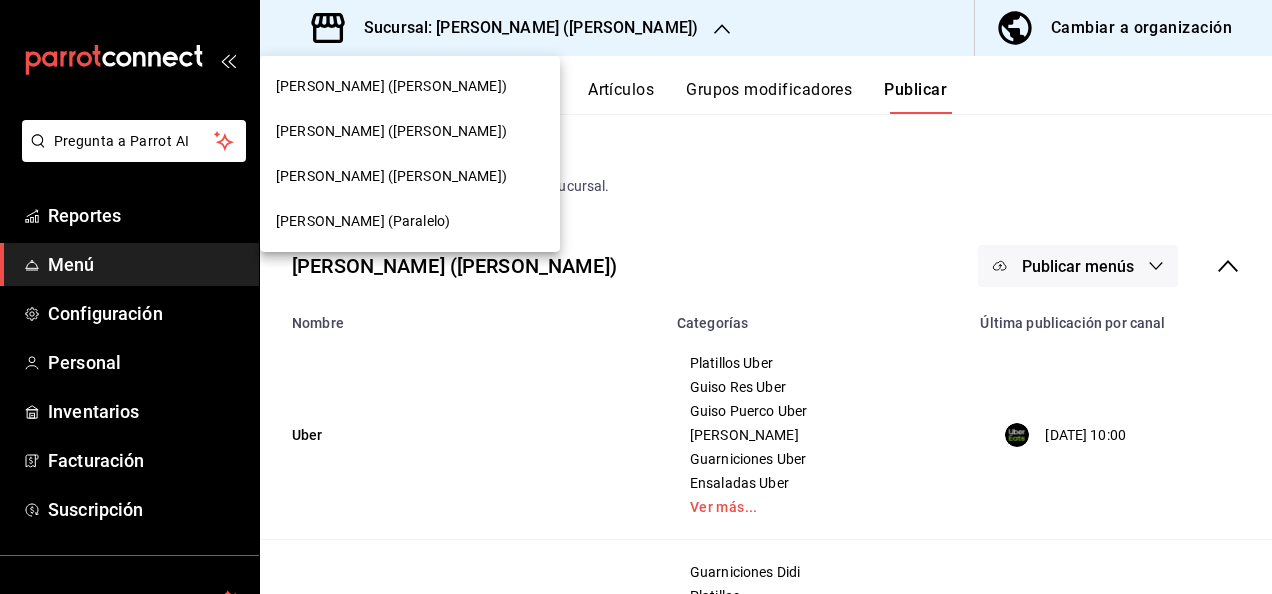 click on "Ceballos (Terranova)" at bounding box center (410, 86) 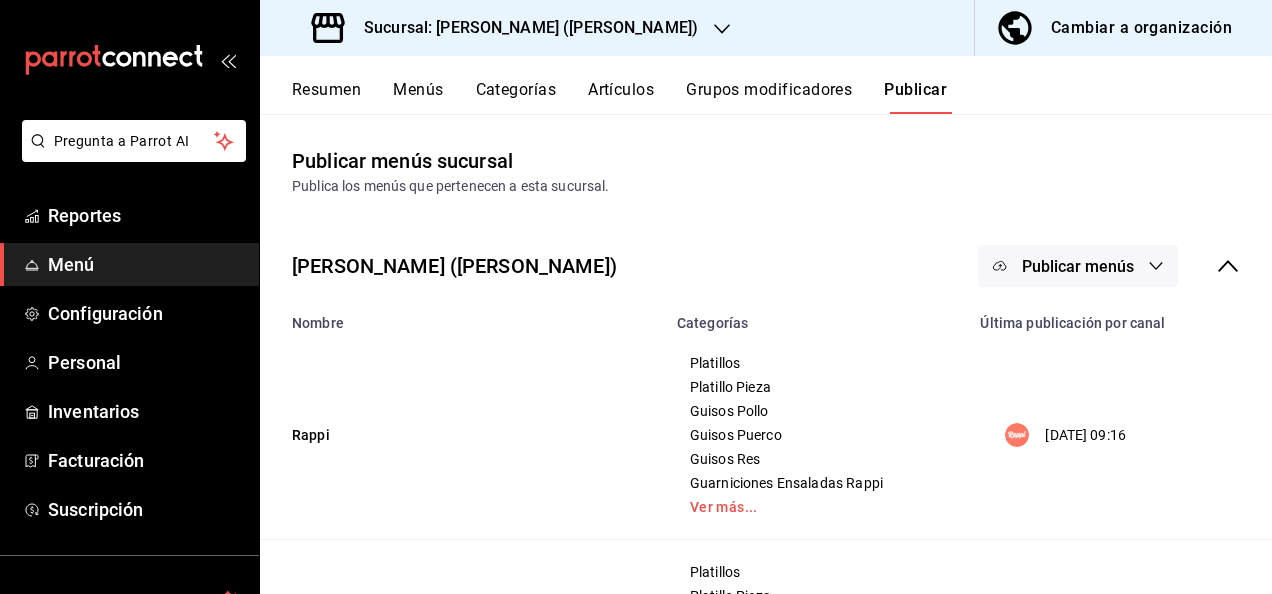 click on "Resumen" at bounding box center [326, 97] 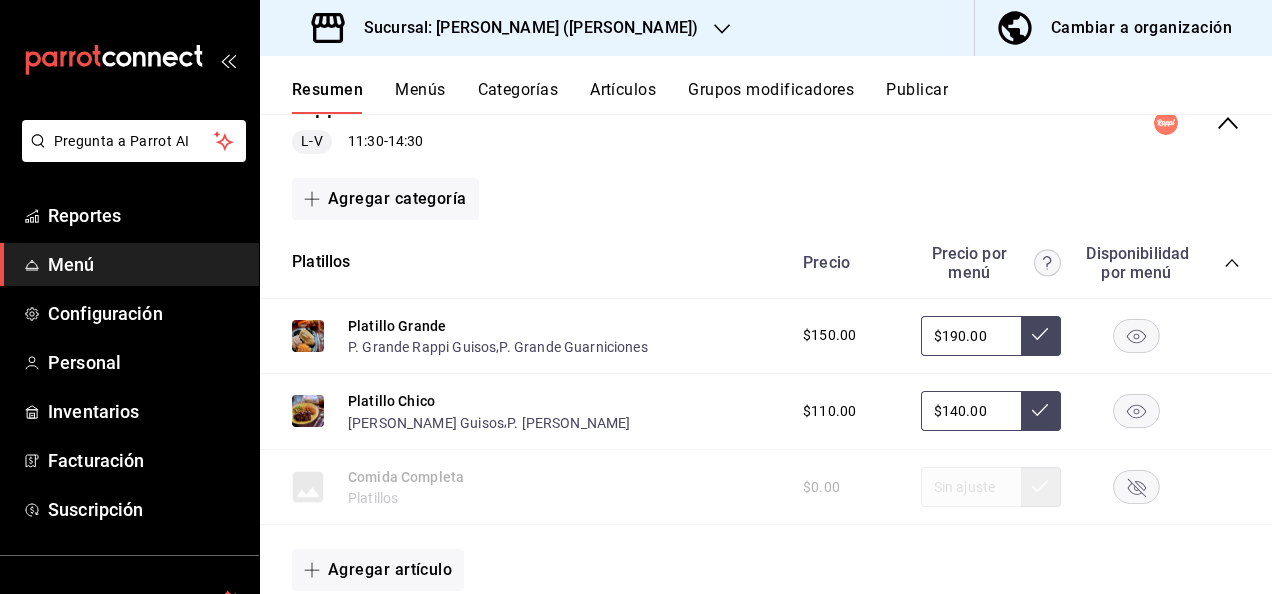 scroll, scrollTop: 266, scrollLeft: 0, axis: vertical 